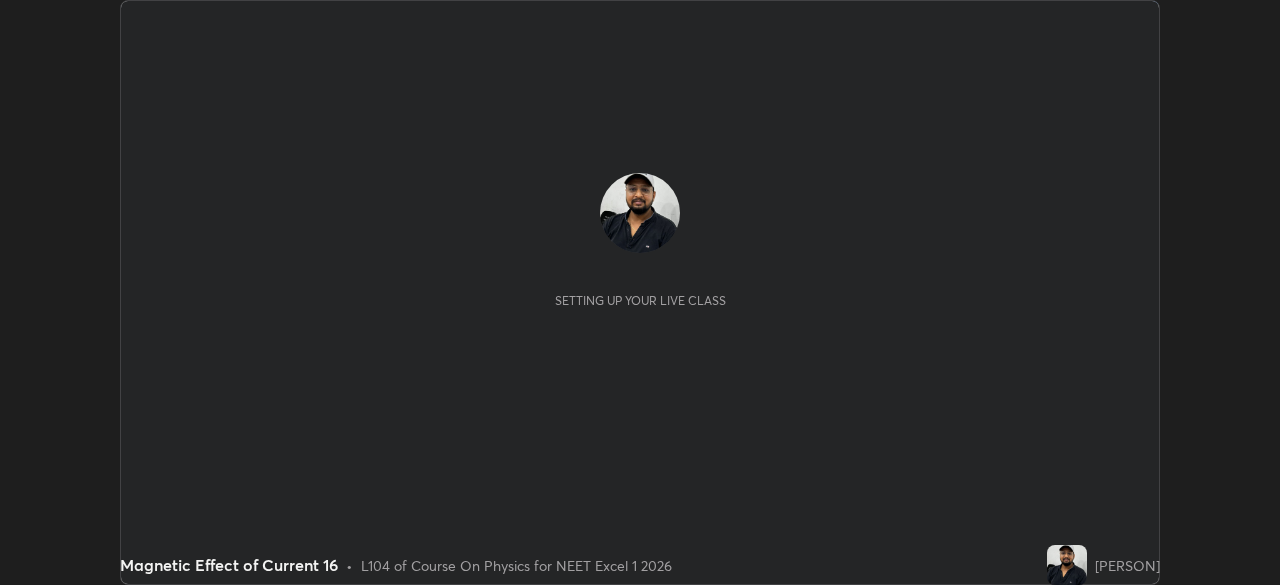 scroll, scrollTop: 0, scrollLeft: 0, axis: both 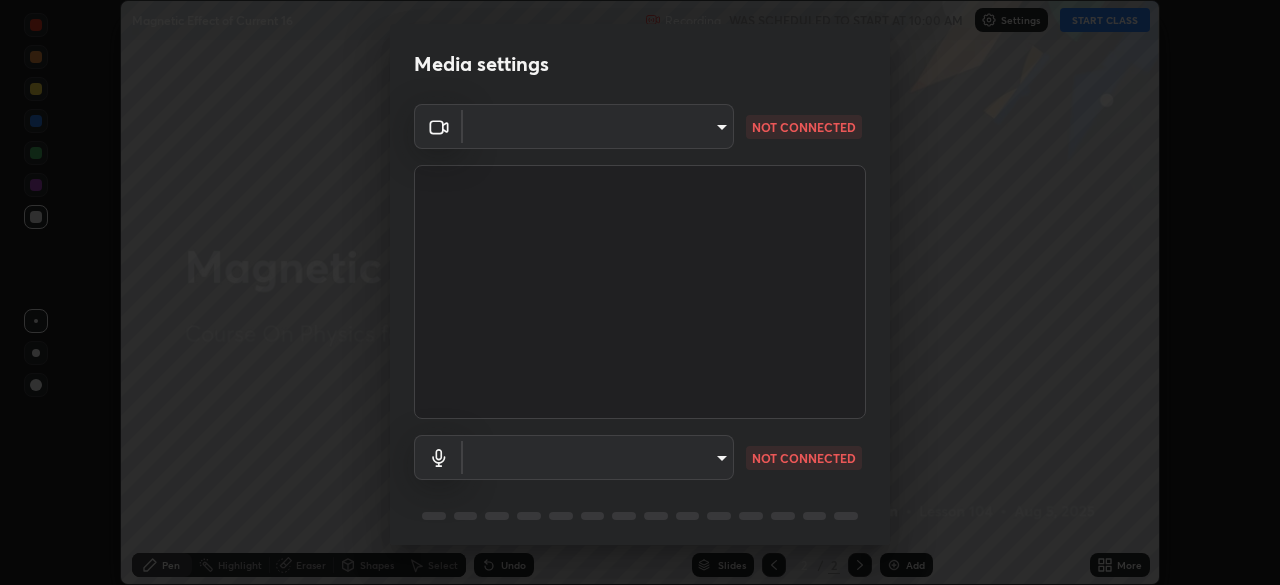 type on "7db3104c3122a209b332b64619111aa91615a24fb0de166504fa5909fce8eb30" 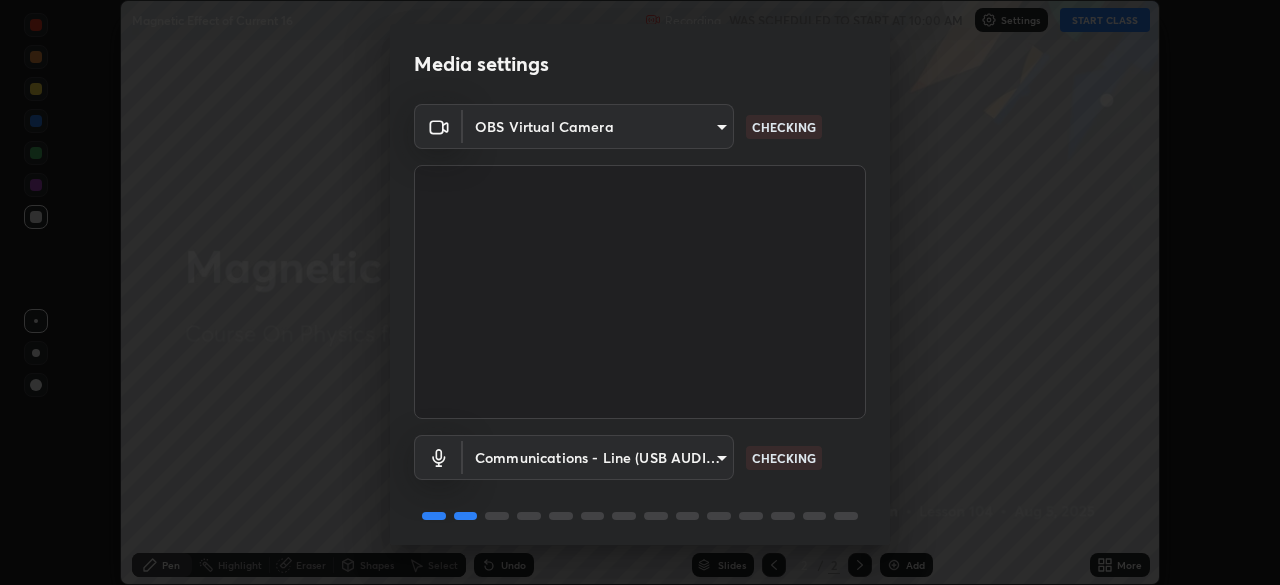 click on "Erase all Magnetic Effect of Current 16 Recording WAS SCHEDULED TO START AT  10:00 AM Settings START CLASS Setting up your live class Magnetic Effect of Current 16 • L104 of Course On Physics for NEET Excel 1 2026 [PERSON] Pen Highlight Eraser Shapes Select Undo Slides 2 / 2 Add More No doubts shared Encourage your learners to ask a doubt for better clarity Report an issue Reason for reporting Buffering Chat not working Audio - Video sync issue Educator video quality low ​ Attach an image Report Media settings OBS Virtual Camera [HASH] CHECKING Communications - Line (USB AUDIO  CODEC) communications CHECKING 1 / 5 Next" at bounding box center (640, 292) 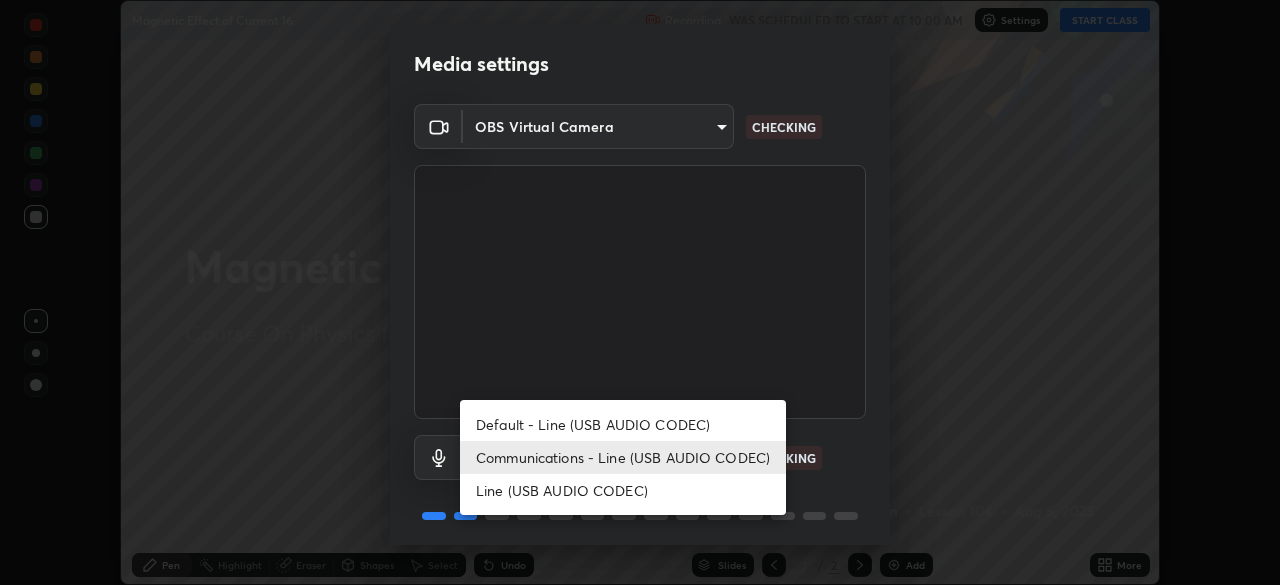 click on "Default - Line (USB AUDIO  CODEC)" at bounding box center (623, 424) 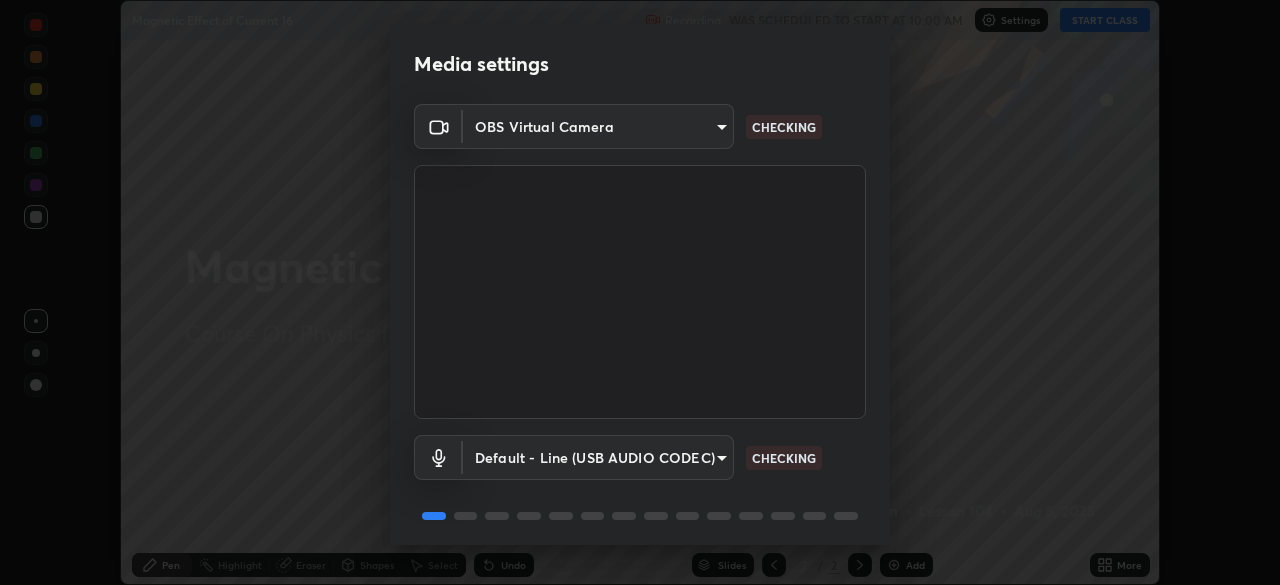 scroll, scrollTop: 71, scrollLeft: 0, axis: vertical 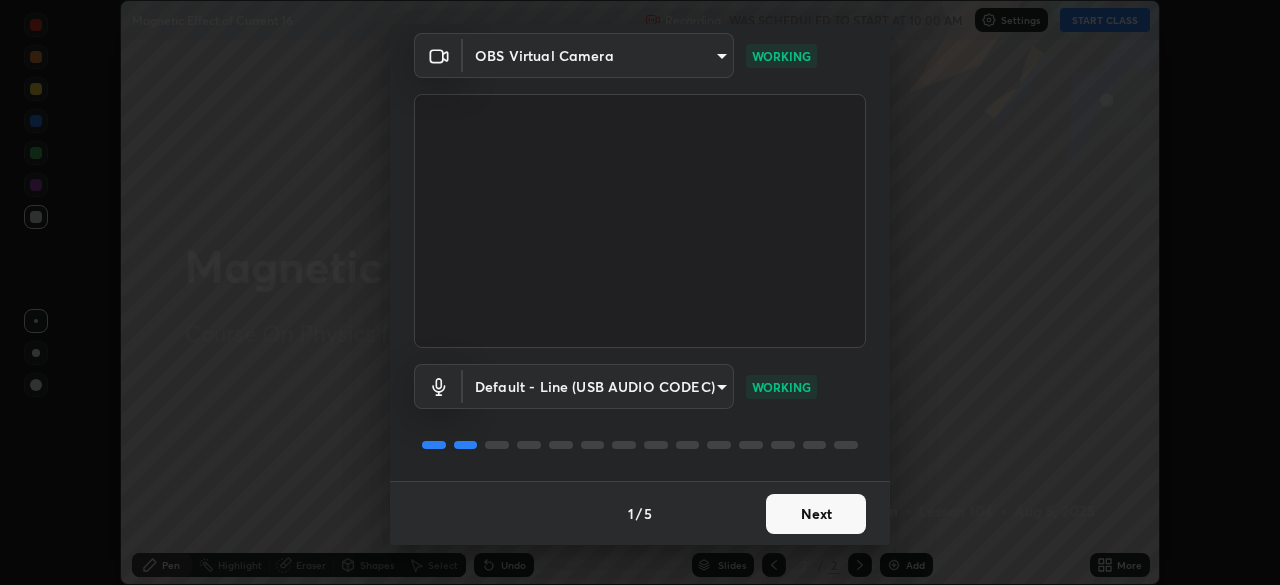 click on "Next" at bounding box center (816, 514) 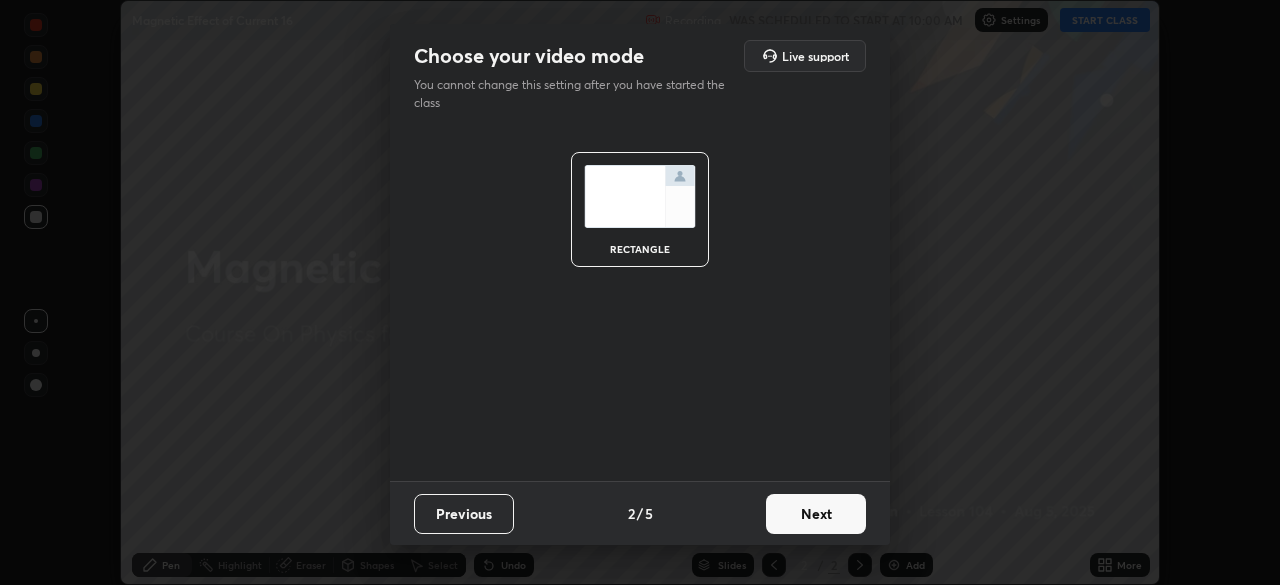 click on "Next" at bounding box center [816, 514] 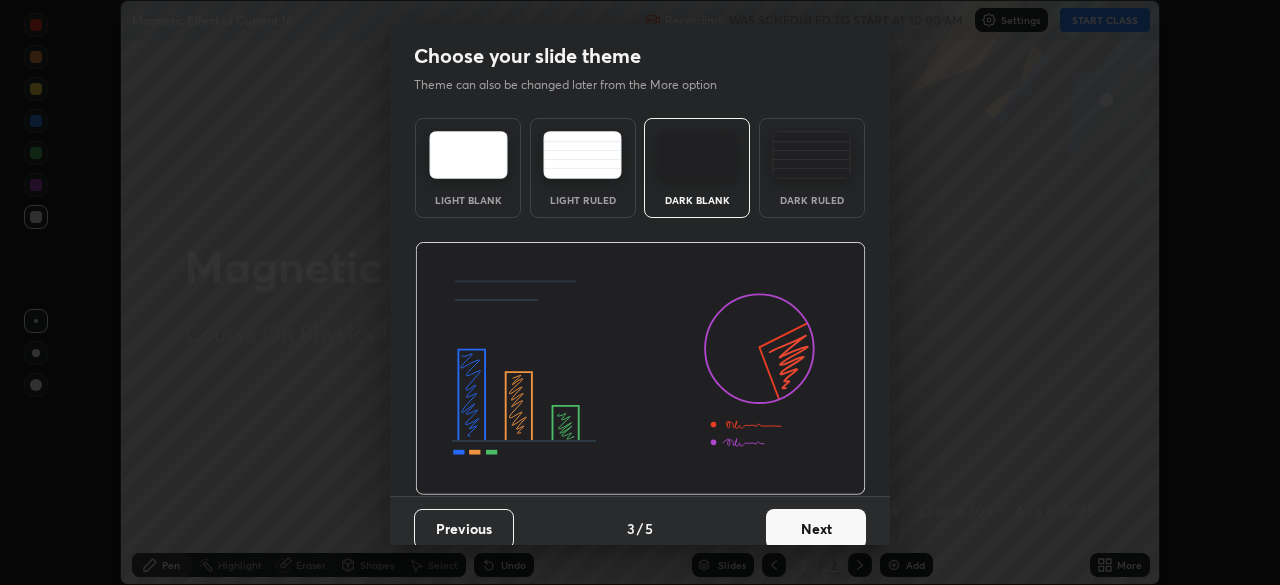 click at bounding box center [811, 155] 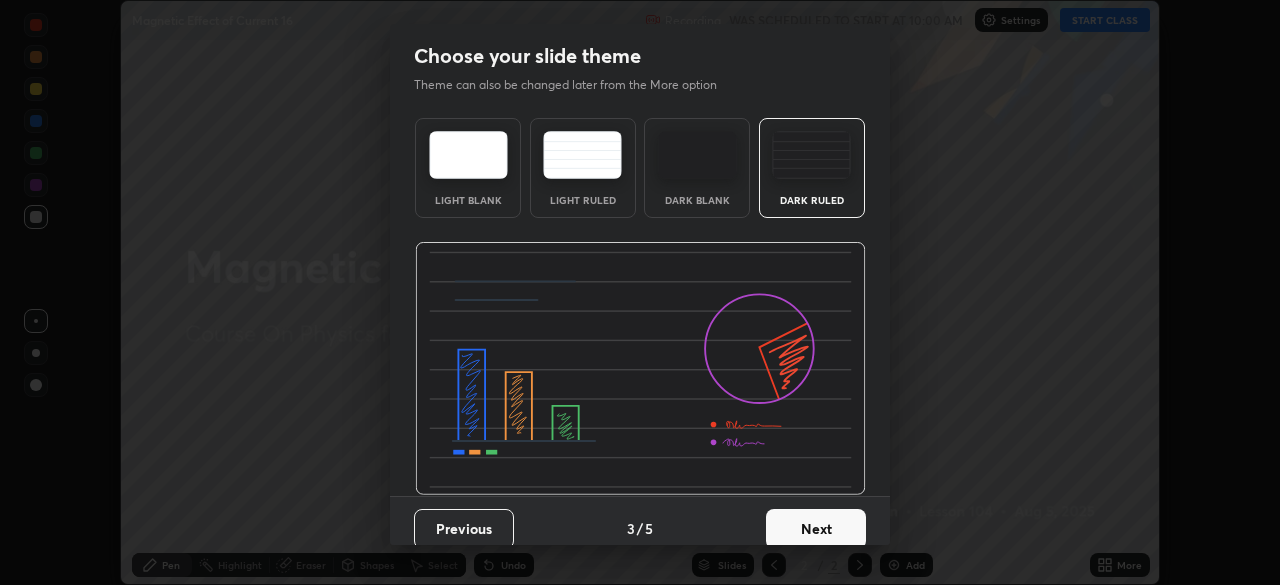 click on "Next" at bounding box center [816, 529] 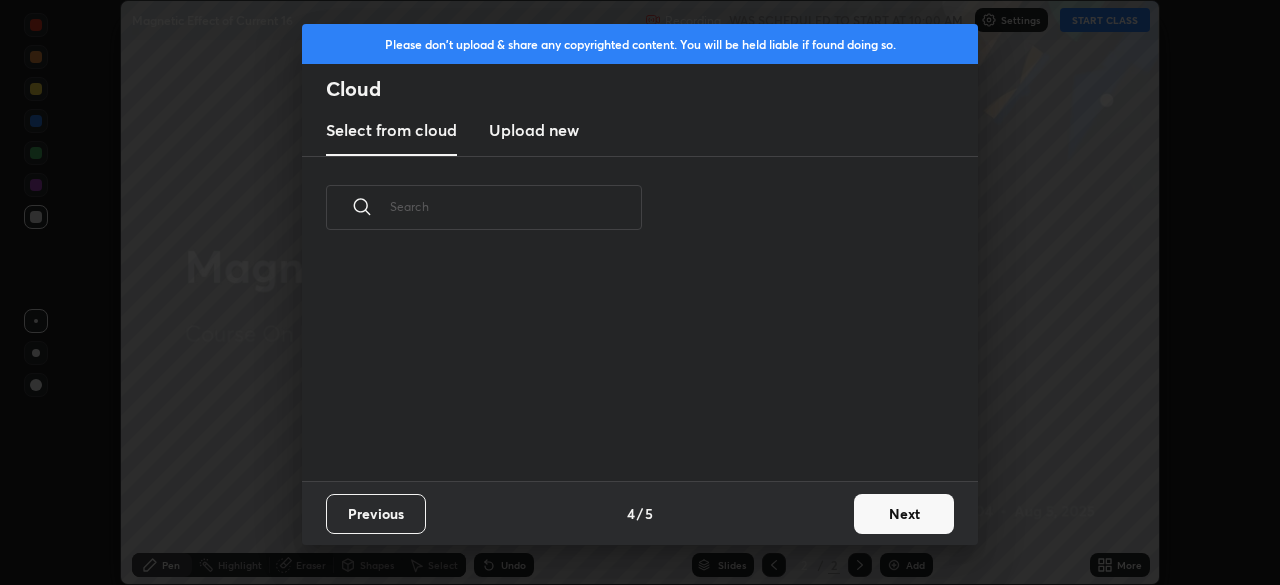 click on "Next" at bounding box center [904, 514] 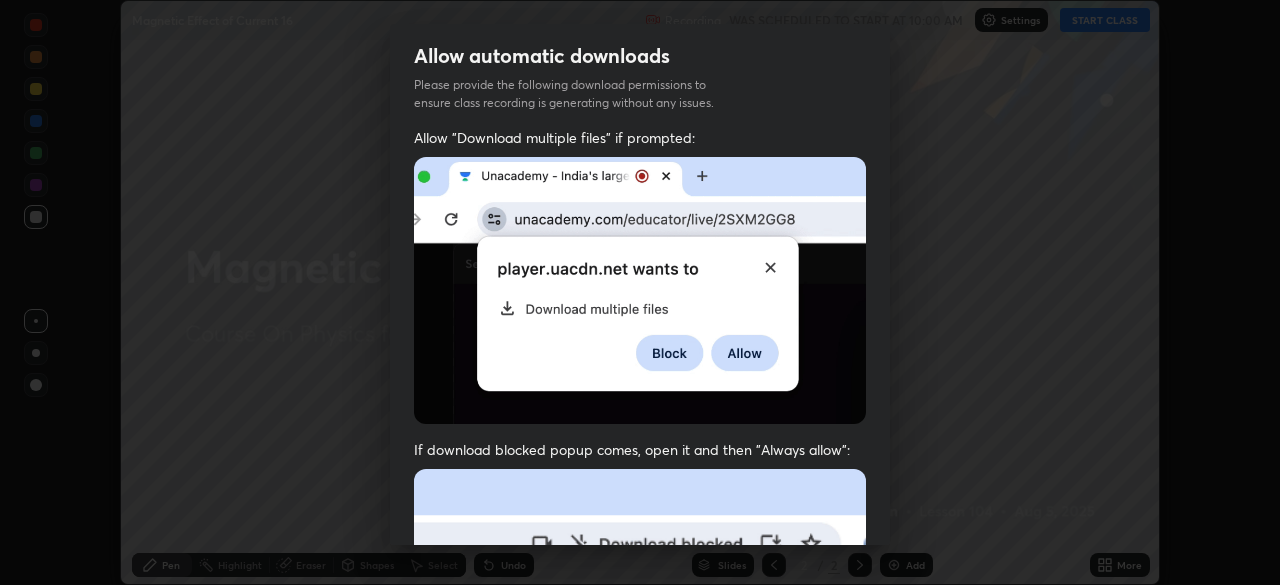 click at bounding box center [640, 290] 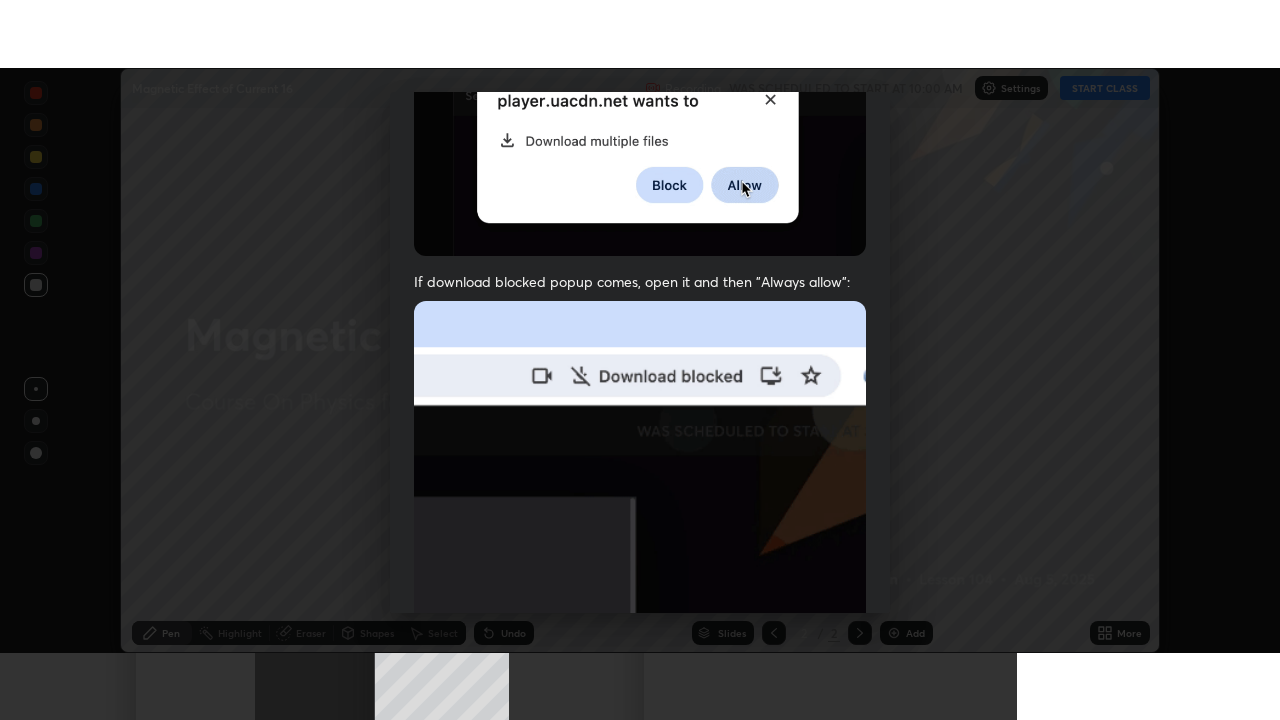scroll, scrollTop: 479, scrollLeft: 0, axis: vertical 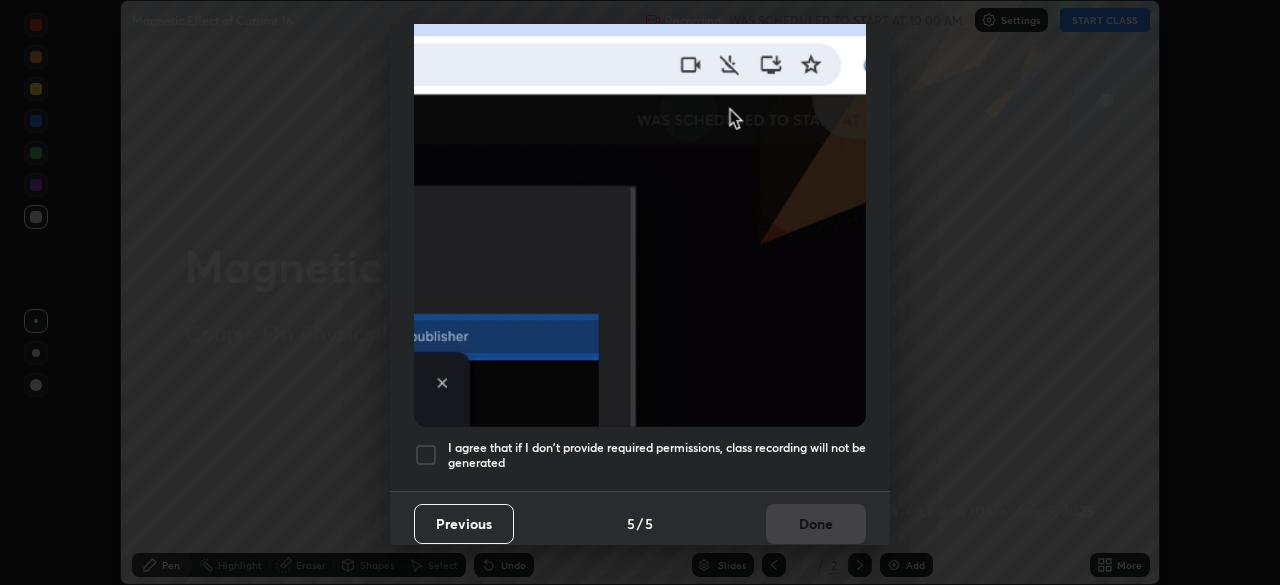 click on "I agree that if I don't provide required permissions, class recording will not be generated" at bounding box center (657, 455) 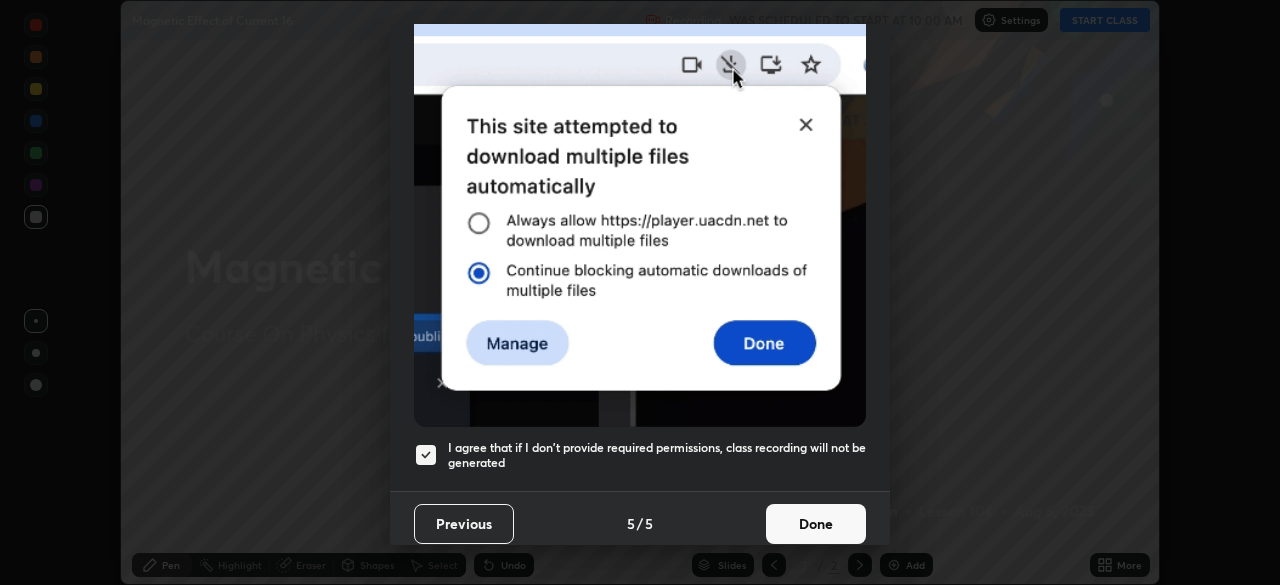 click on "Done" at bounding box center (816, 524) 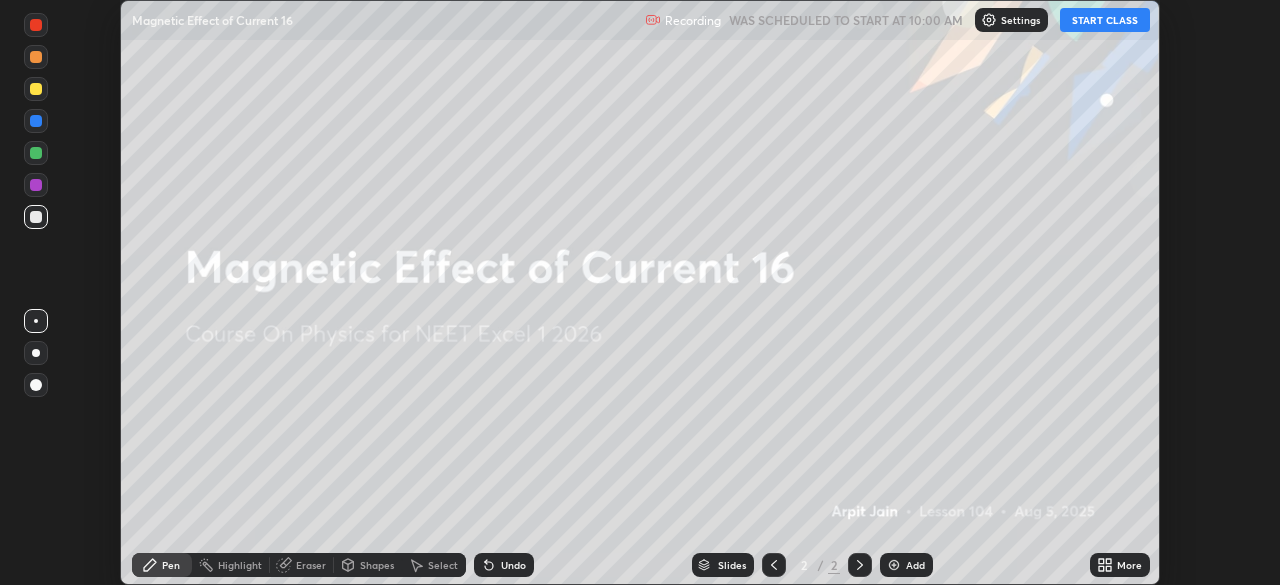 click on "START CLASS" at bounding box center [1105, 20] 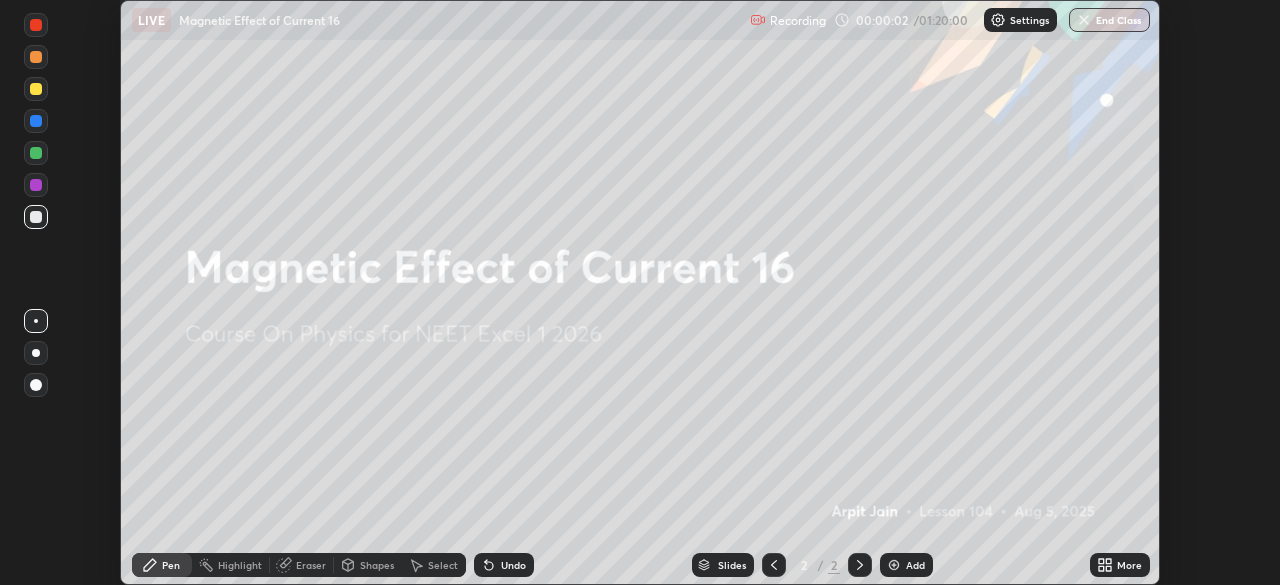 click on "More" at bounding box center [1129, 565] 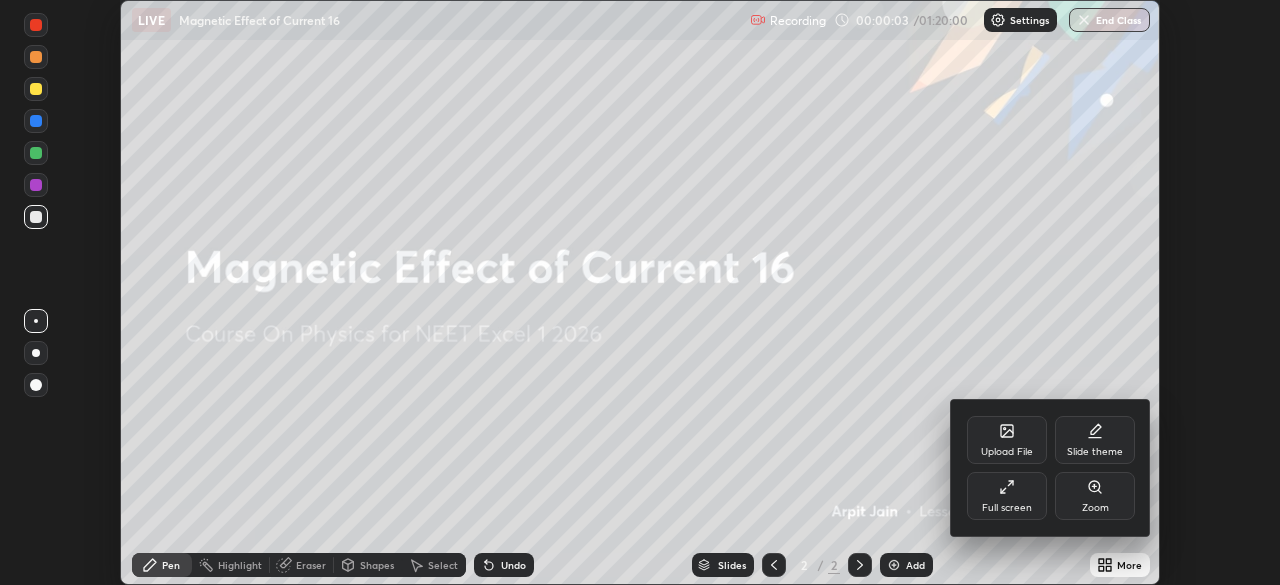 click on "Full screen" at bounding box center [1007, 496] 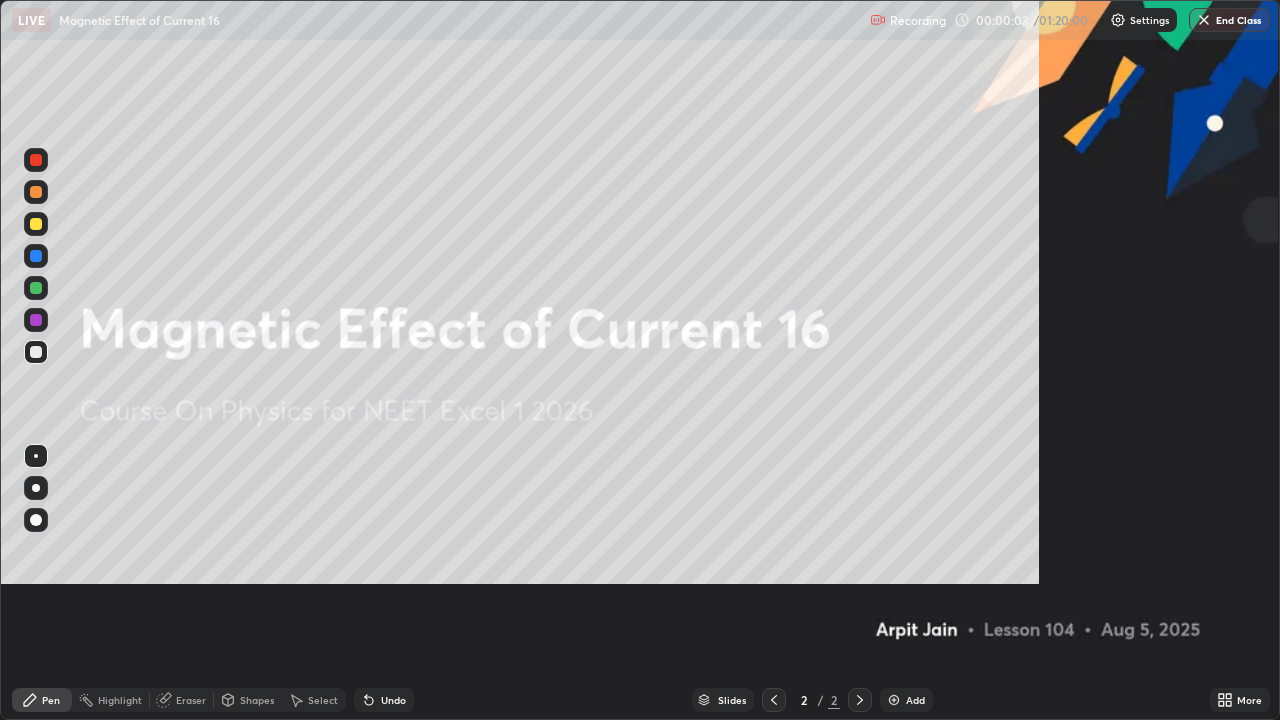 scroll, scrollTop: 99280, scrollLeft: 98720, axis: both 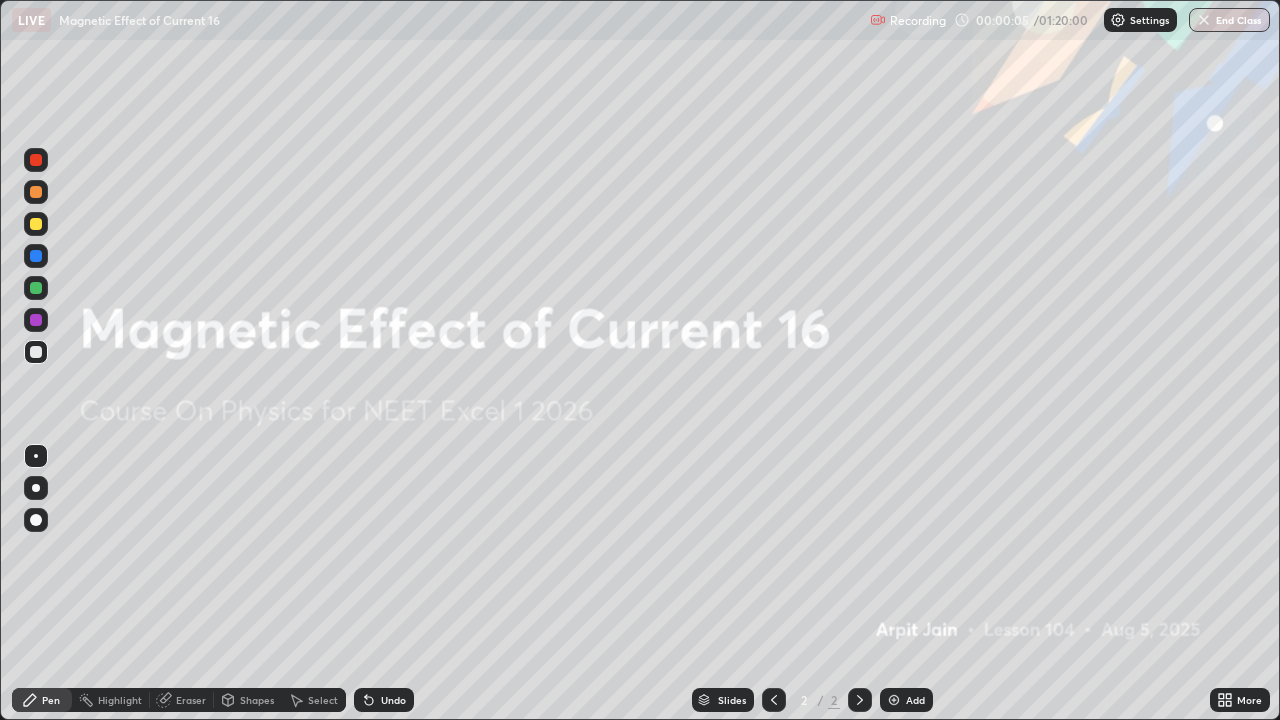 click on "Add" at bounding box center [915, 700] 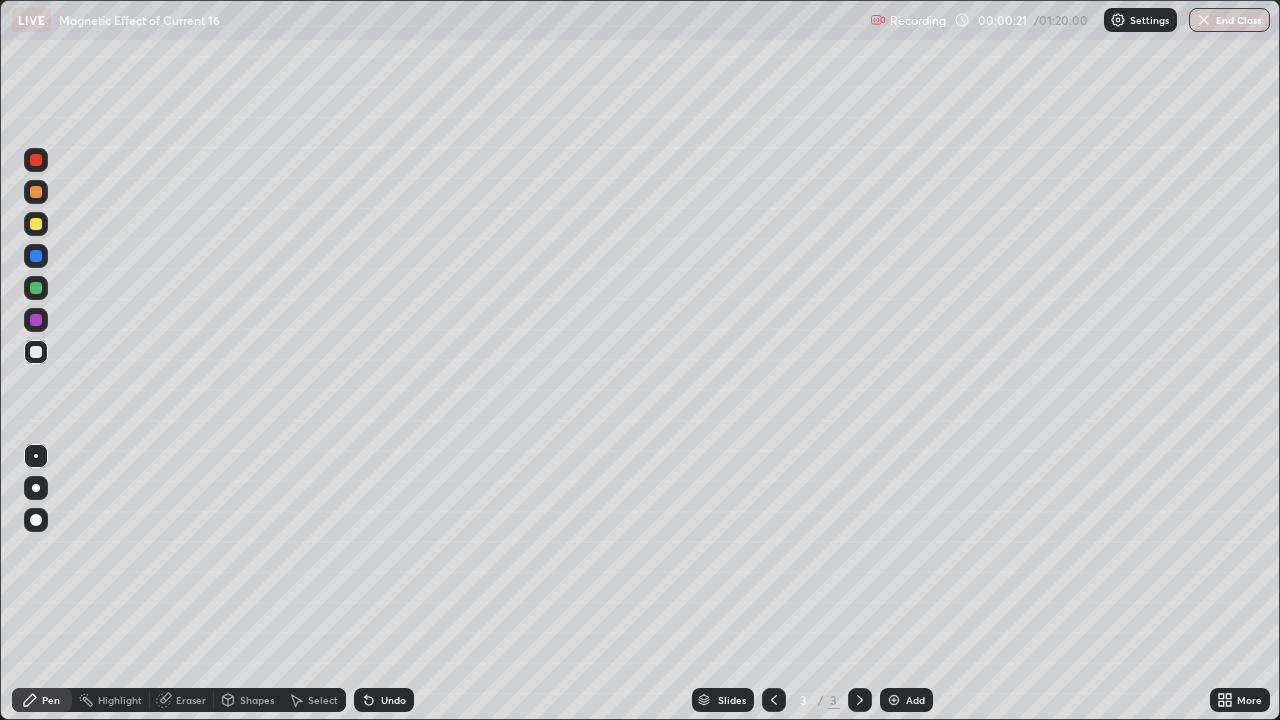 click at bounding box center (36, 224) 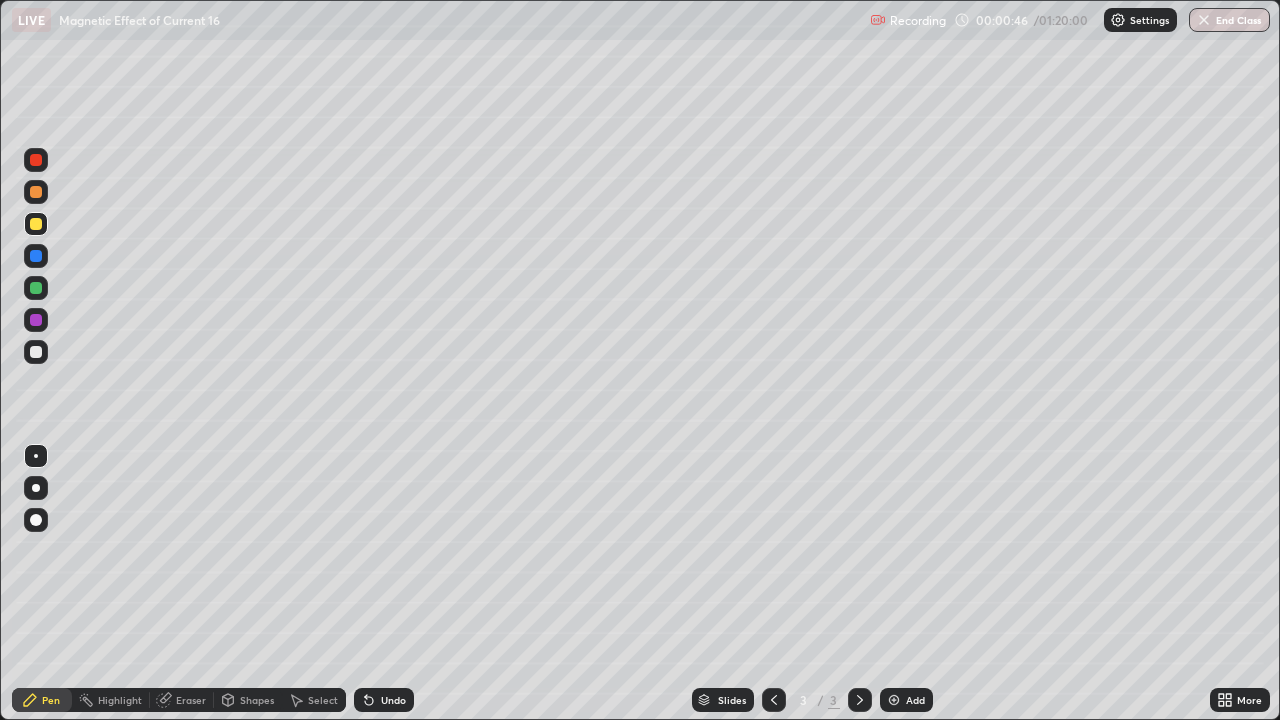 click on "Undo" at bounding box center (393, 700) 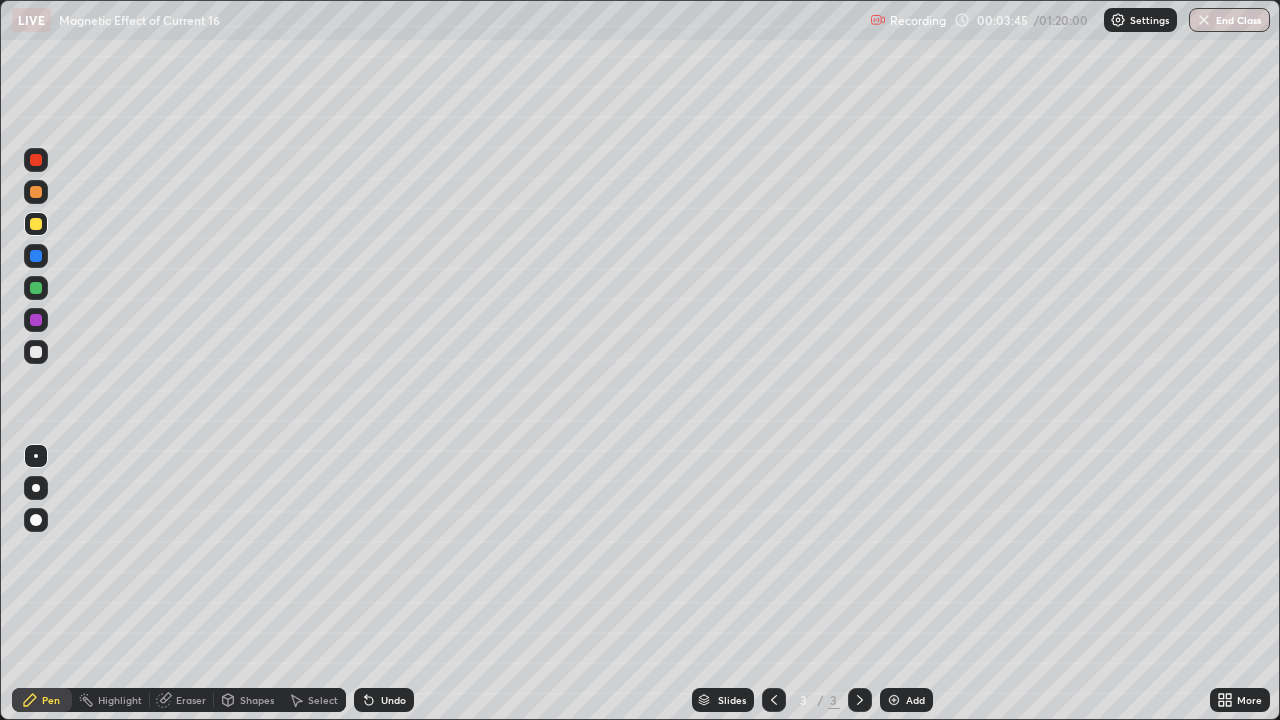 click on "Add" at bounding box center [915, 700] 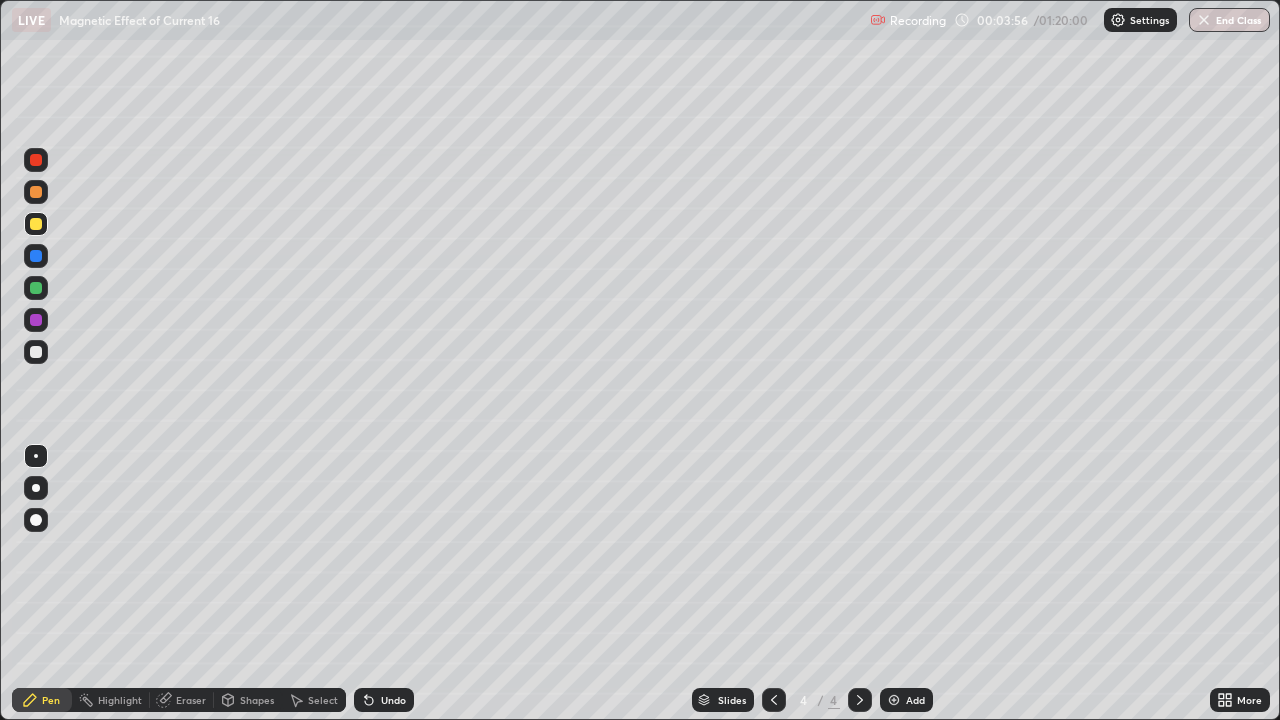click at bounding box center (36, 352) 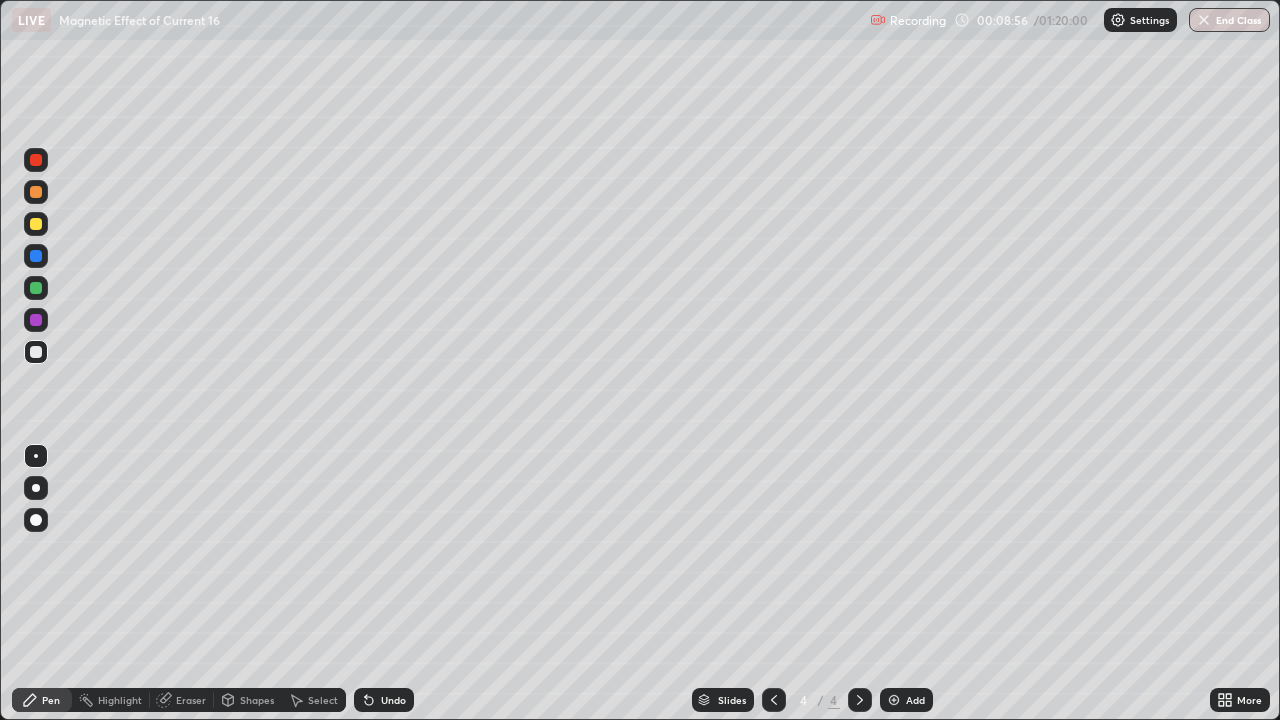 click at bounding box center [36, 224] 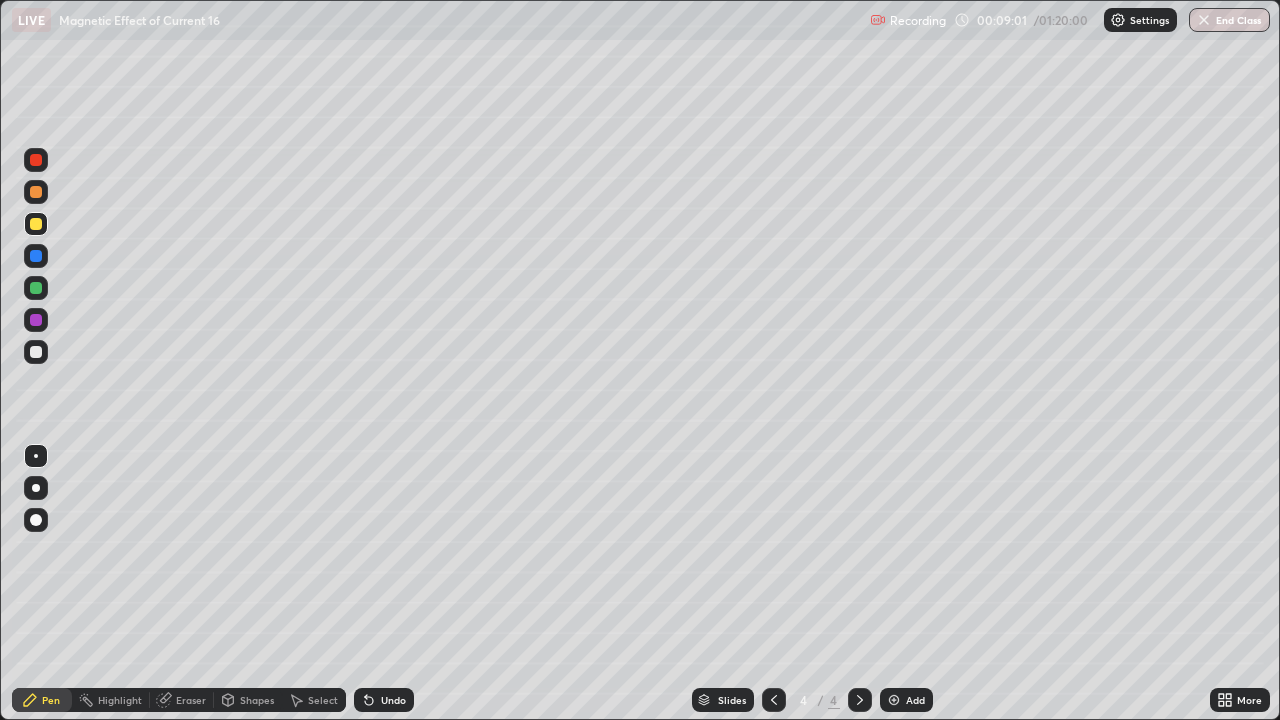 click on "Shapes" at bounding box center (257, 700) 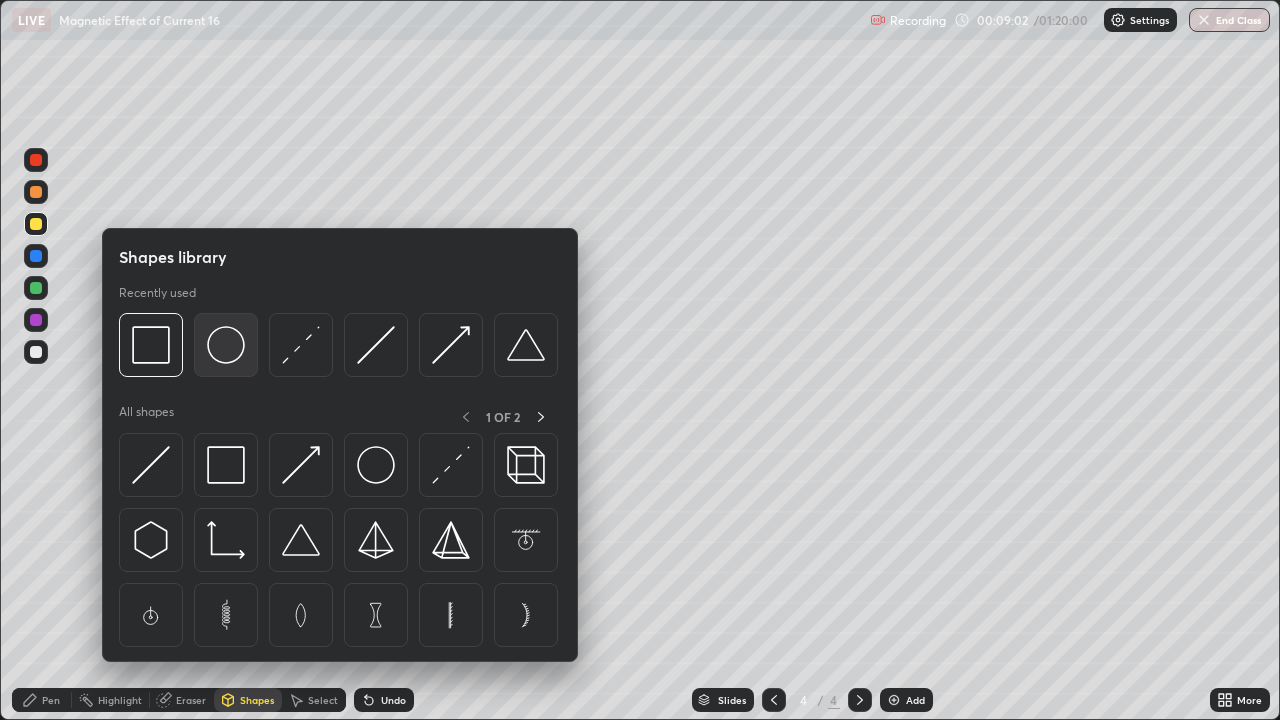 click at bounding box center (226, 345) 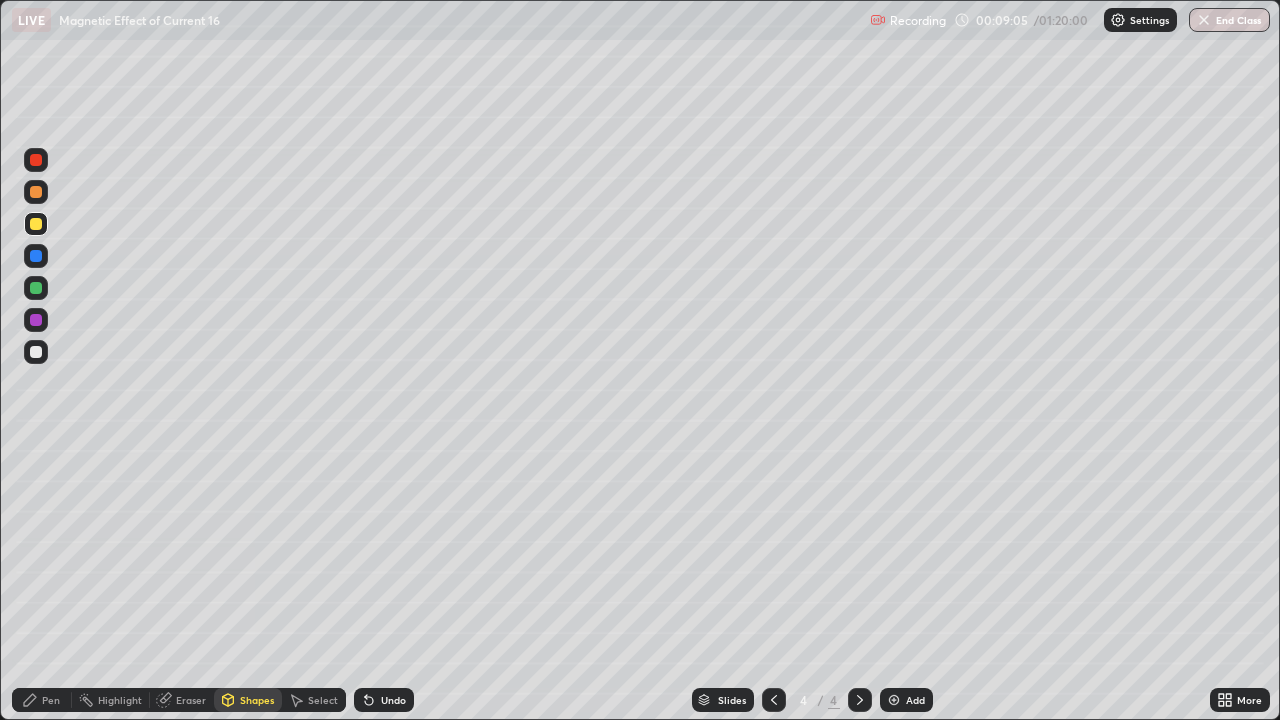 click on "Shapes" at bounding box center (257, 700) 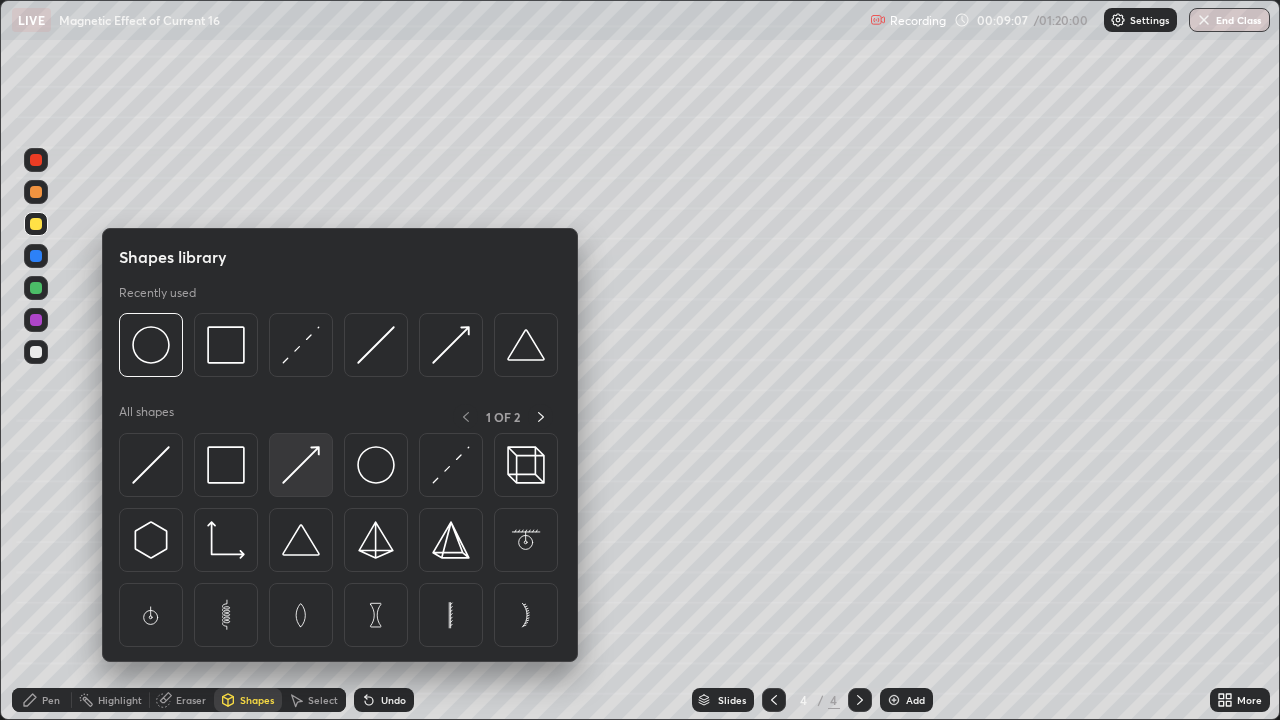 click at bounding box center (301, 465) 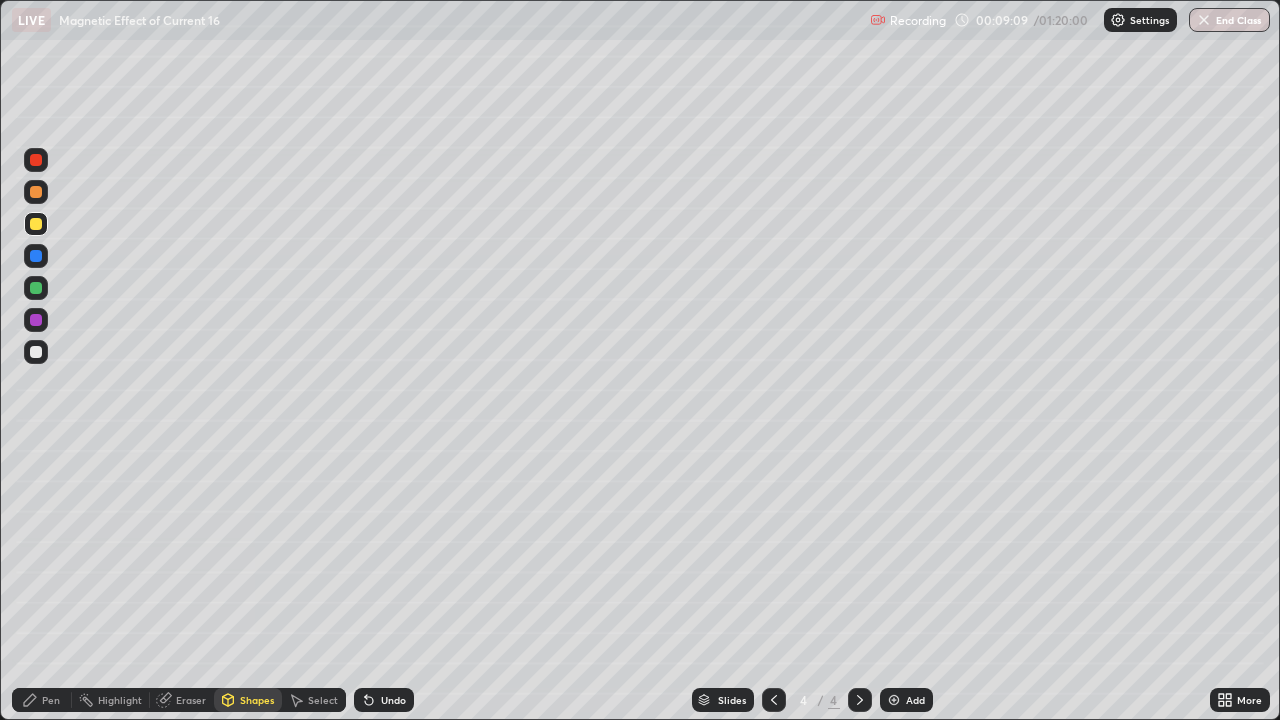 click at bounding box center (36, 160) 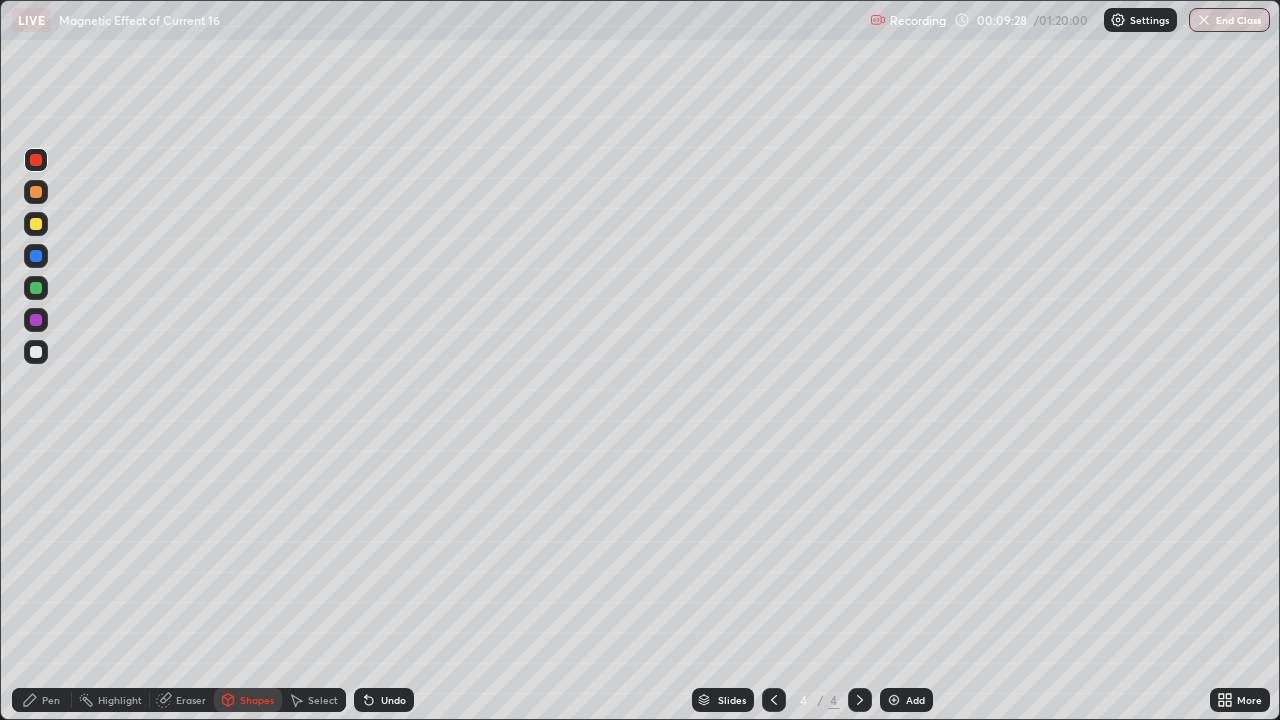 click 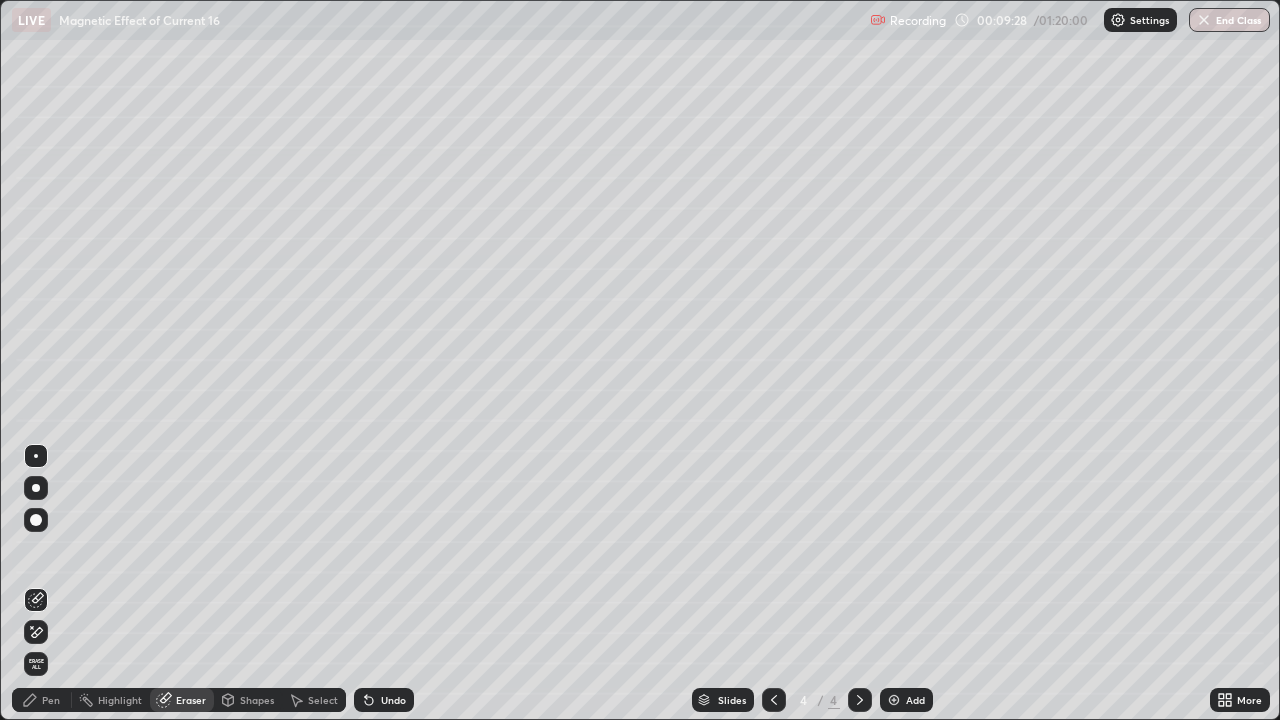 click 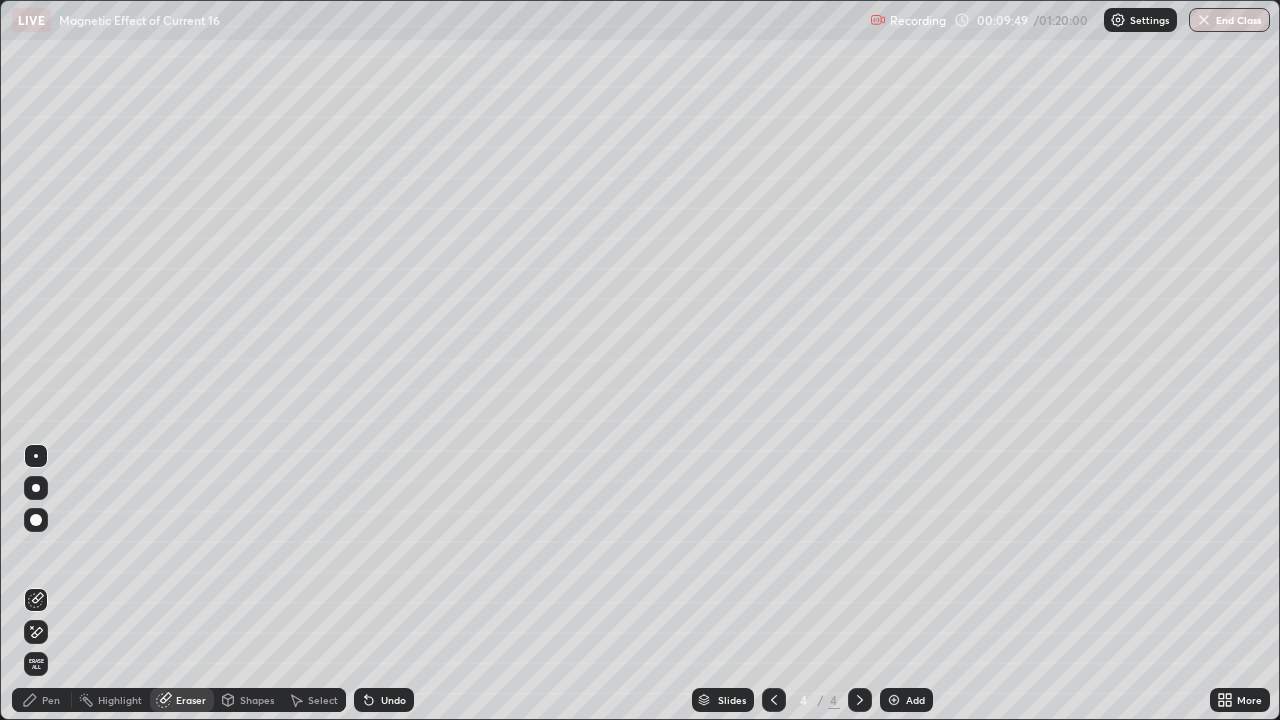 click on "Pen" at bounding box center [42, 700] 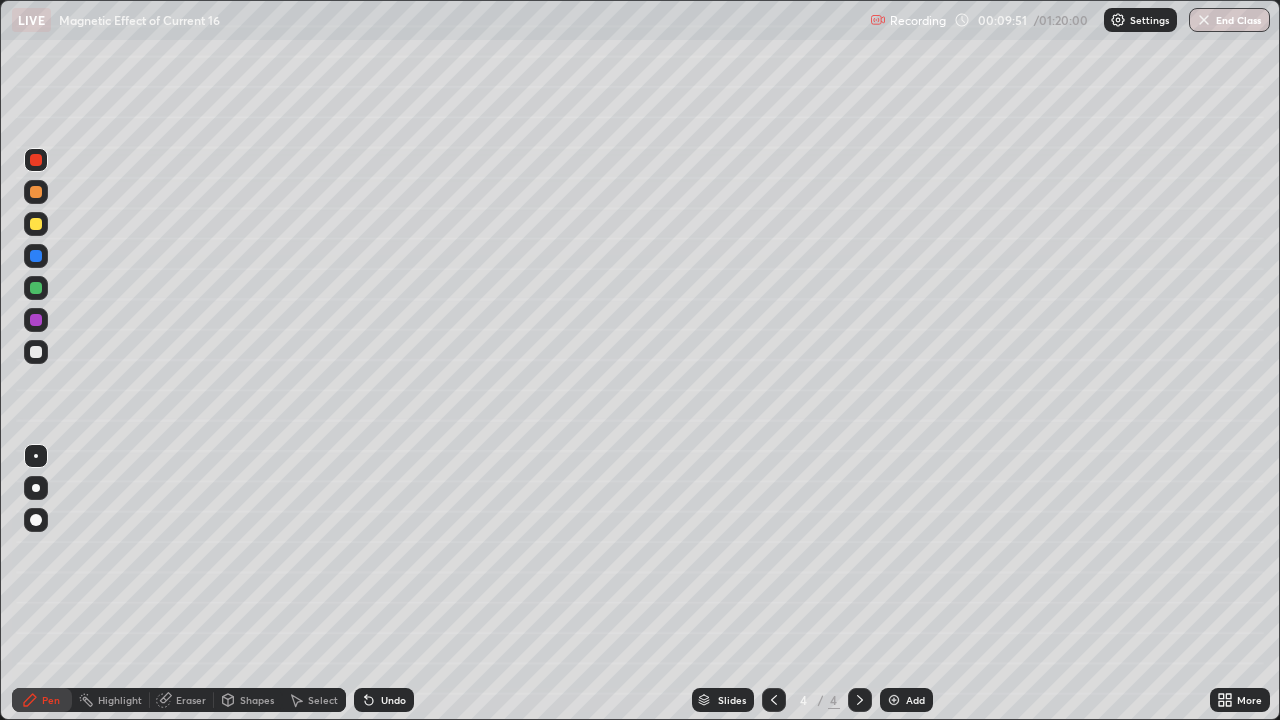 click at bounding box center [36, 352] 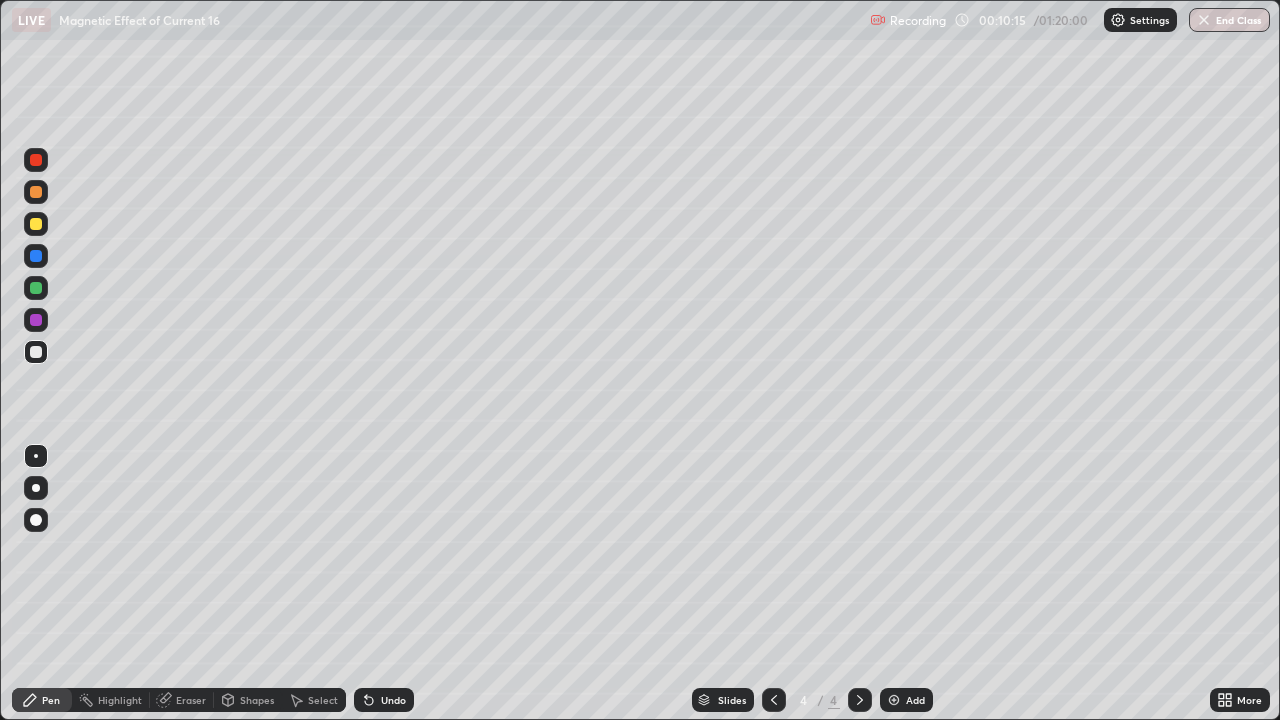 click on "Highlight" at bounding box center (120, 700) 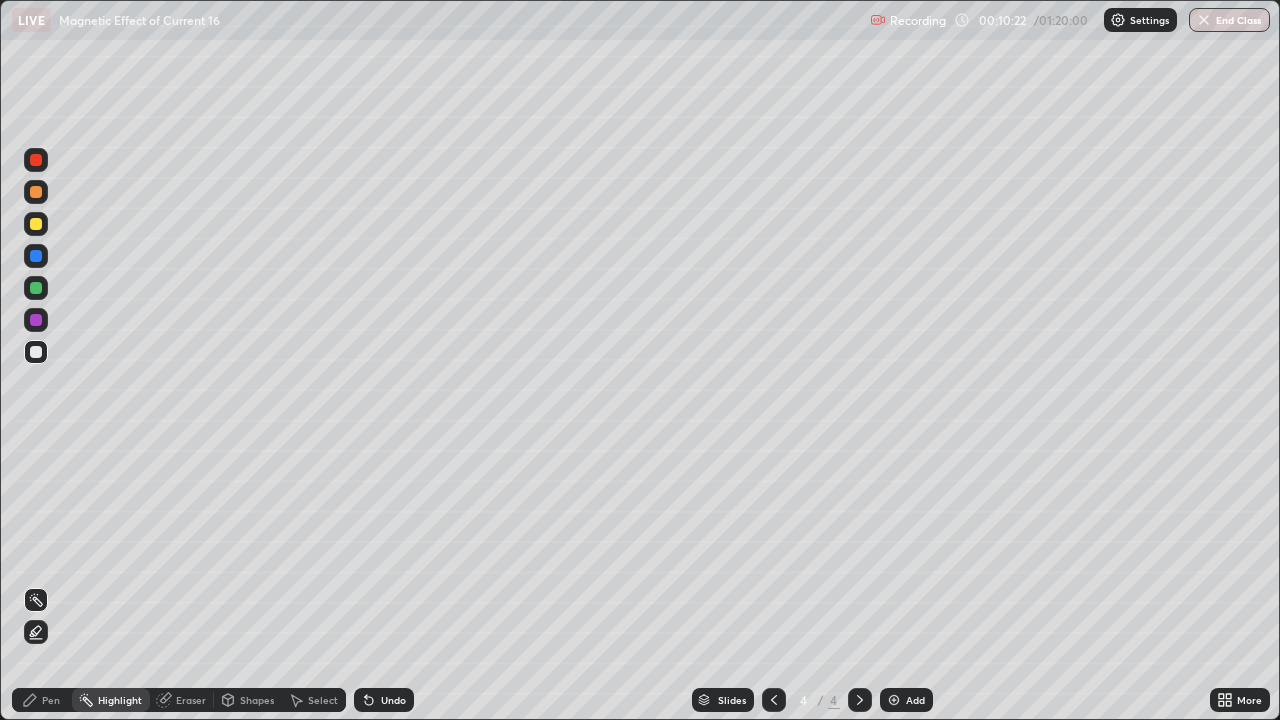 click on "Pen" at bounding box center (42, 700) 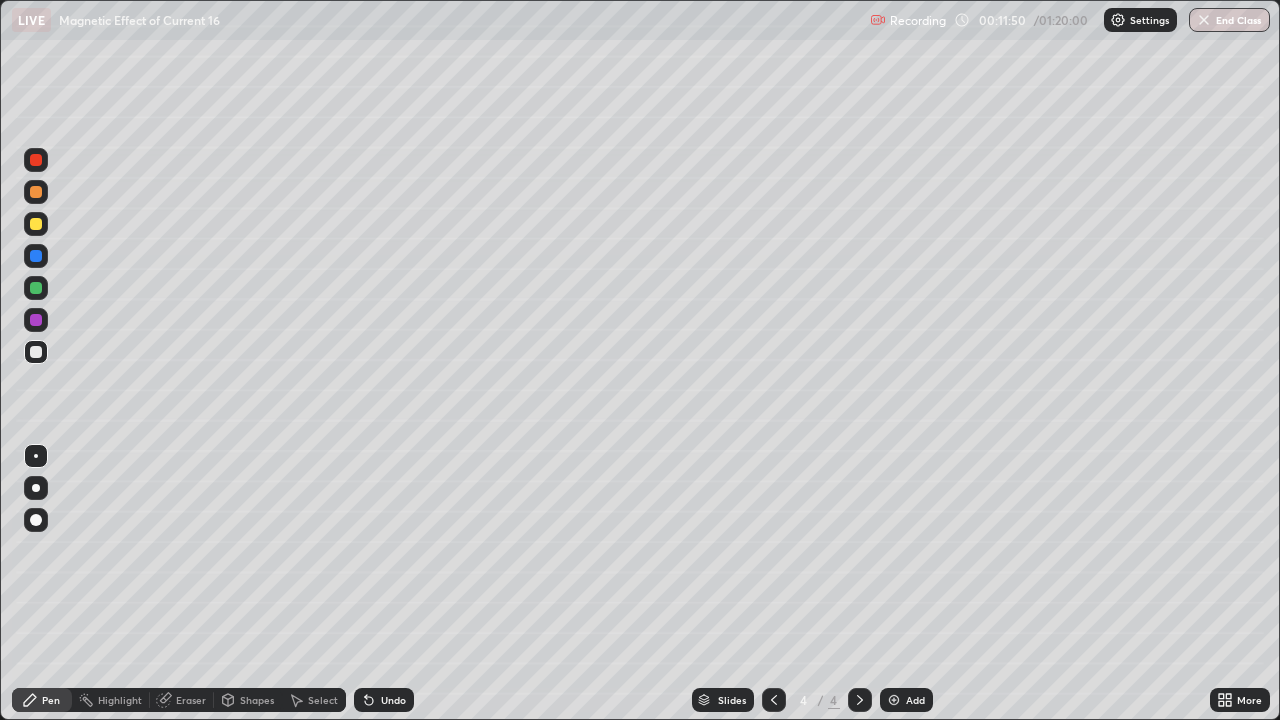 click at bounding box center [36, 352] 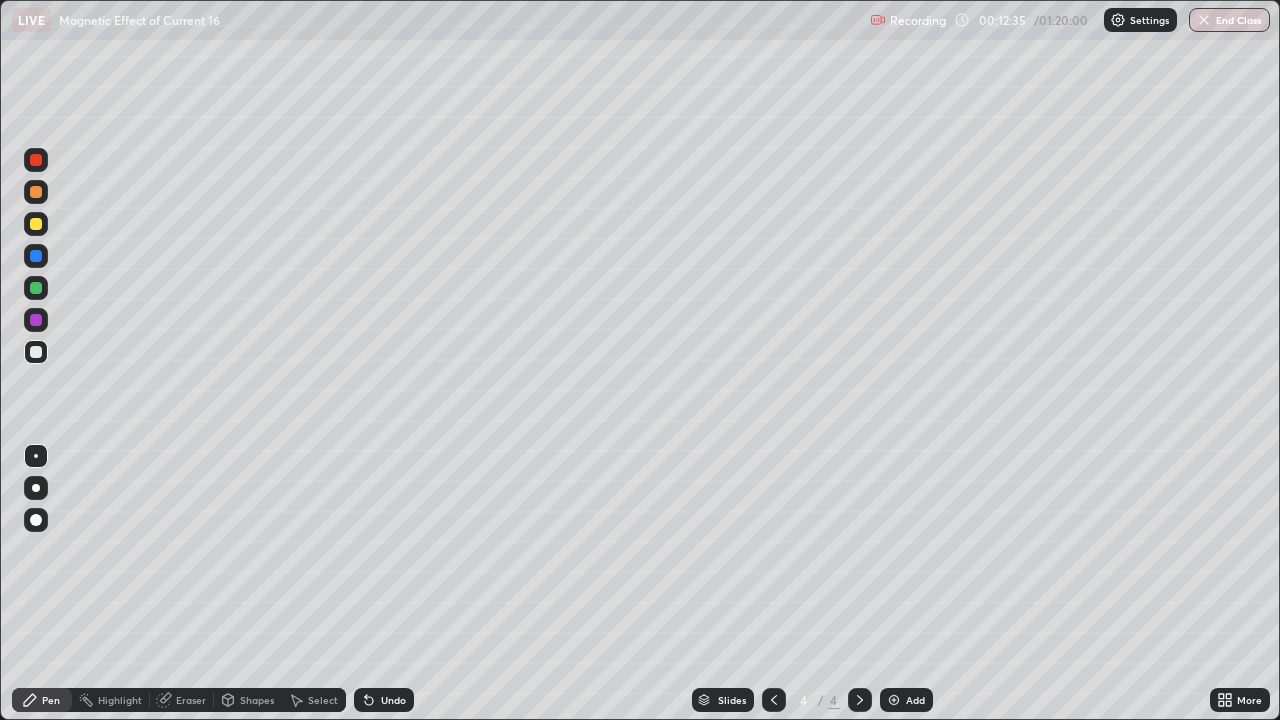 click at bounding box center [894, 700] 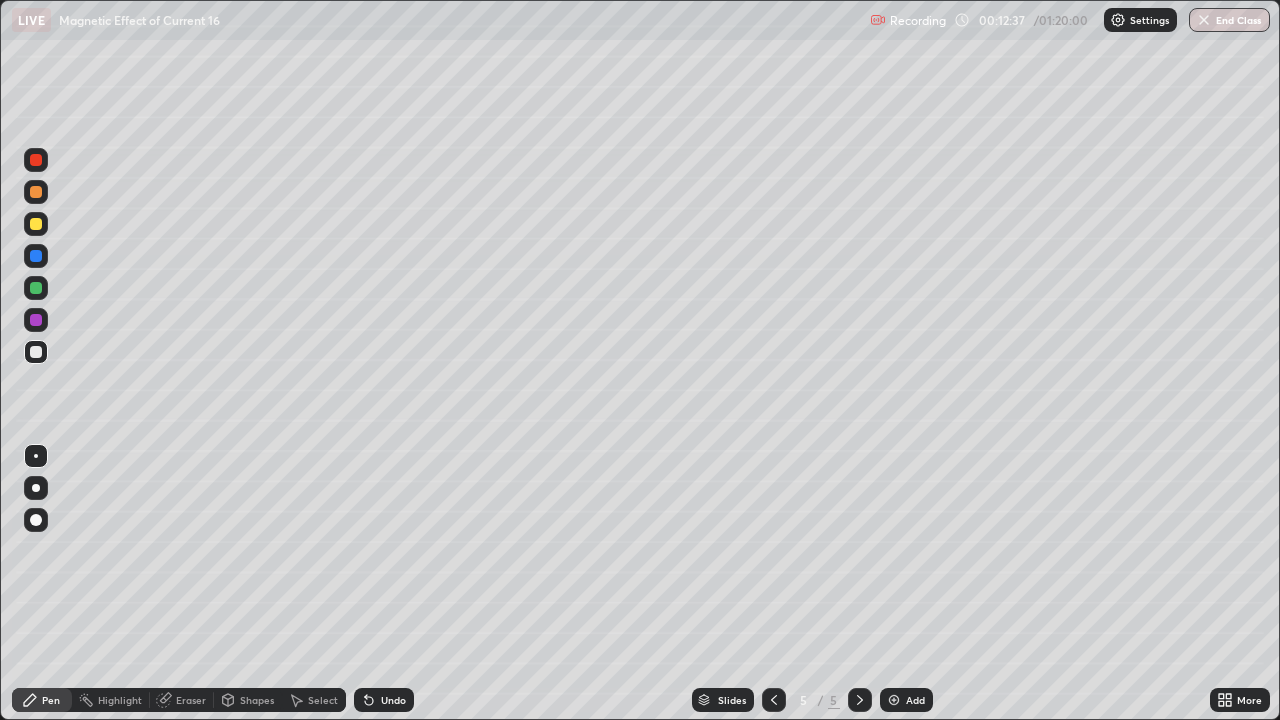 click at bounding box center (36, 192) 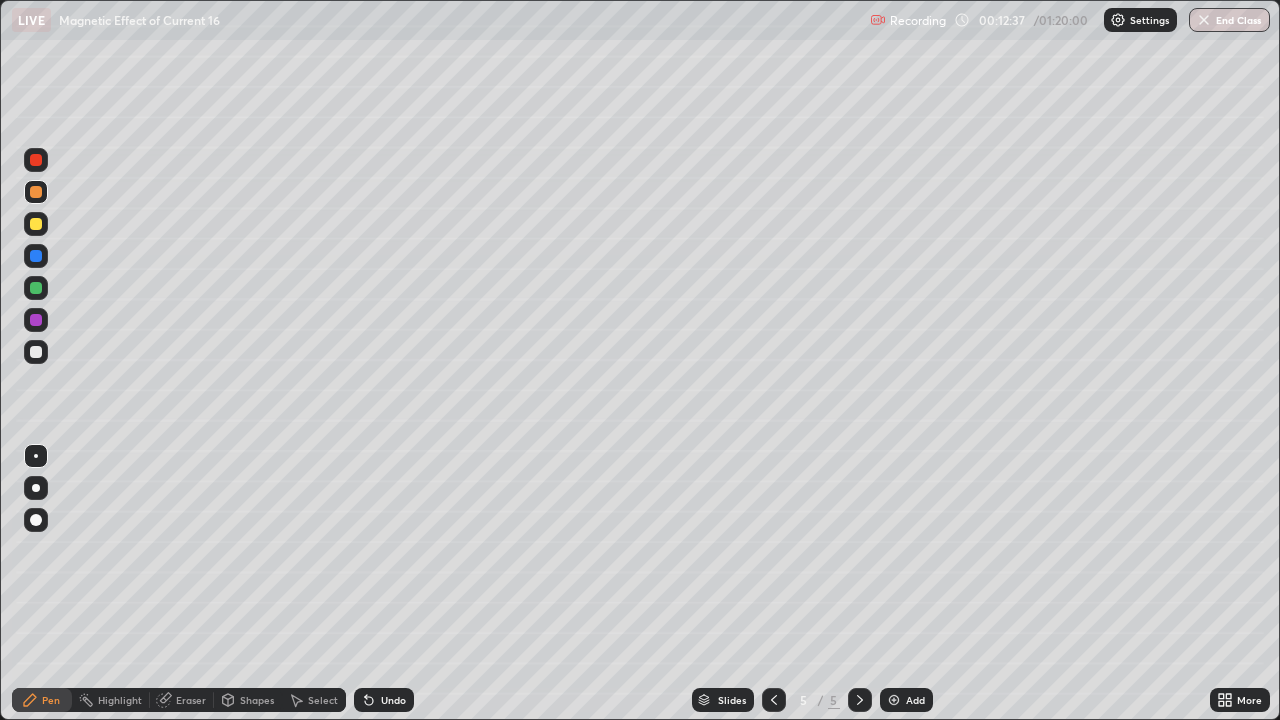 click at bounding box center [36, 224] 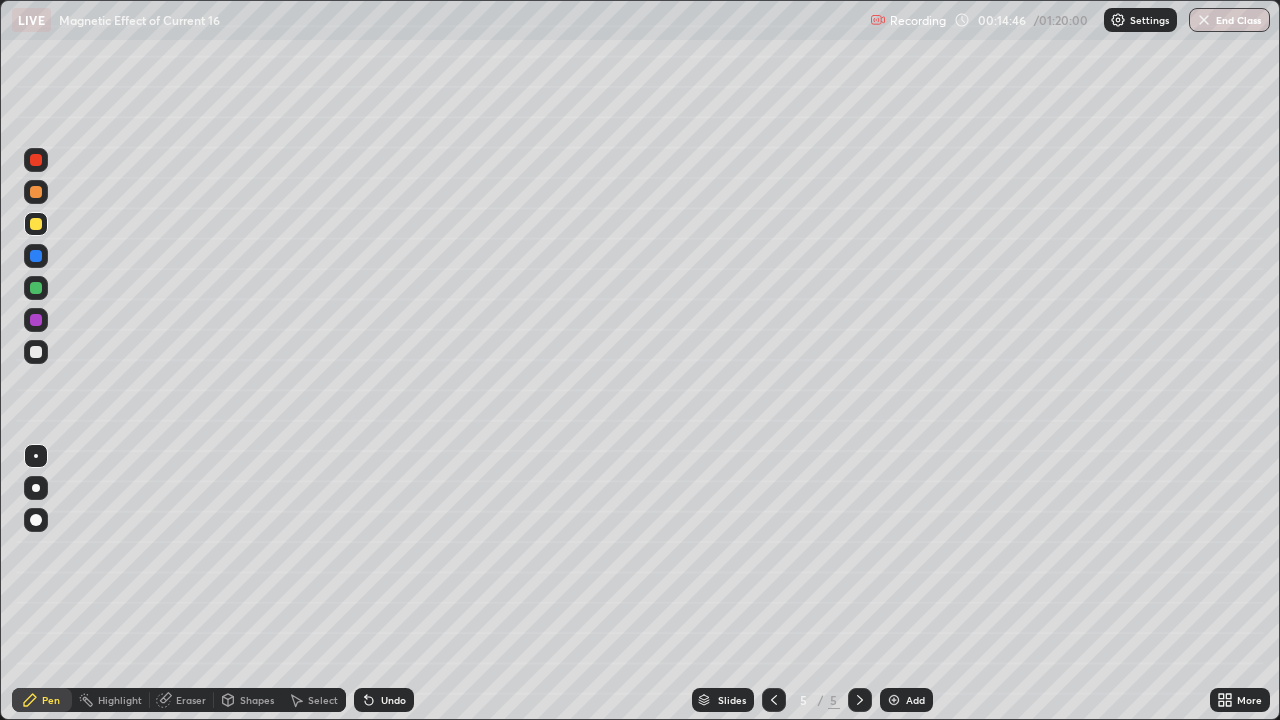 click on "Eraser" at bounding box center (191, 700) 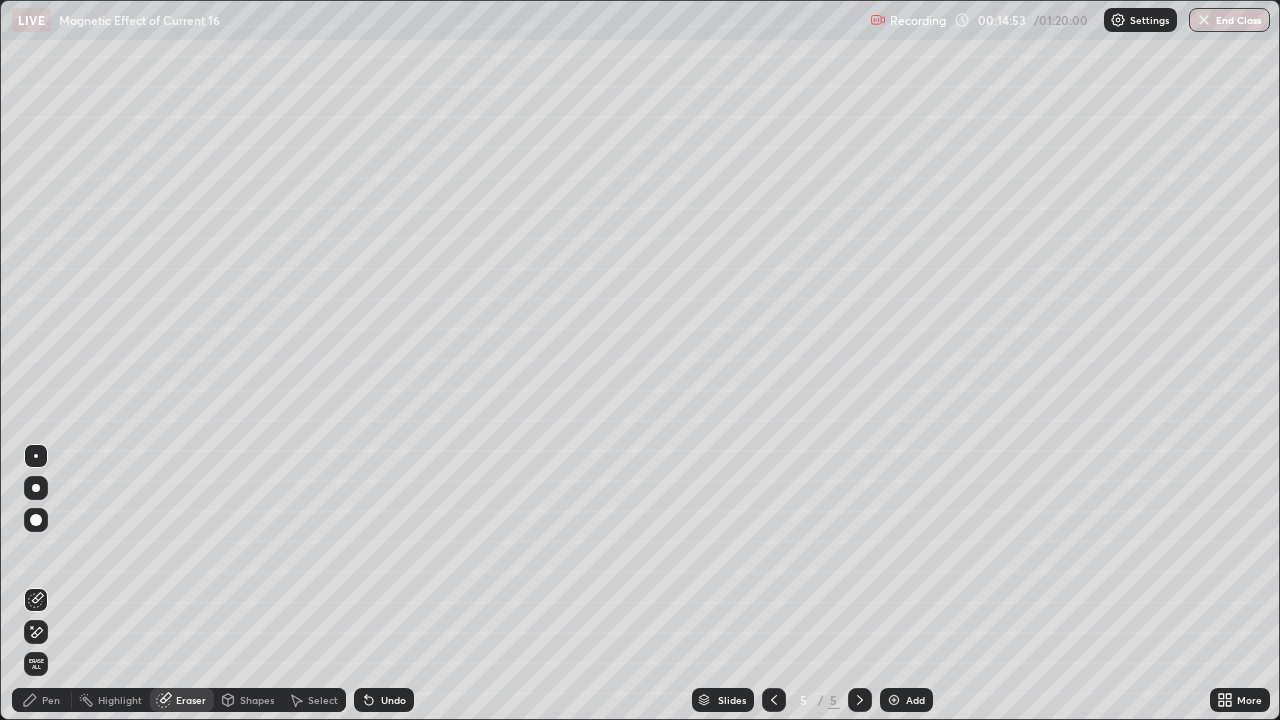 click on "Pen" at bounding box center (51, 700) 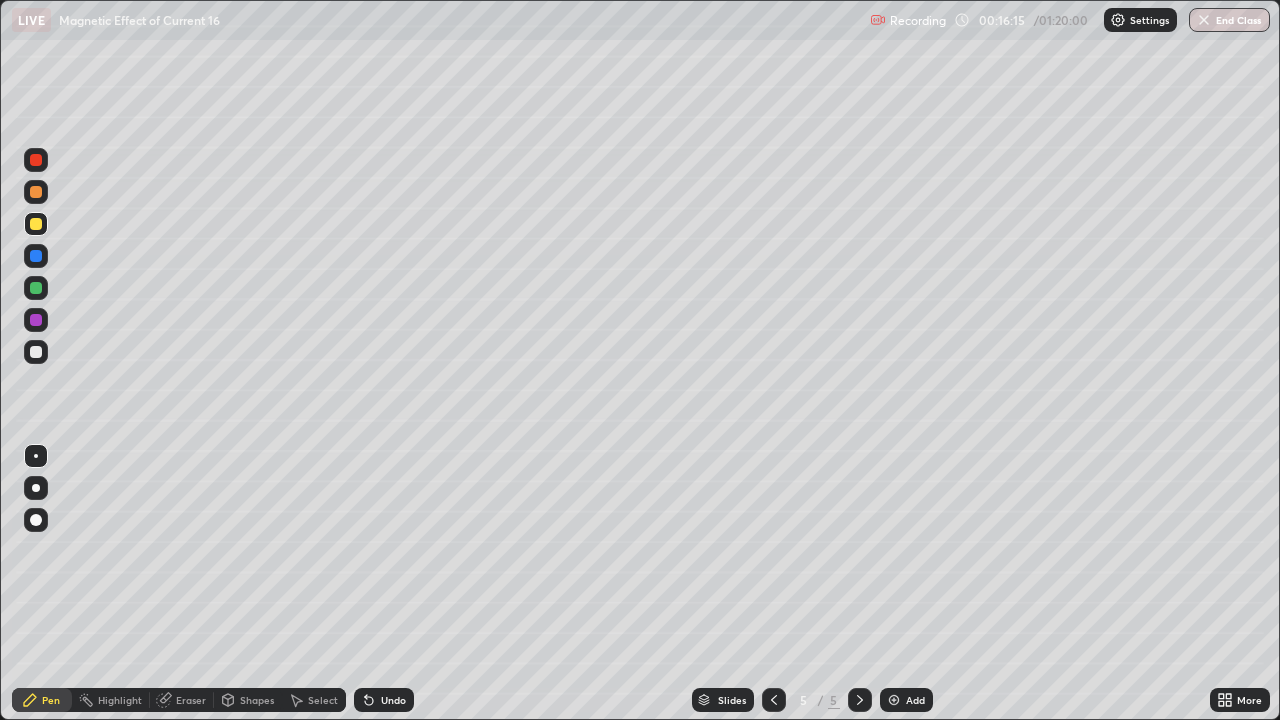click on "Setting up your live class" at bounding box center (640, 360) 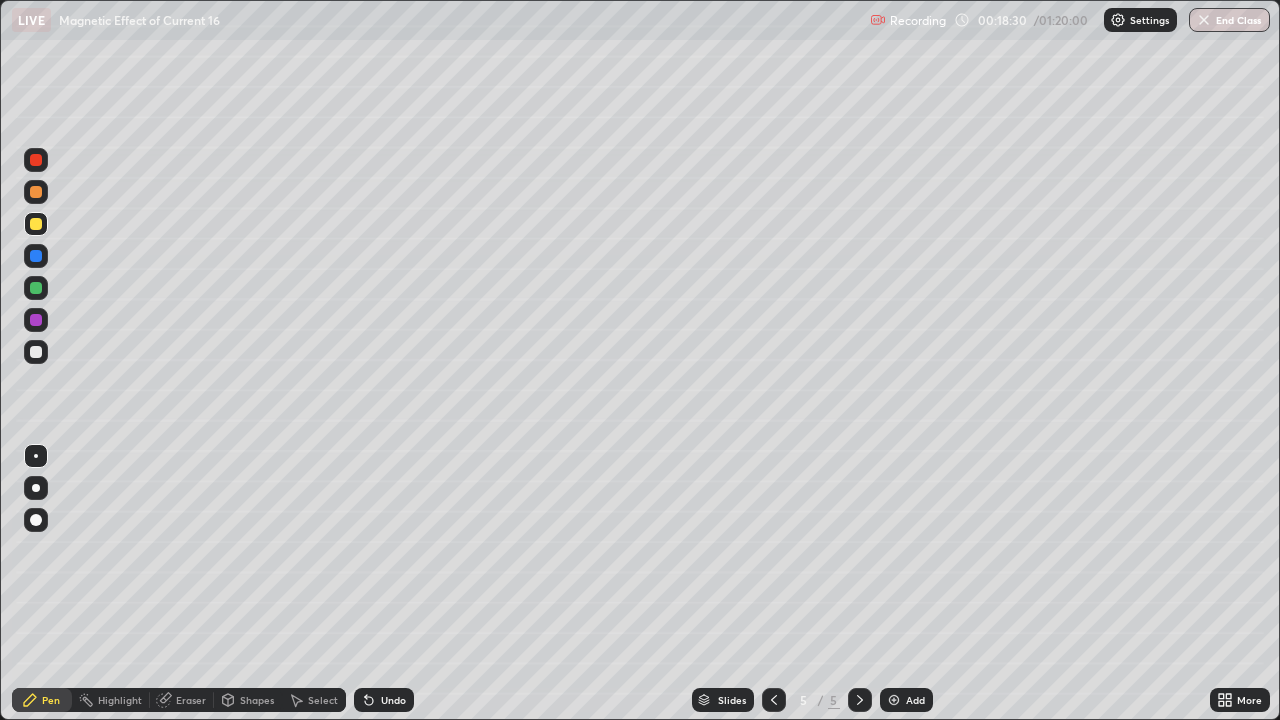 click on "Add" at bounding box center (906, 700) 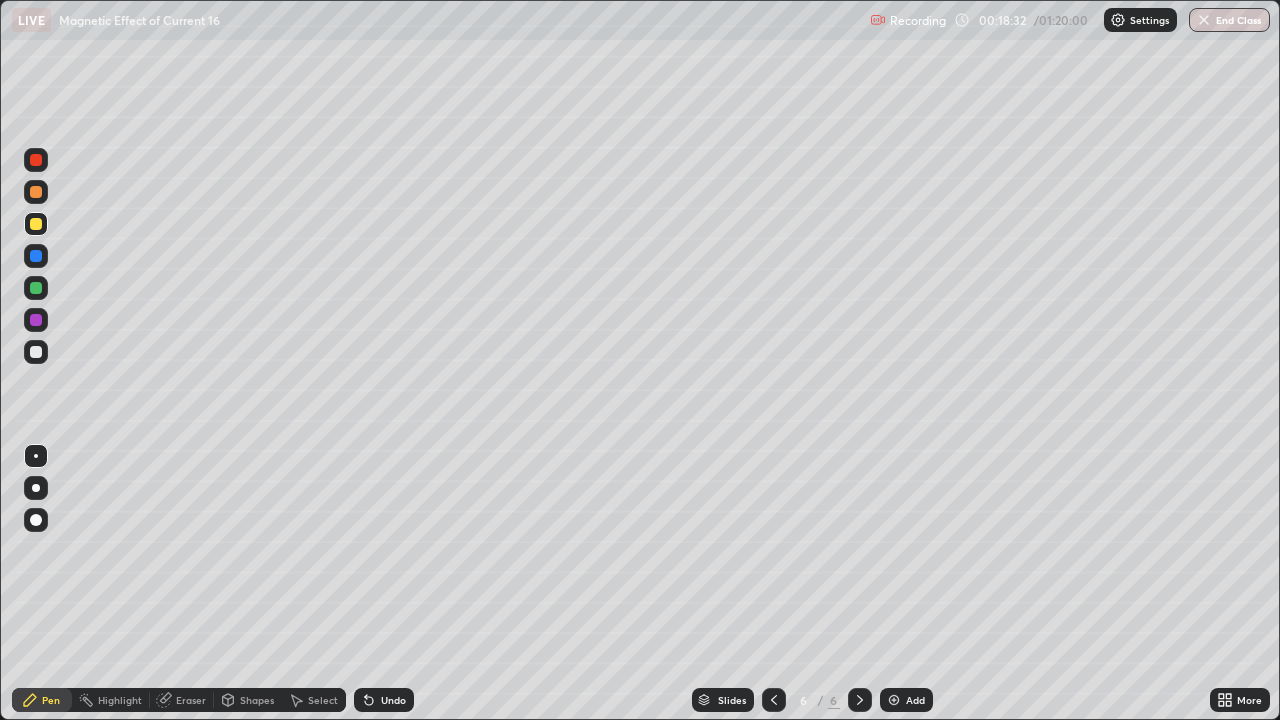 click at bounding box center [36, 352] 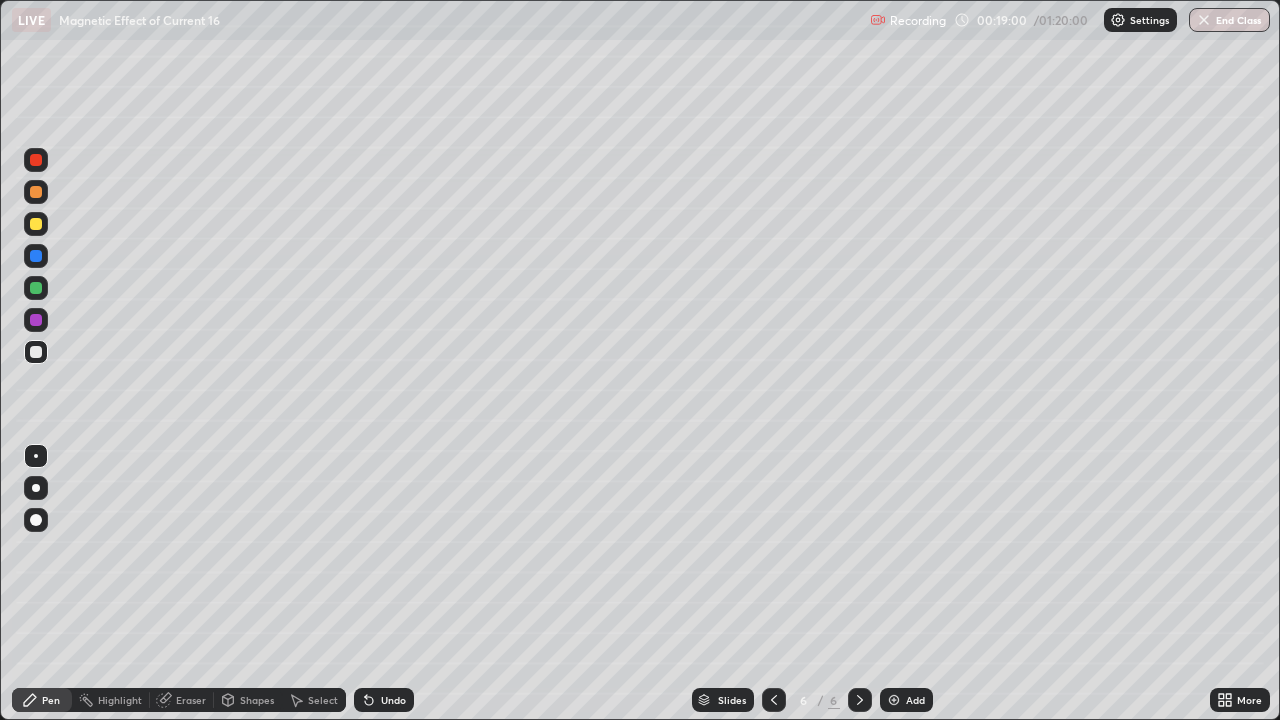 click at bounding box center (36, 224) 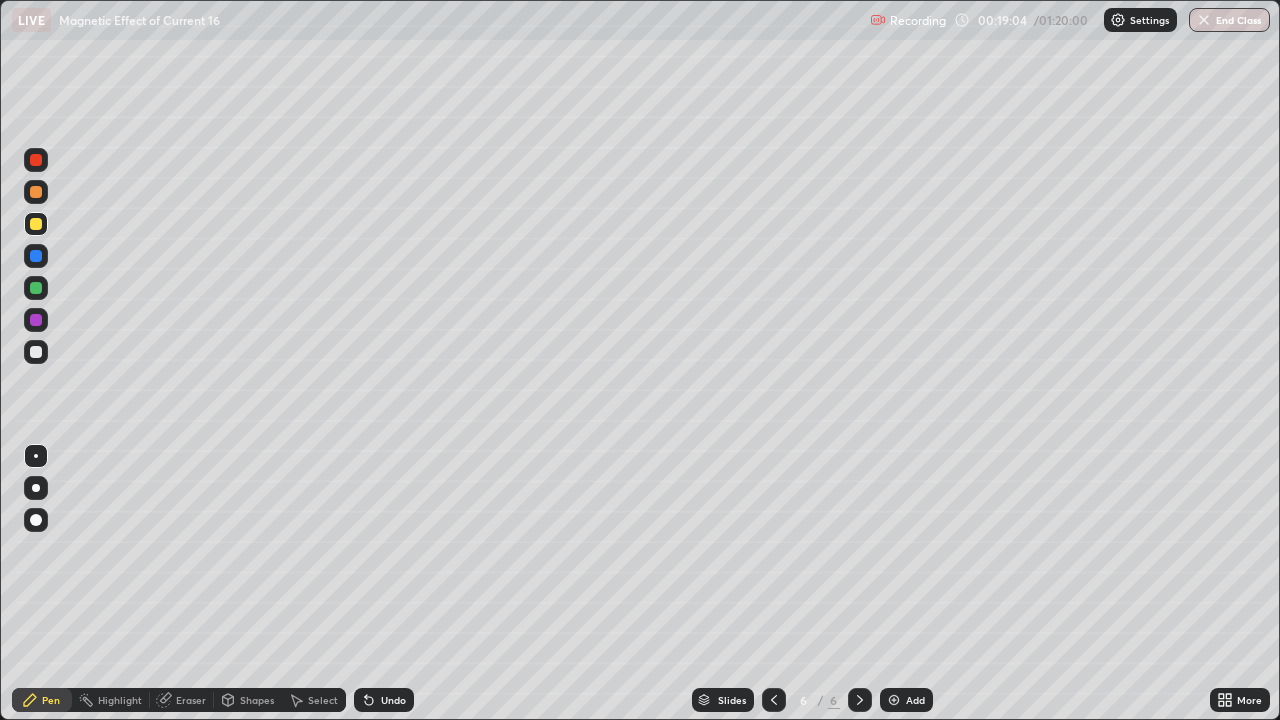 click on "Shapes" at bounding box center (257, 700) 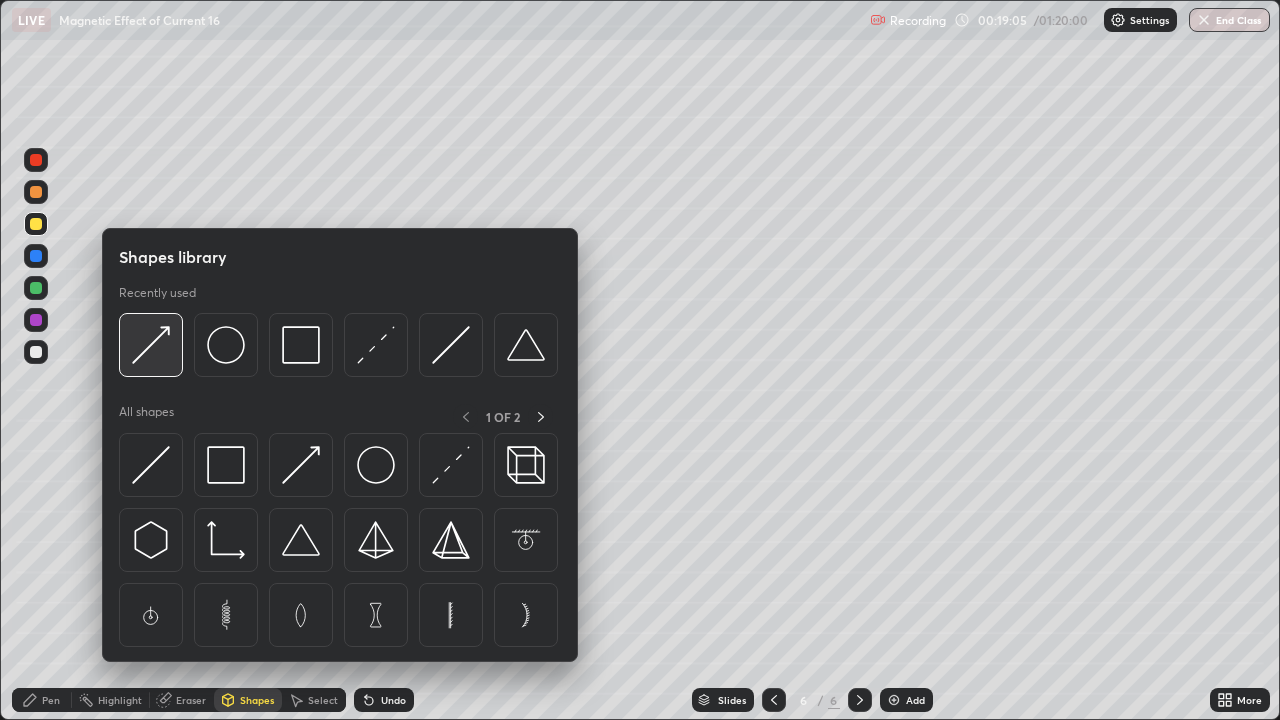 click at bounding box center (151, 345) 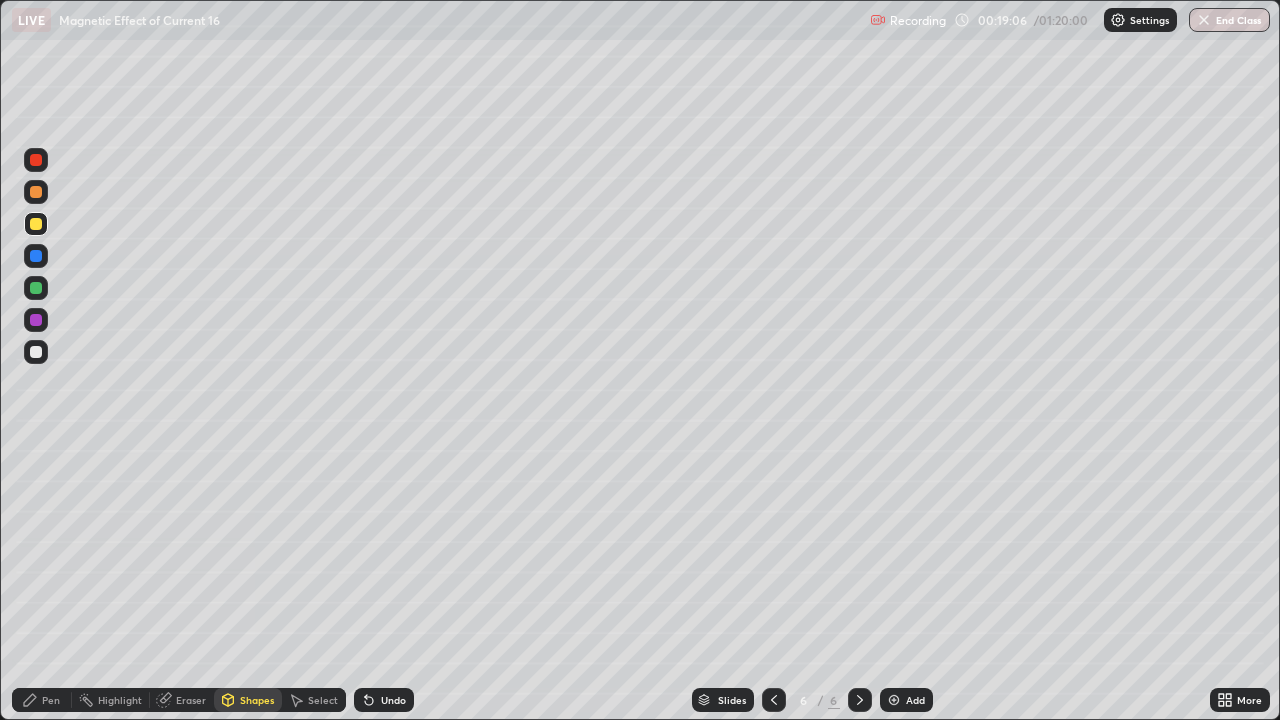 click at bounding box center (36, 160) 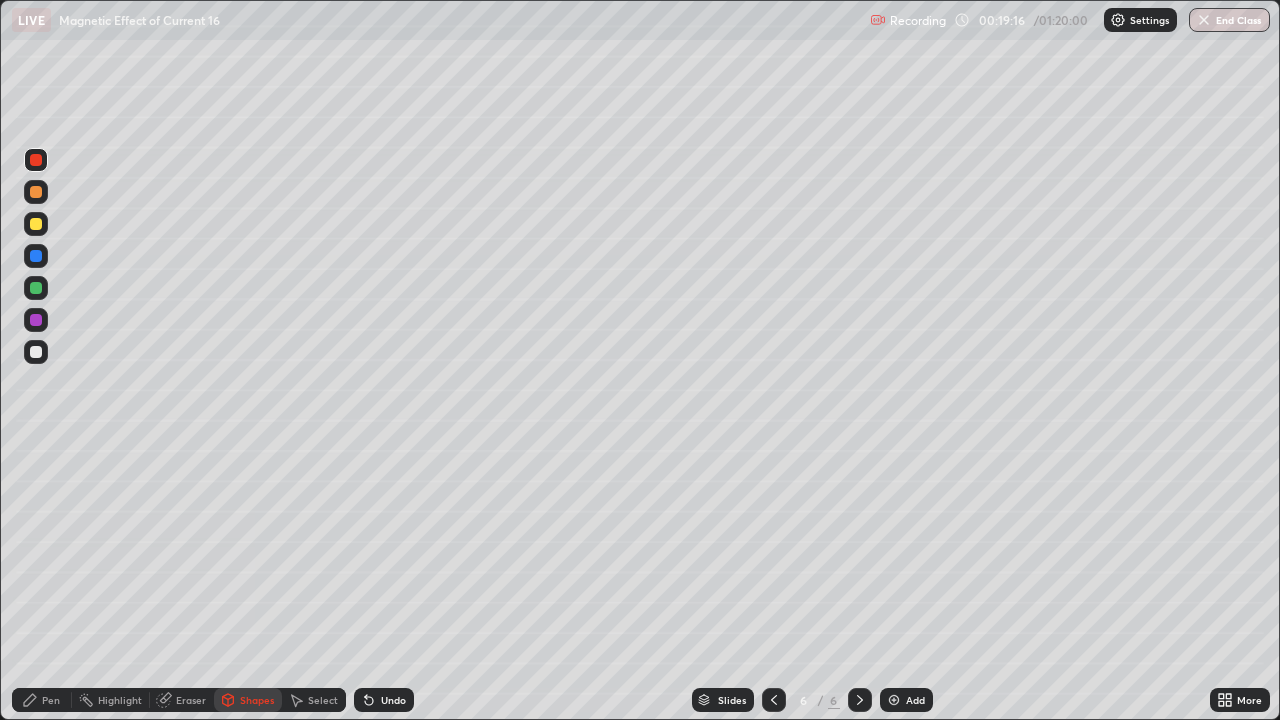 click at bounding box center (36, 224) 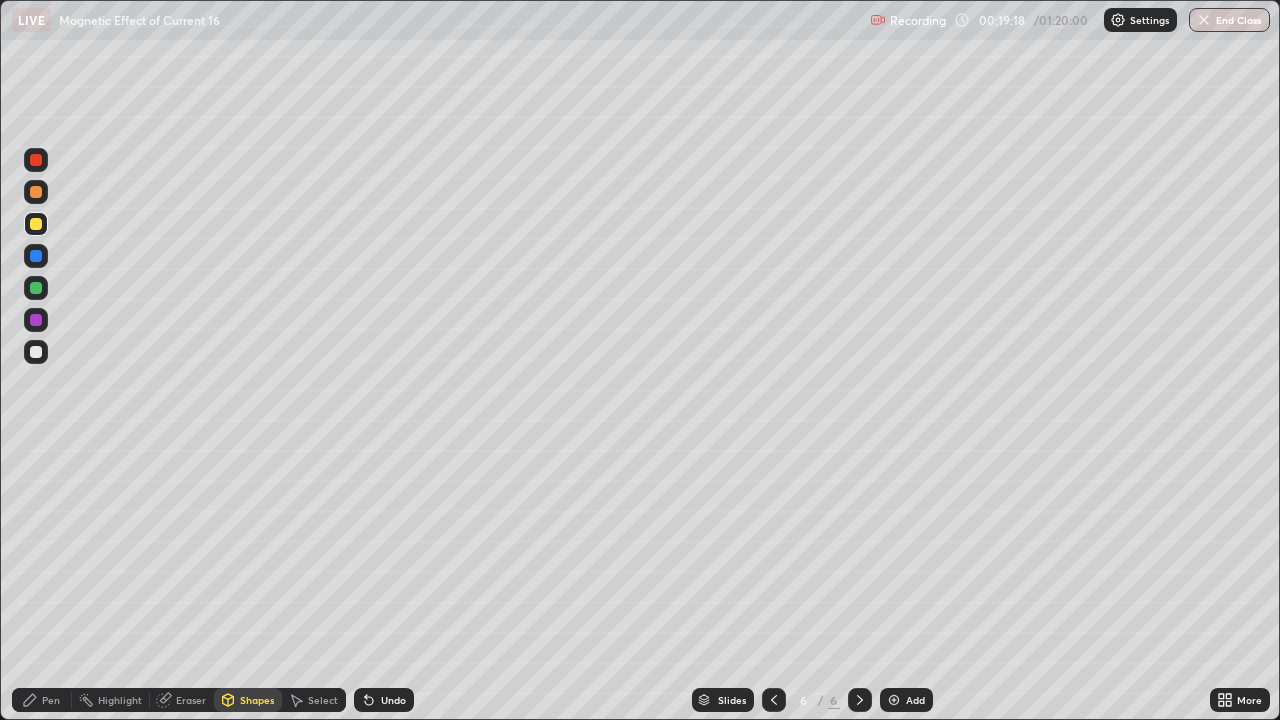 click on "Shapes" at bounding box center [257, 700] 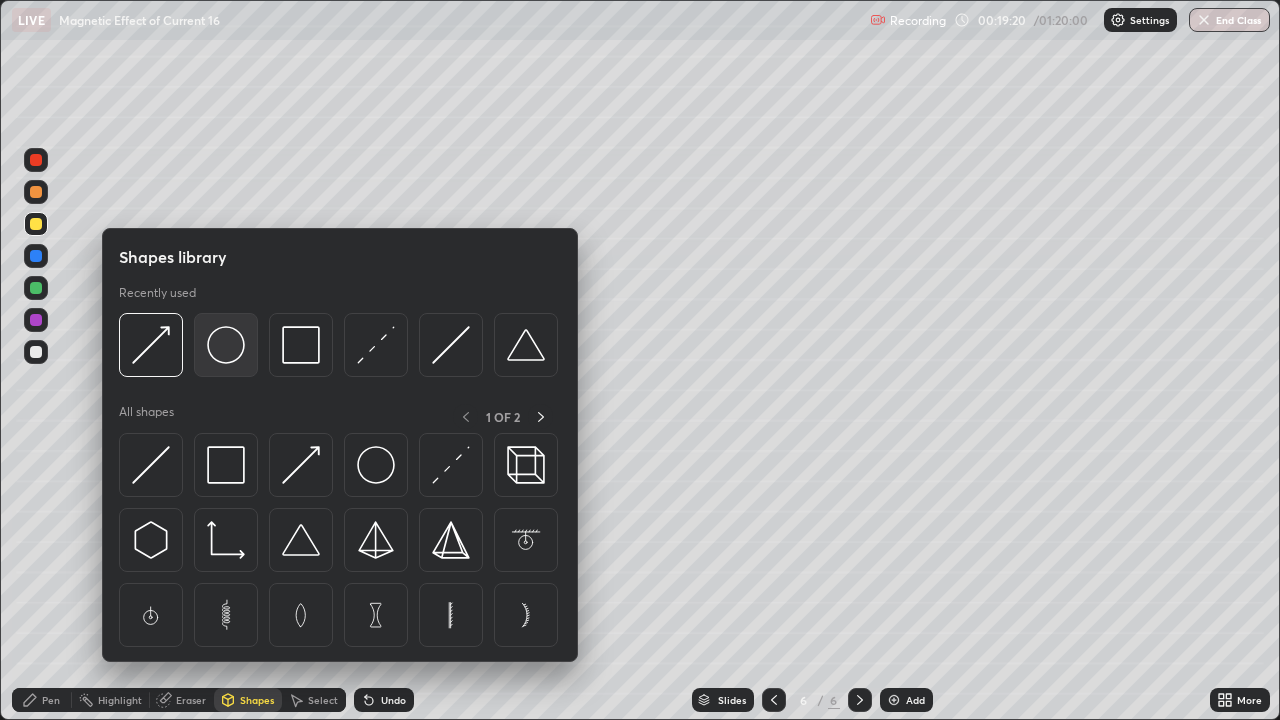 click at bounding box center [226, 345] 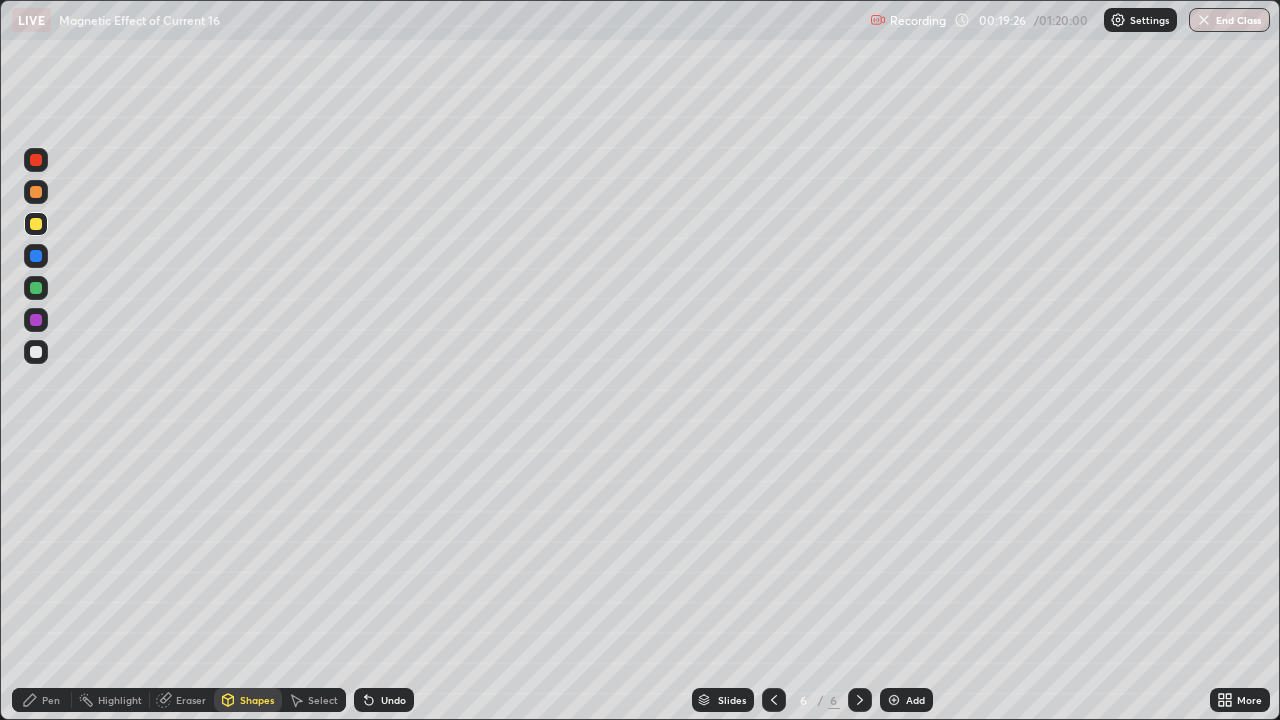 click on "Select" at bounding box center [323, 700] 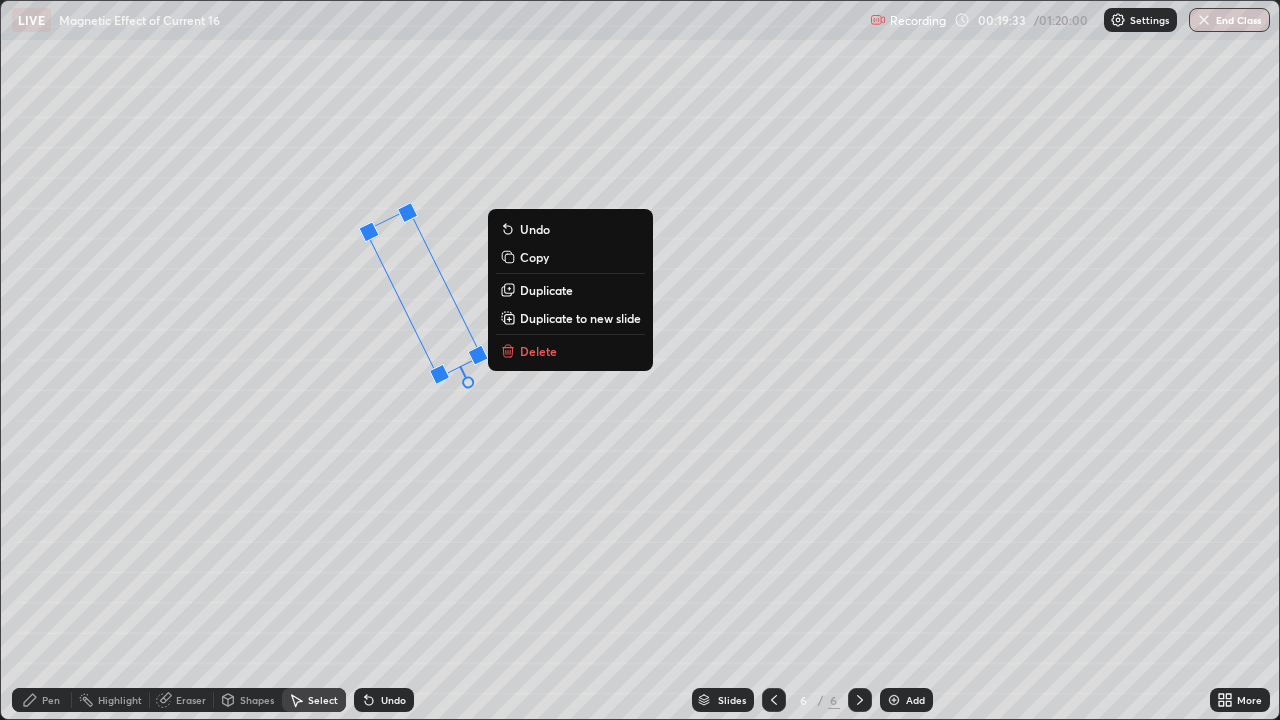 click on "26 ° Undo Copy Duplicate Duplicate to new slide Delete" at bounding box center [640, 360] 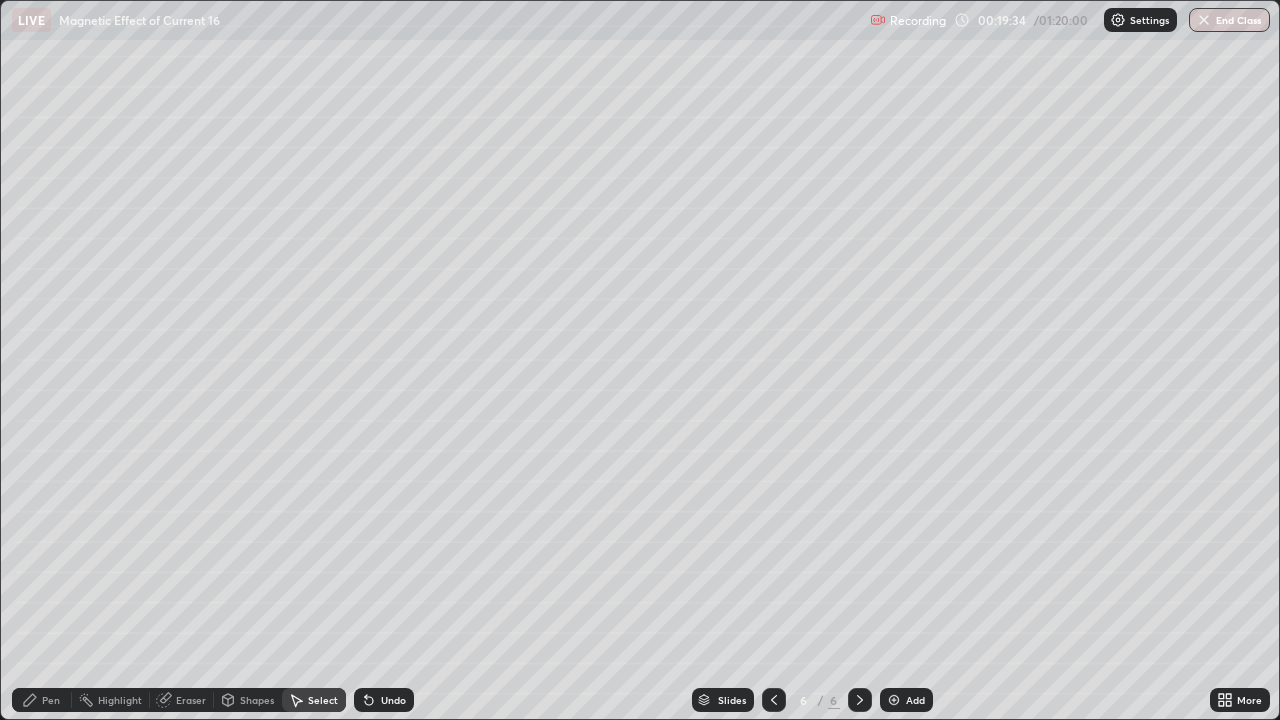 click 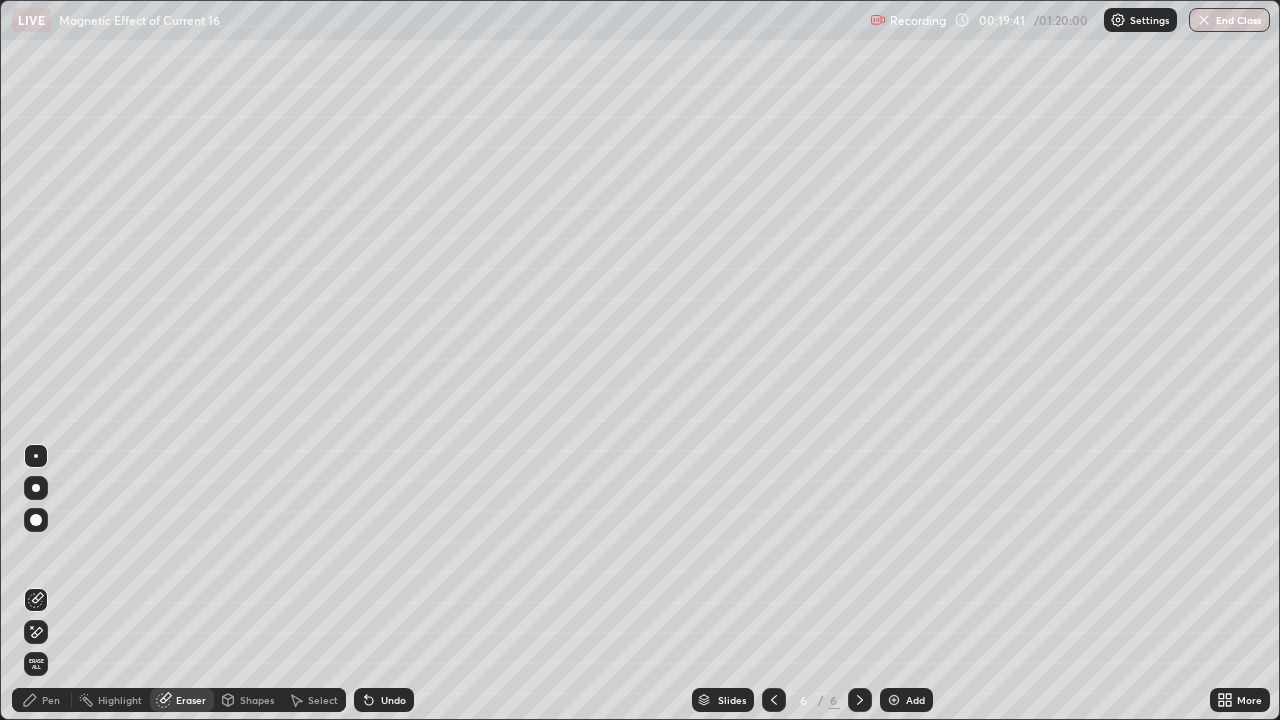 click on "Shapes" at bounding box center [257, 700] 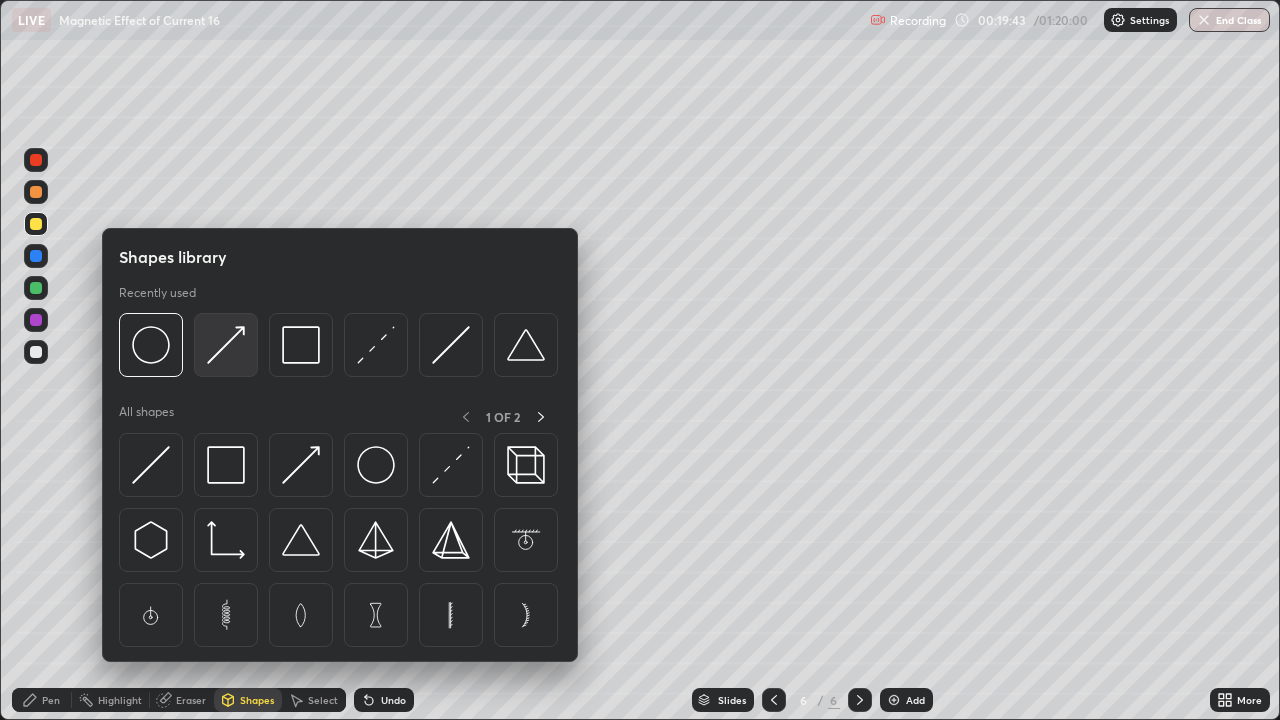 click at bounding box center [226, 345] 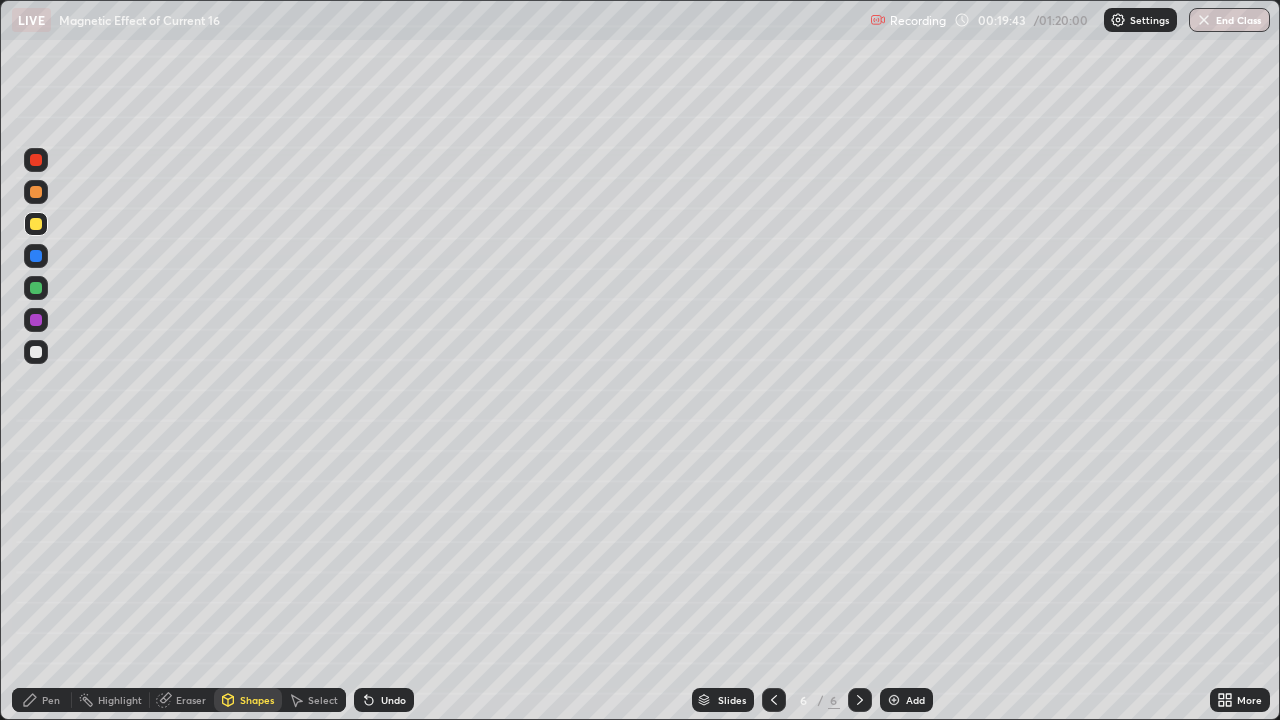 click at bounding box center [36, 288] 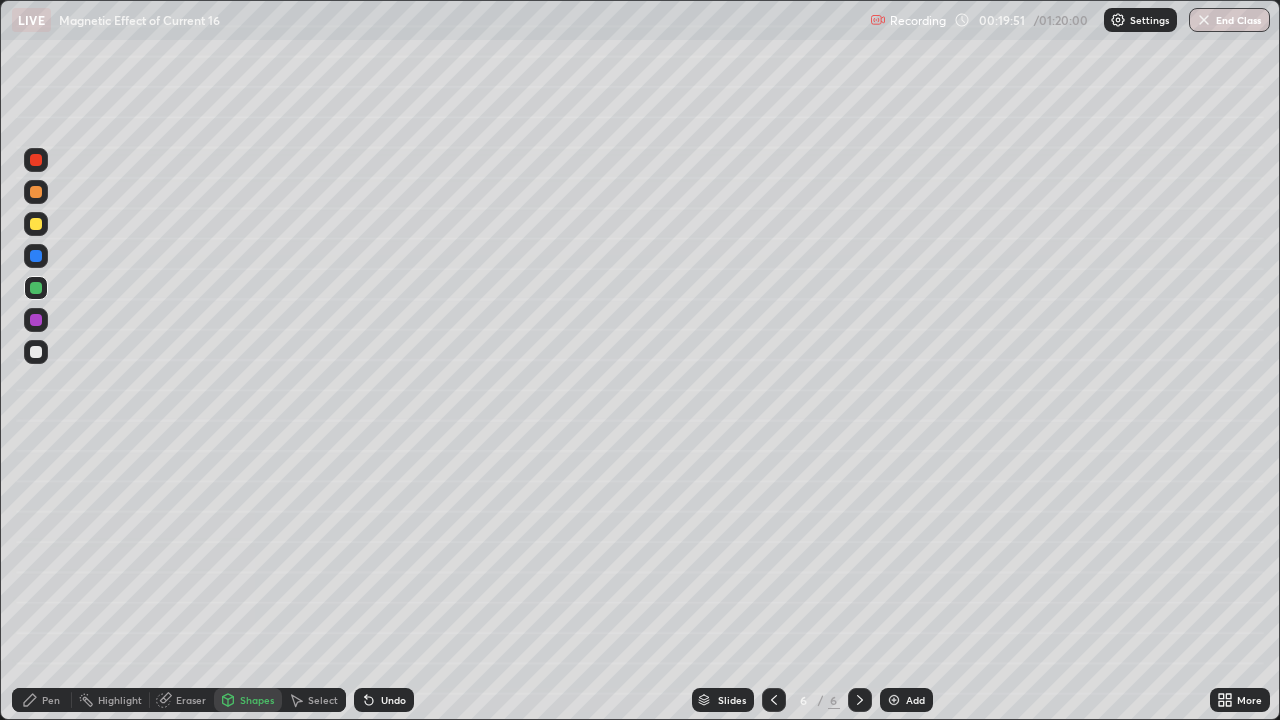 click at bounding box center [36, 352] 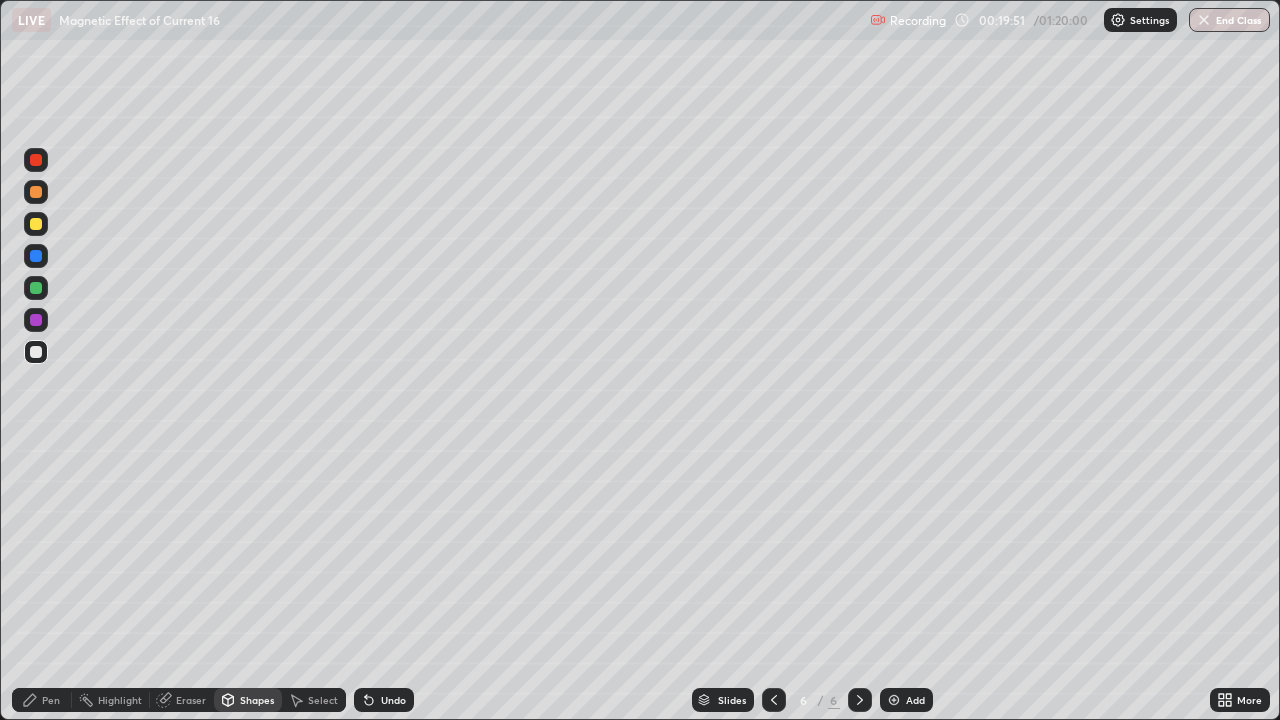 click on "Pen" at bounding box center (51, 700) 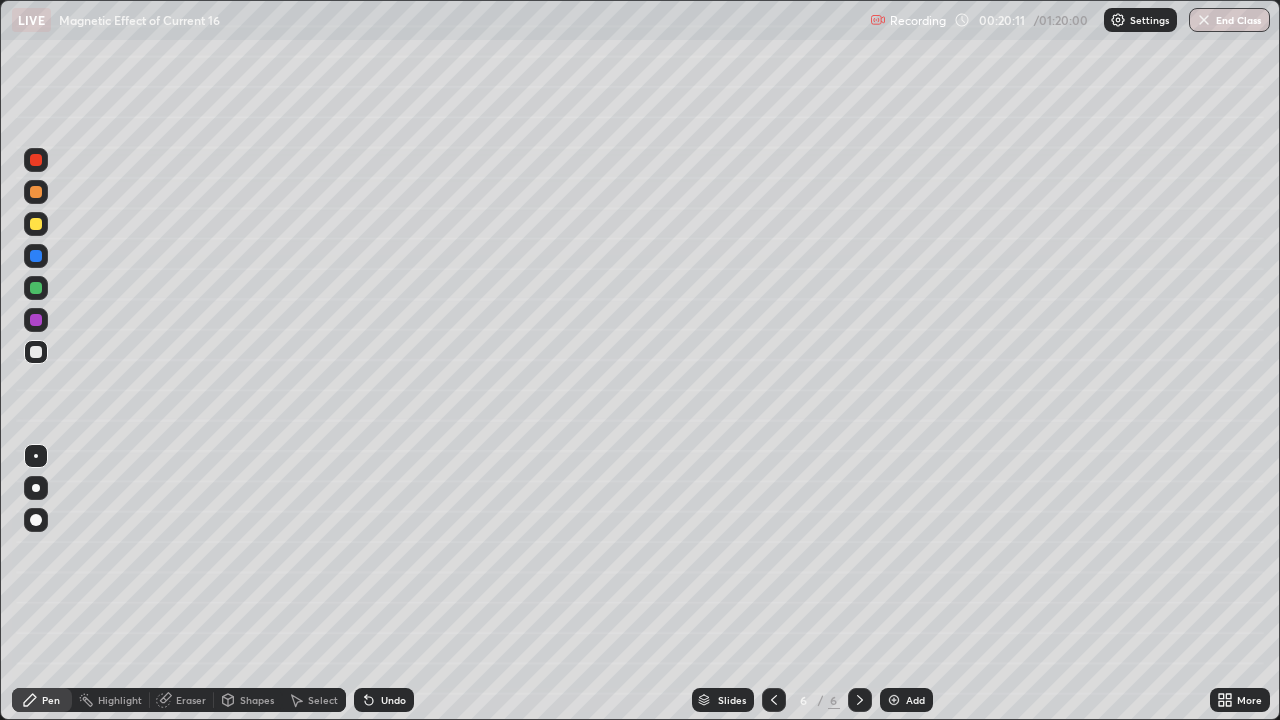 click 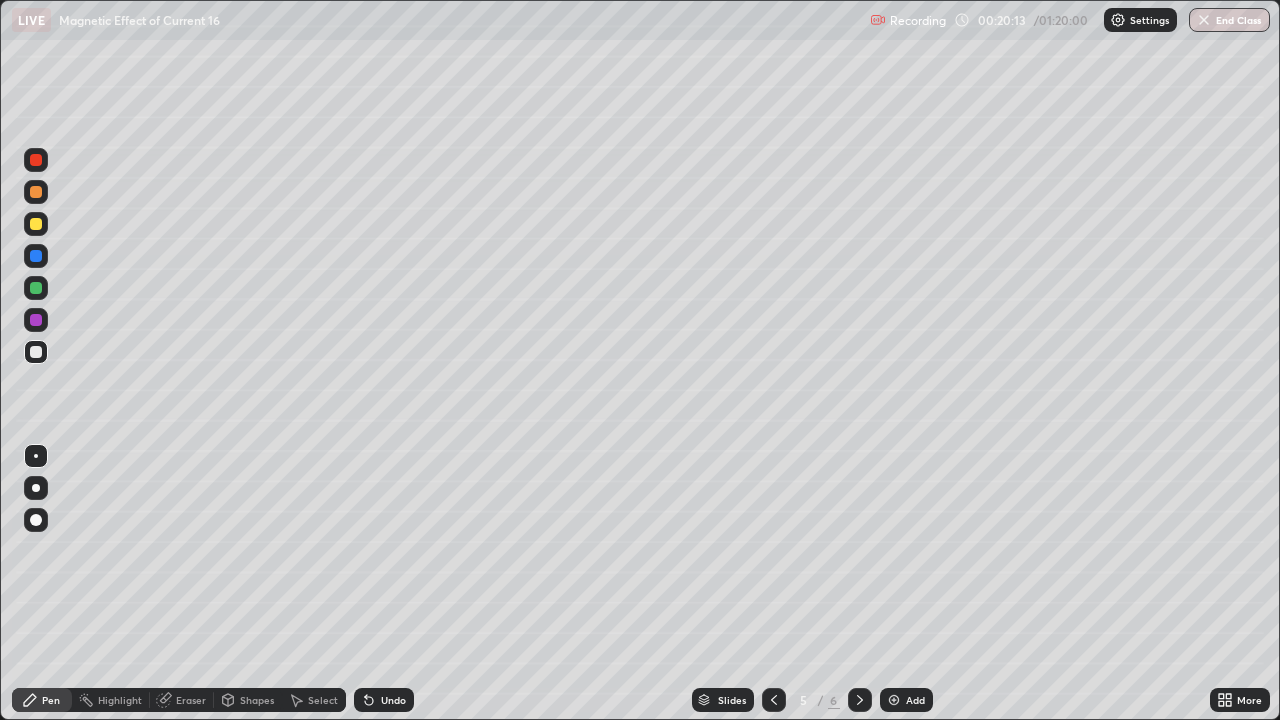 click 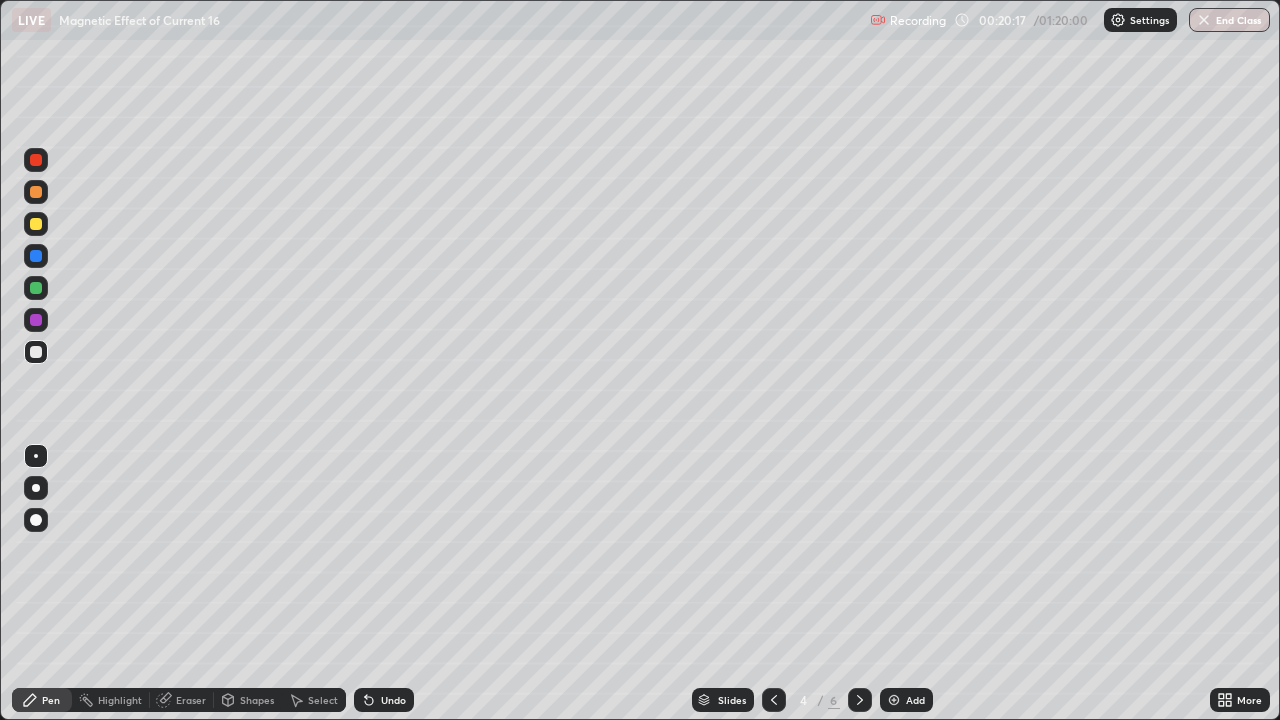 click 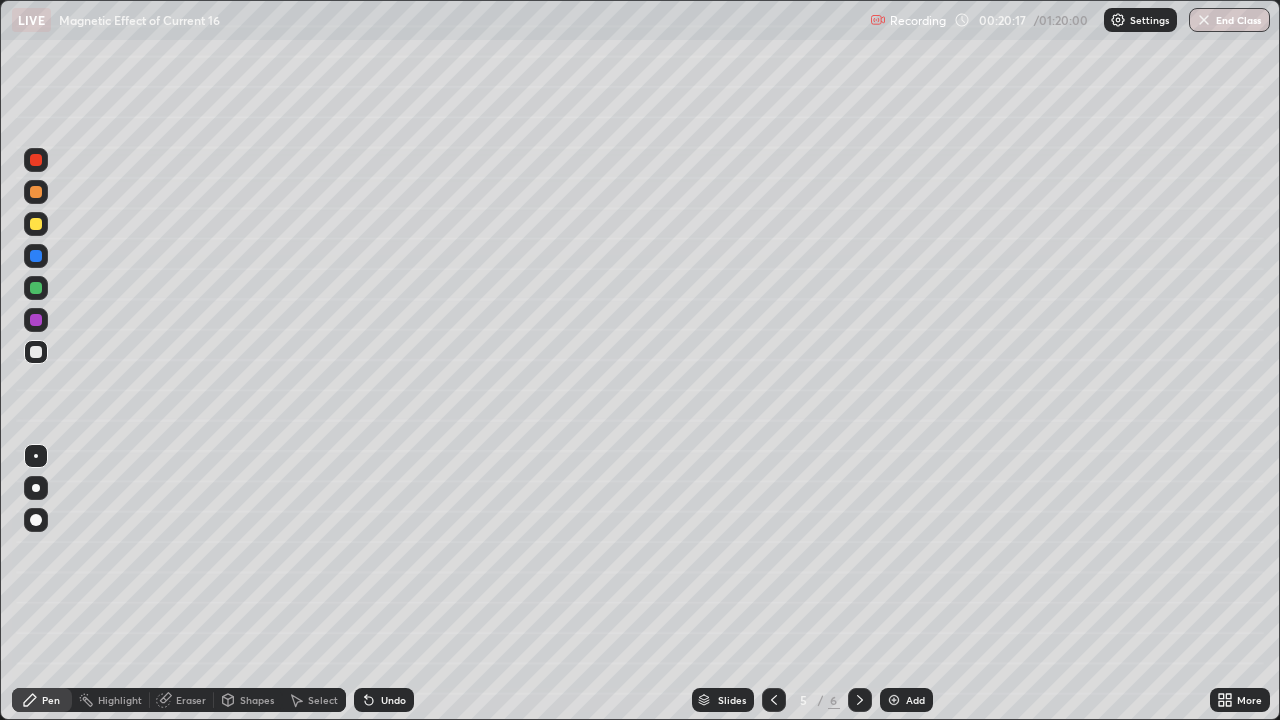 click 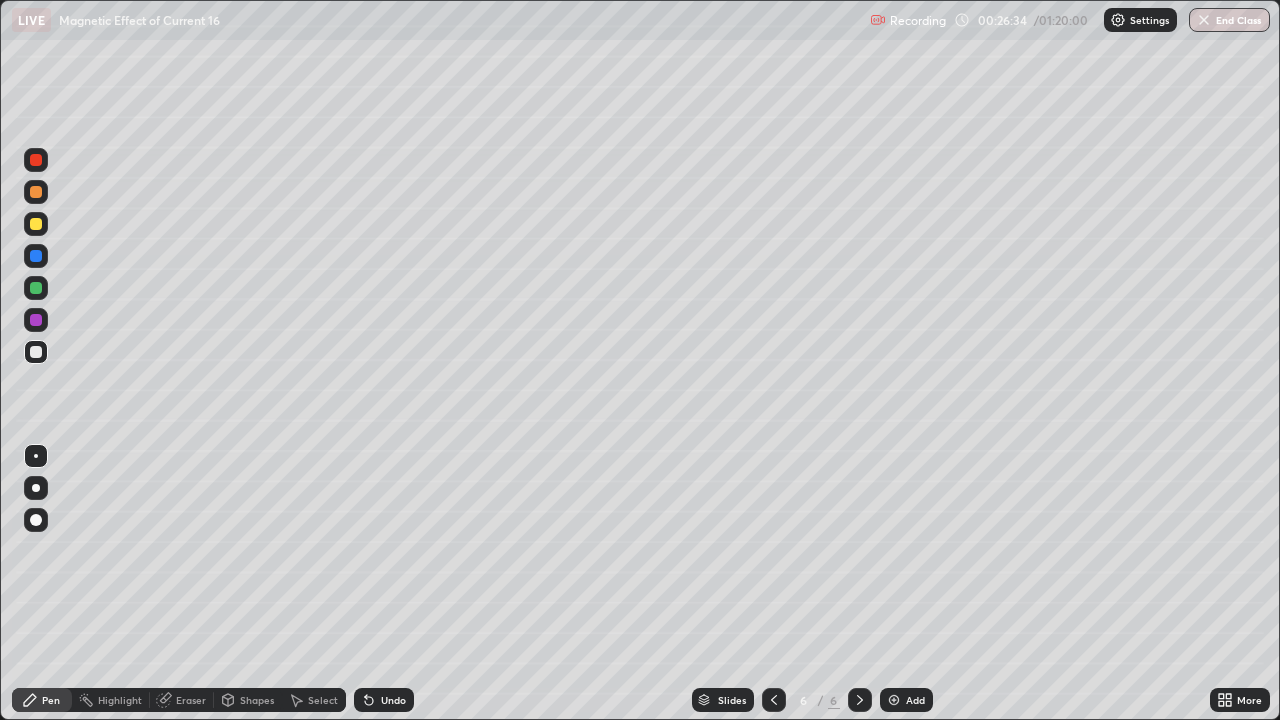 click on "Add" at bounding box center (915, 700) 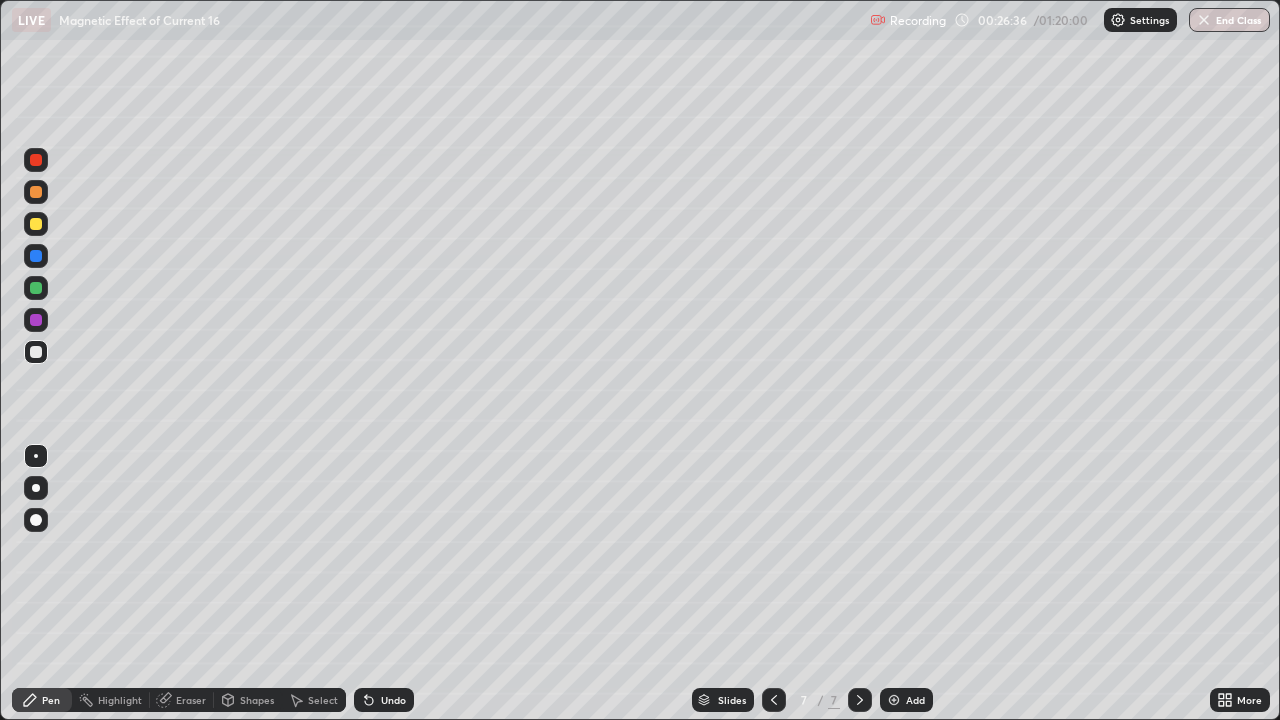 click at bounding box center (36, 224) 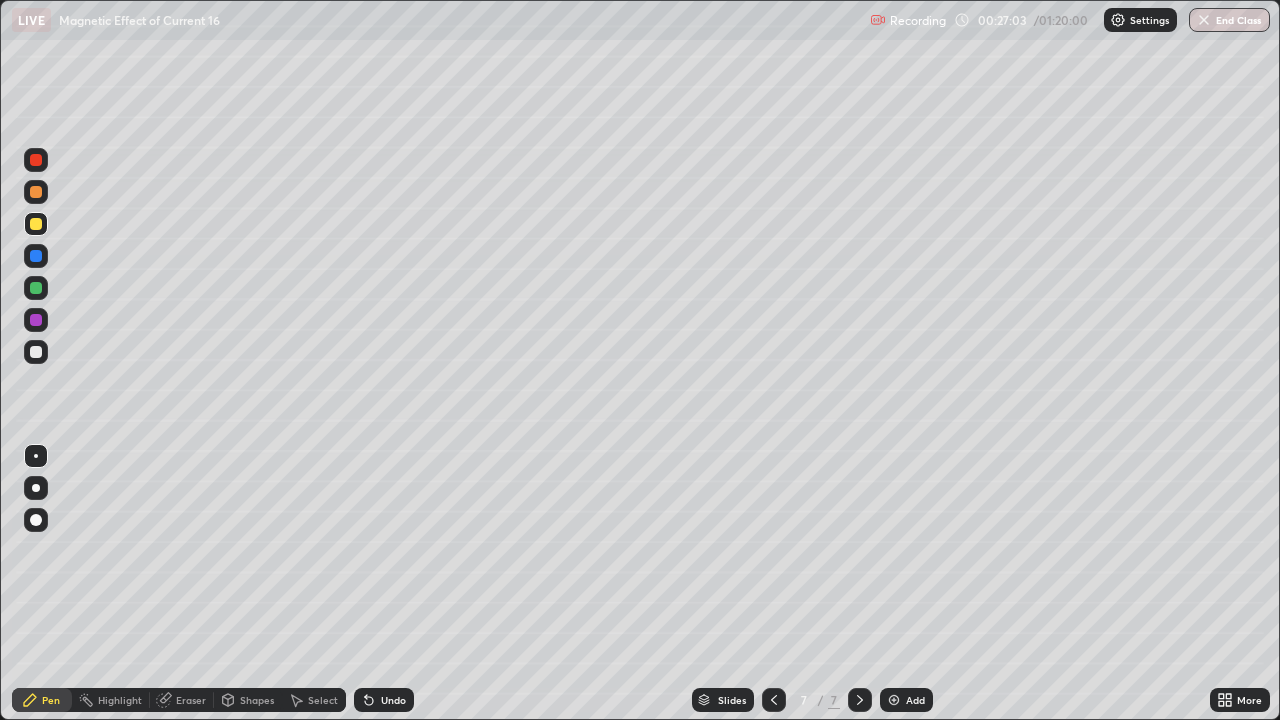 click on "More" at bounding box center [1240, 700] 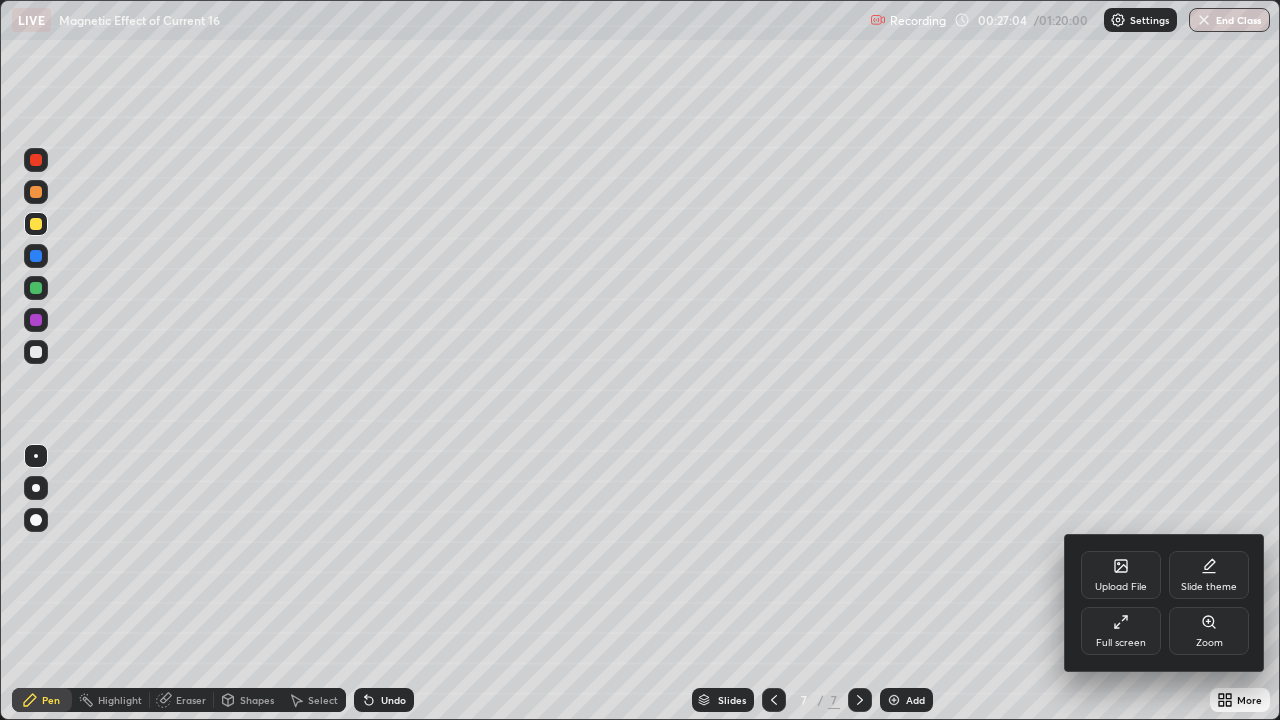 click on "Full screen" at bounding box center [1121, 631] 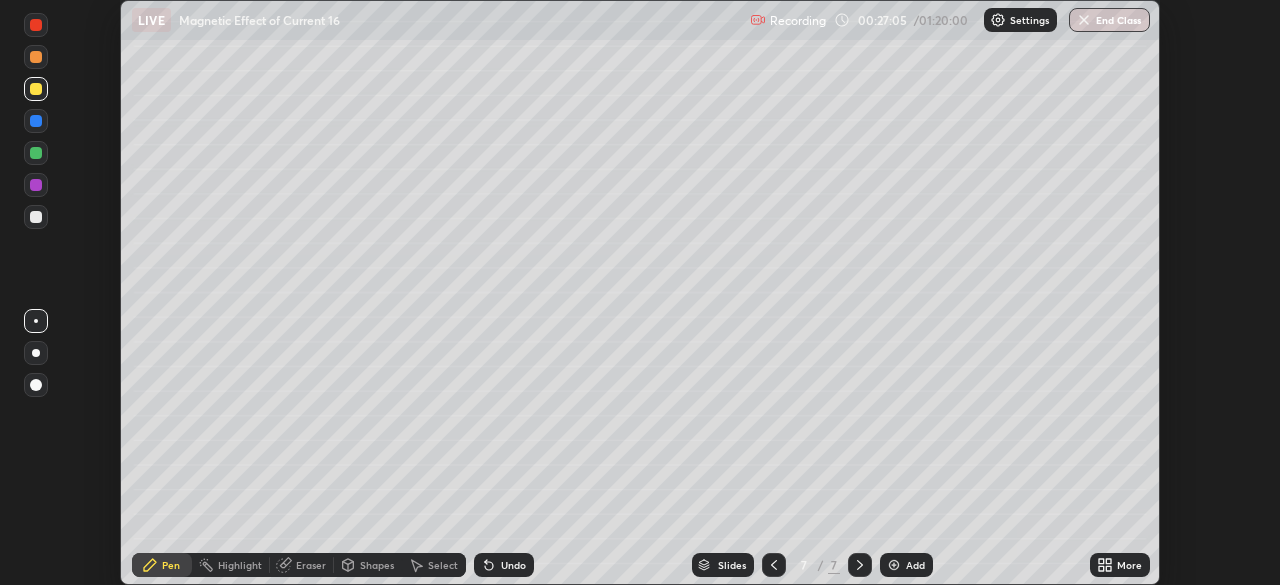 scroll, scrollTop: 585, scrollLeft: 1280, axis: both 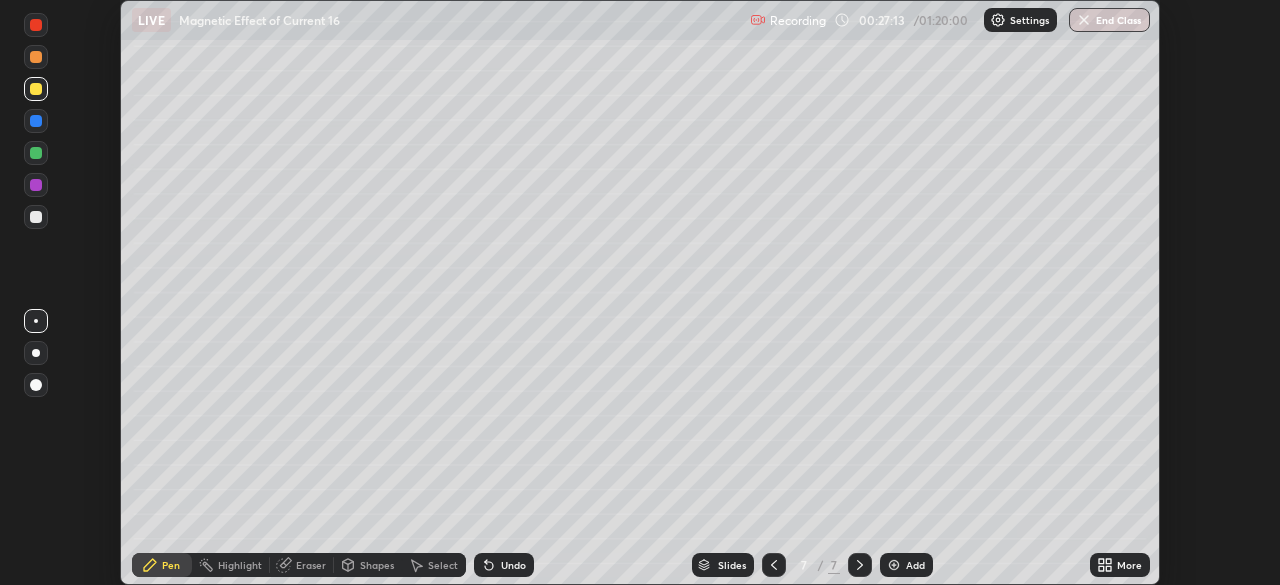 click at bounding box center [36, 217] 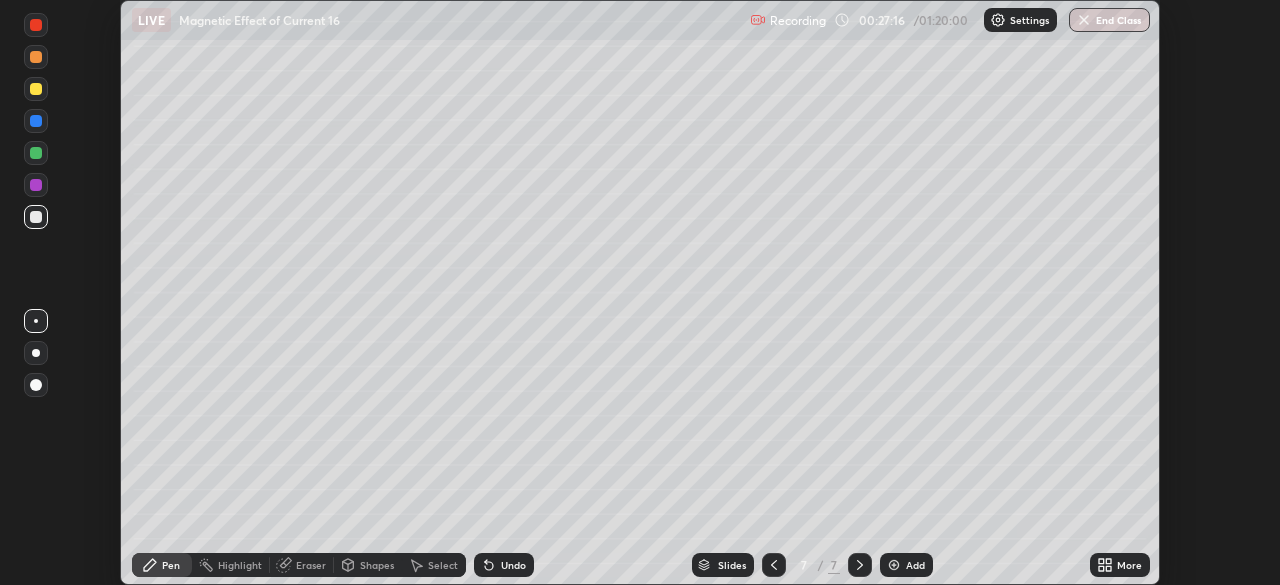 click on "Shapes" at bounding box center (368, 565) 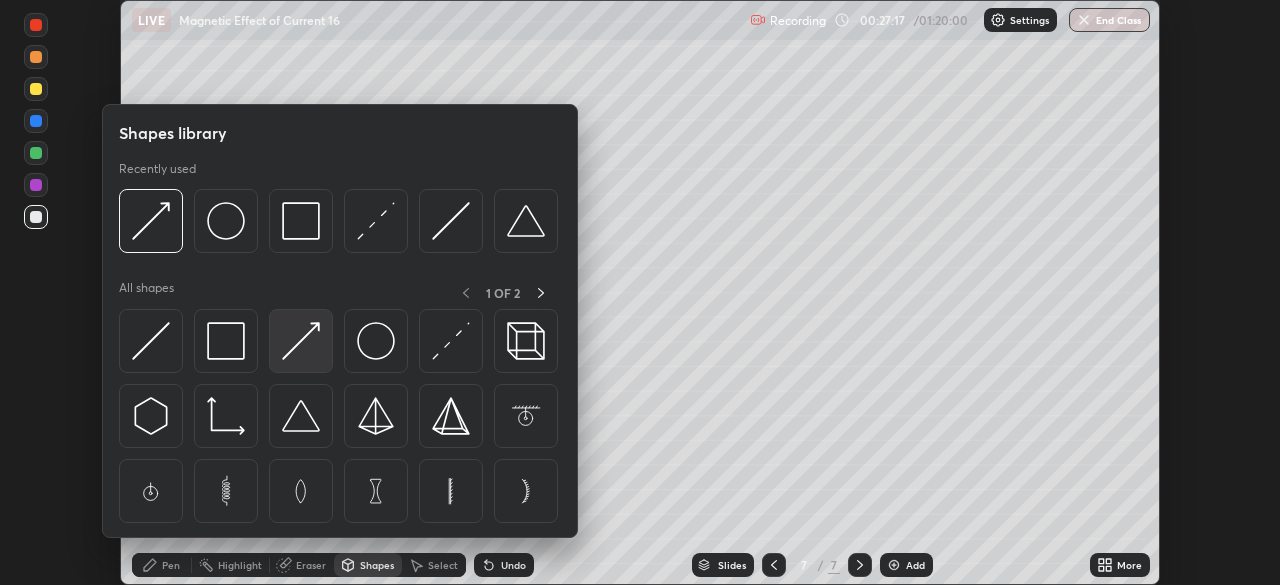 click at bounding box center [301, 341] 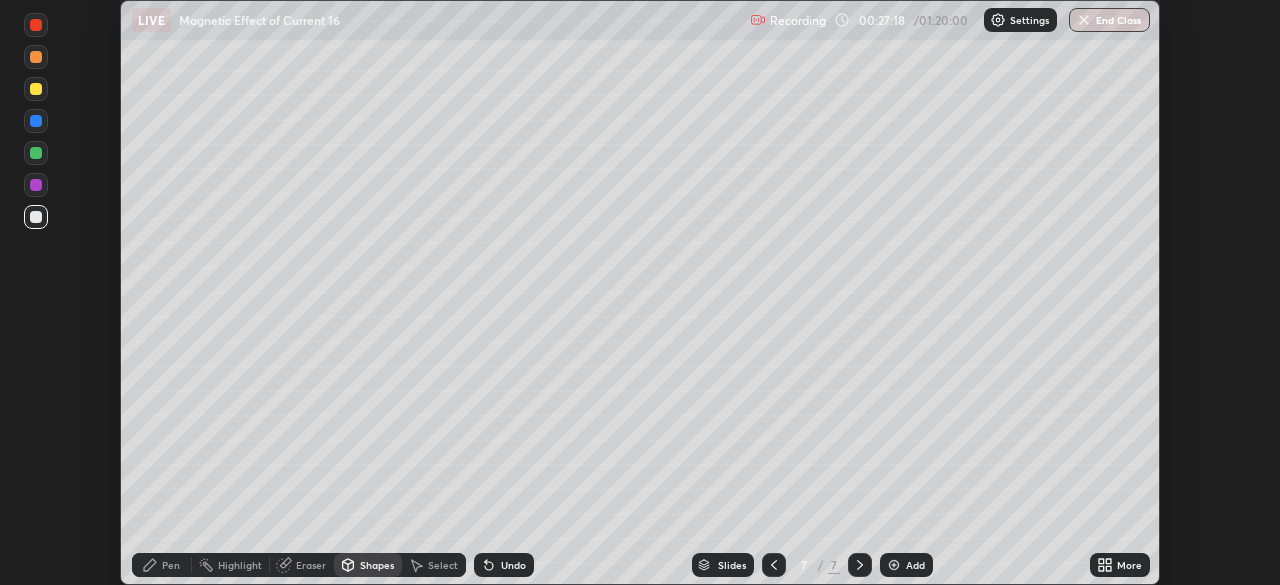 click at bounding box center [36, 25] 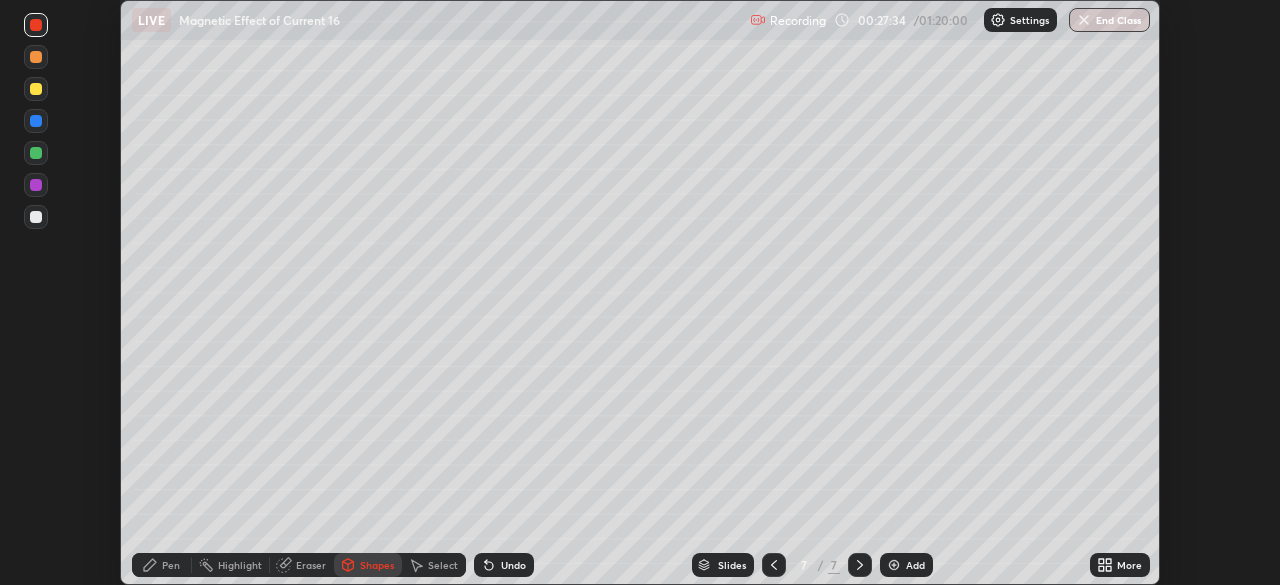click at bounding box center (36, 89) 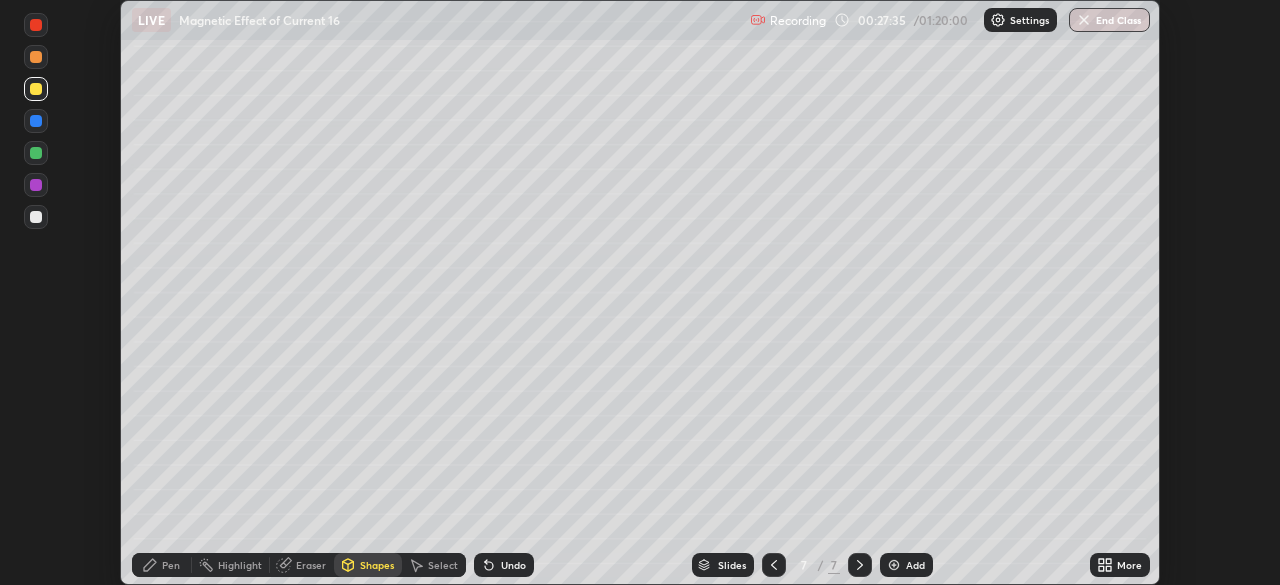 click on "Pen" at bounding box center [162, 565] 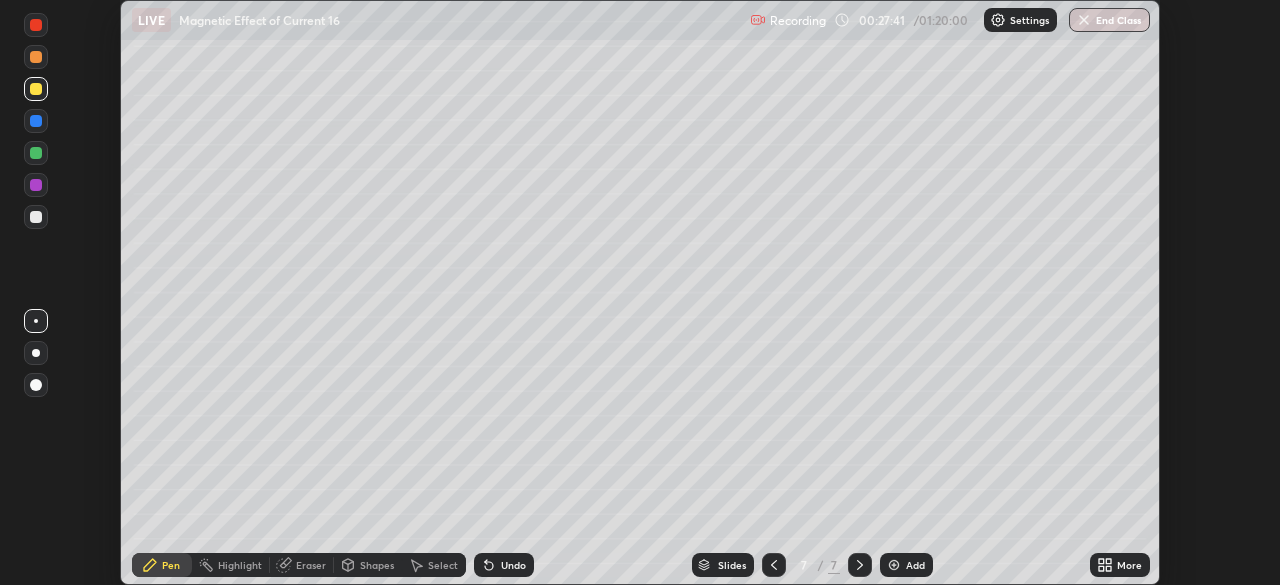click on "Highlight" at bounding box center (240, 565) 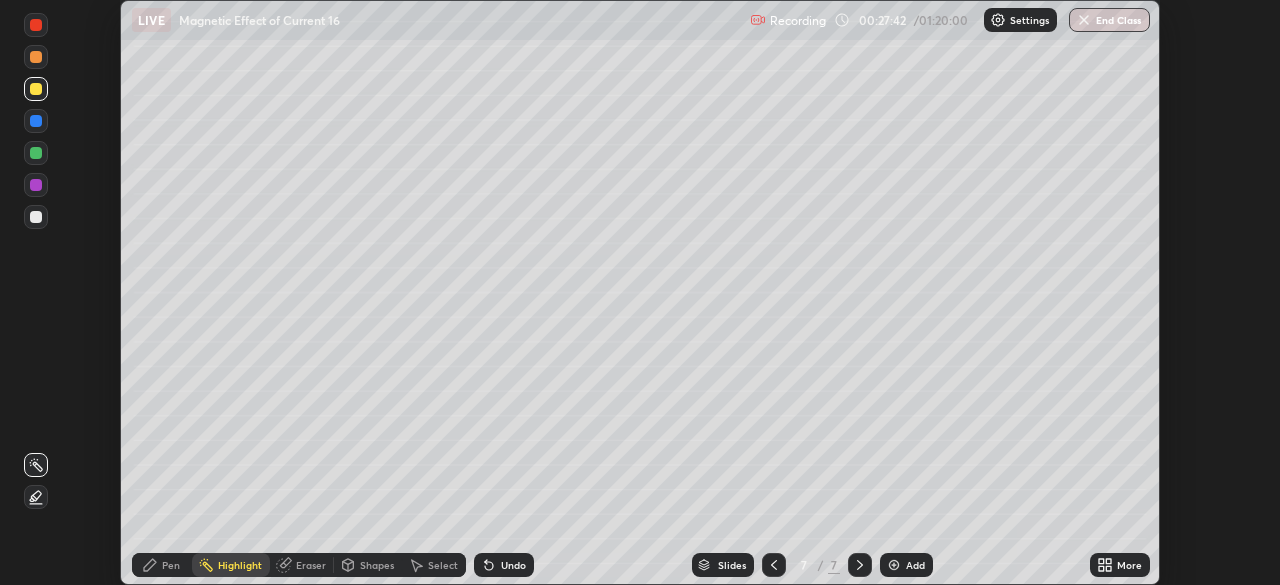 click on "Eraser" at bounding box center (311, 565) 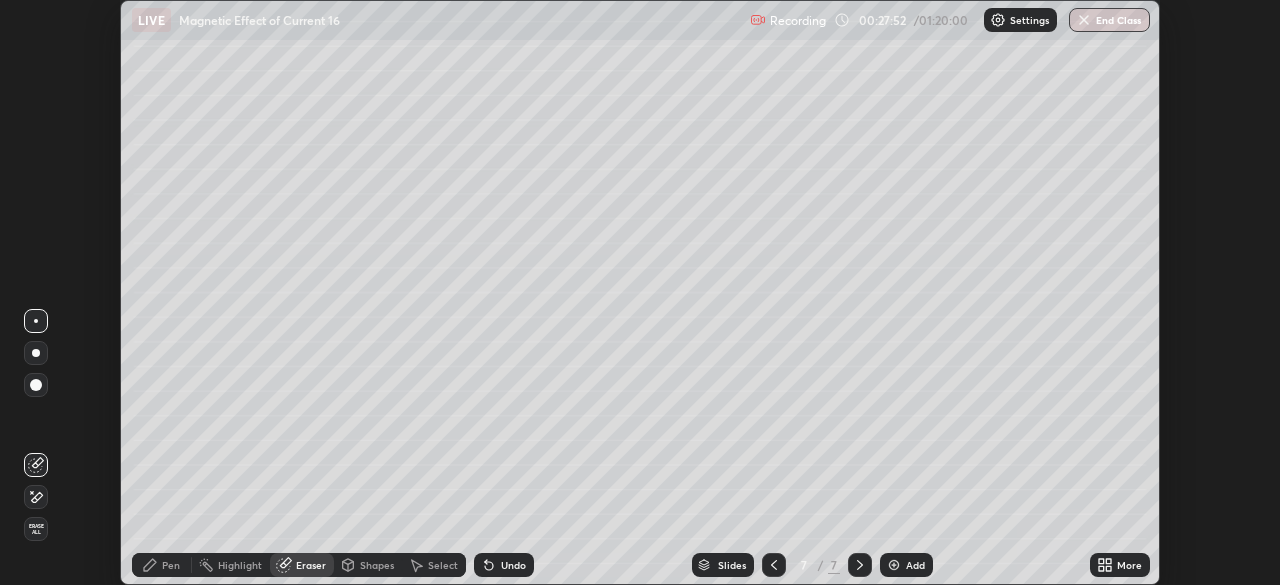 click on "Pen" at bounding box center (171, 565) 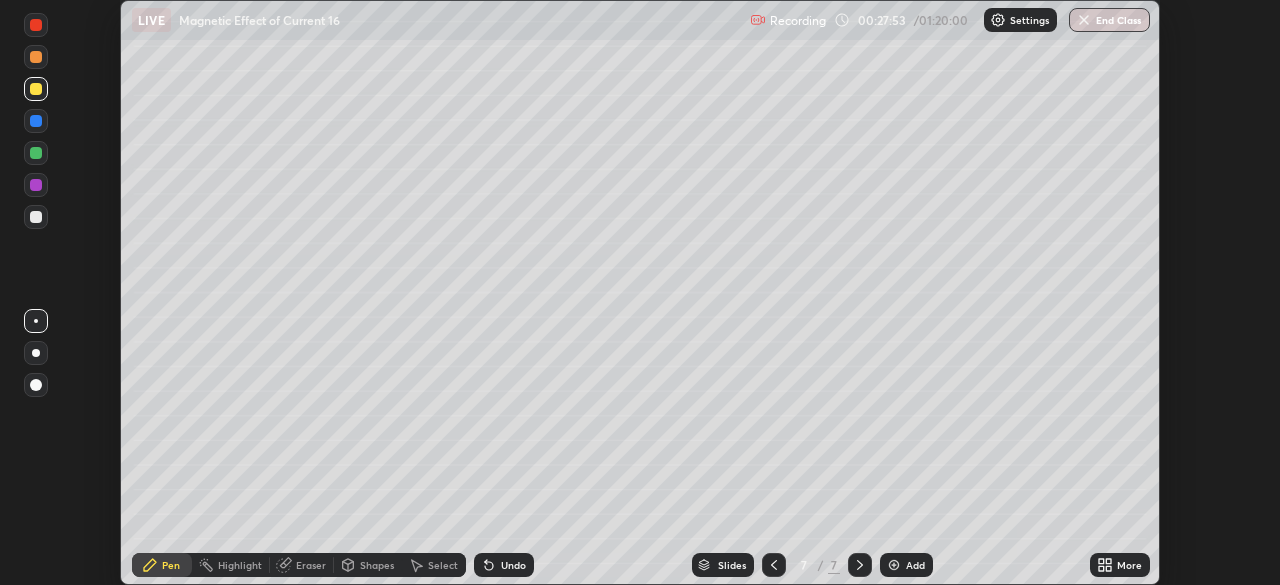 click at bounding box center [36, 153] 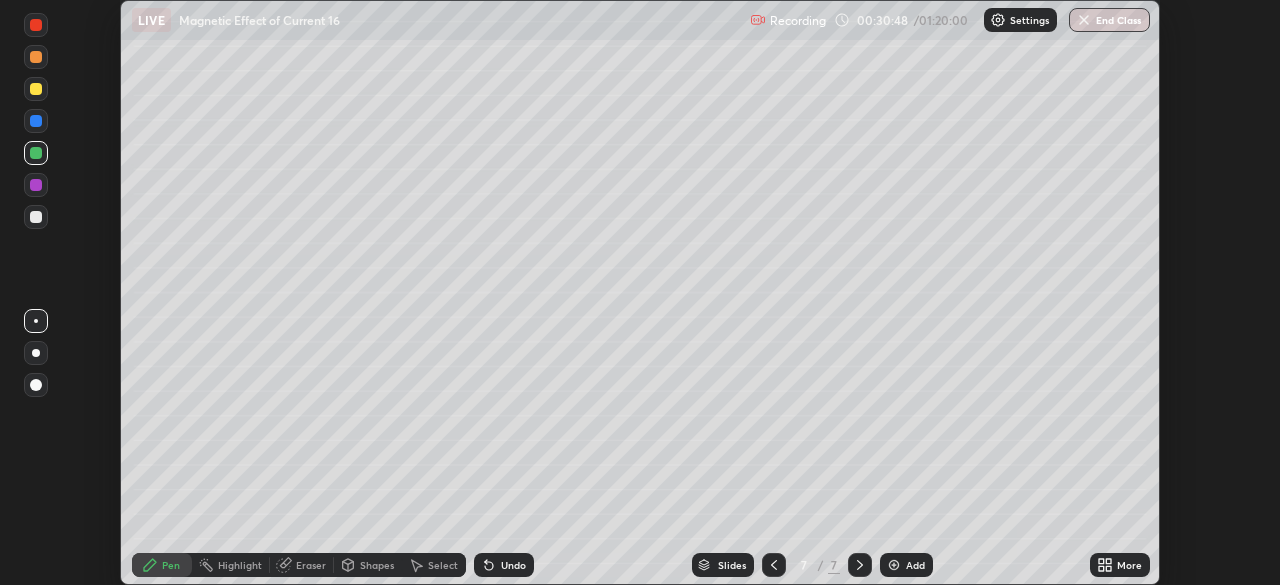 click on "Add" at bounding box center (915, 565) 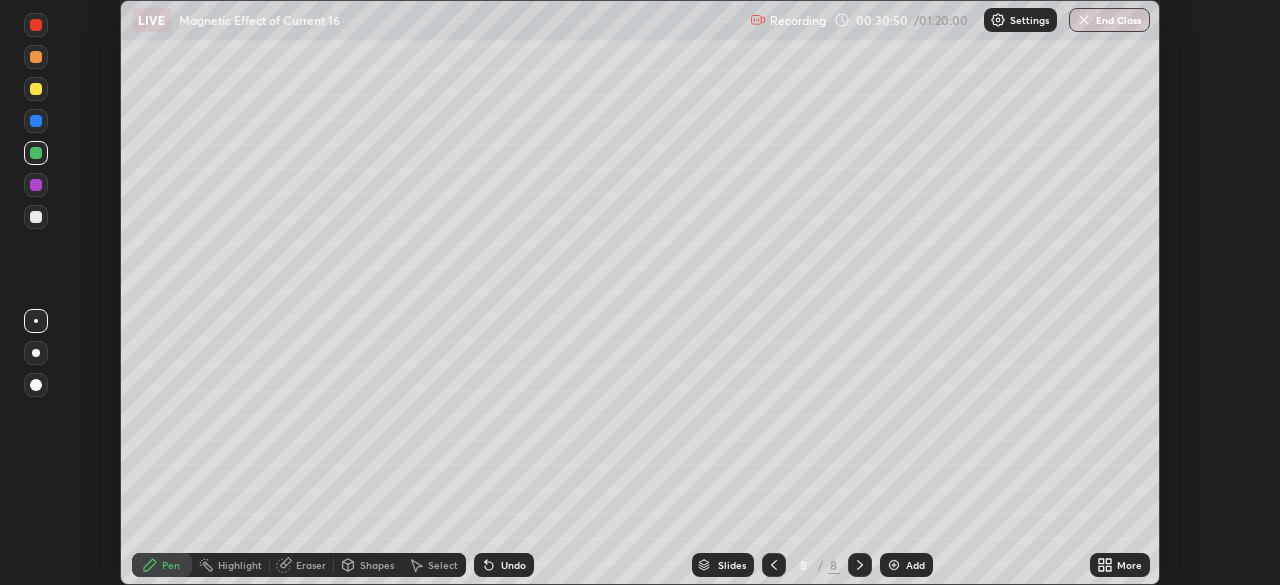 click at bounding box center (36, 217) 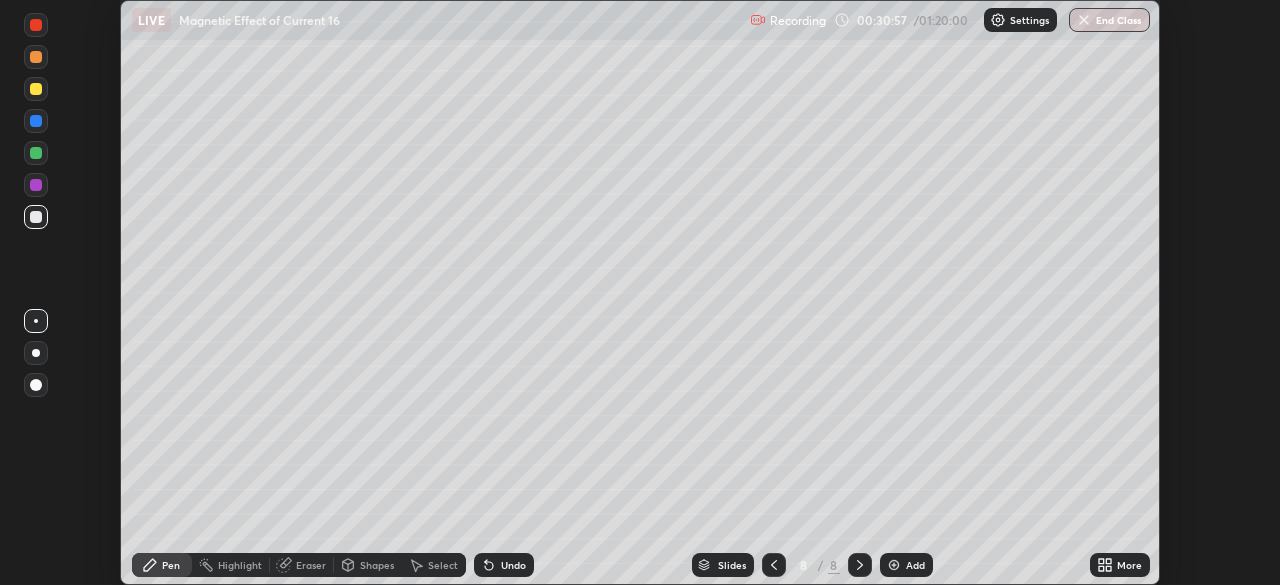 click on "Shapes" at bounding box center [368, 565] 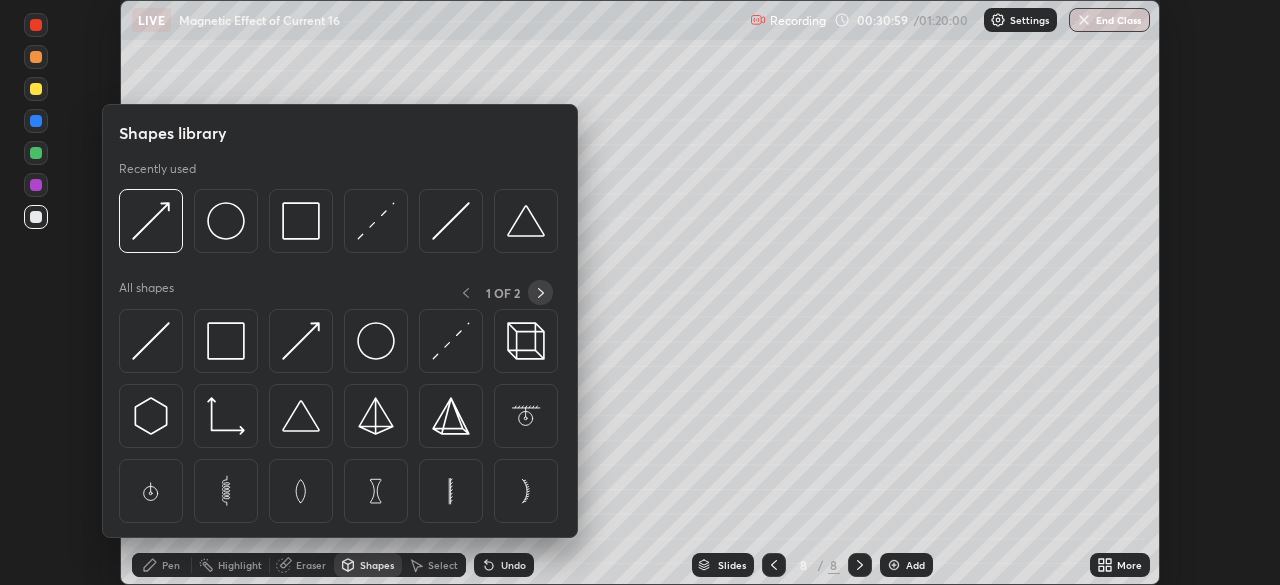 click at bounding box center (540, 292) 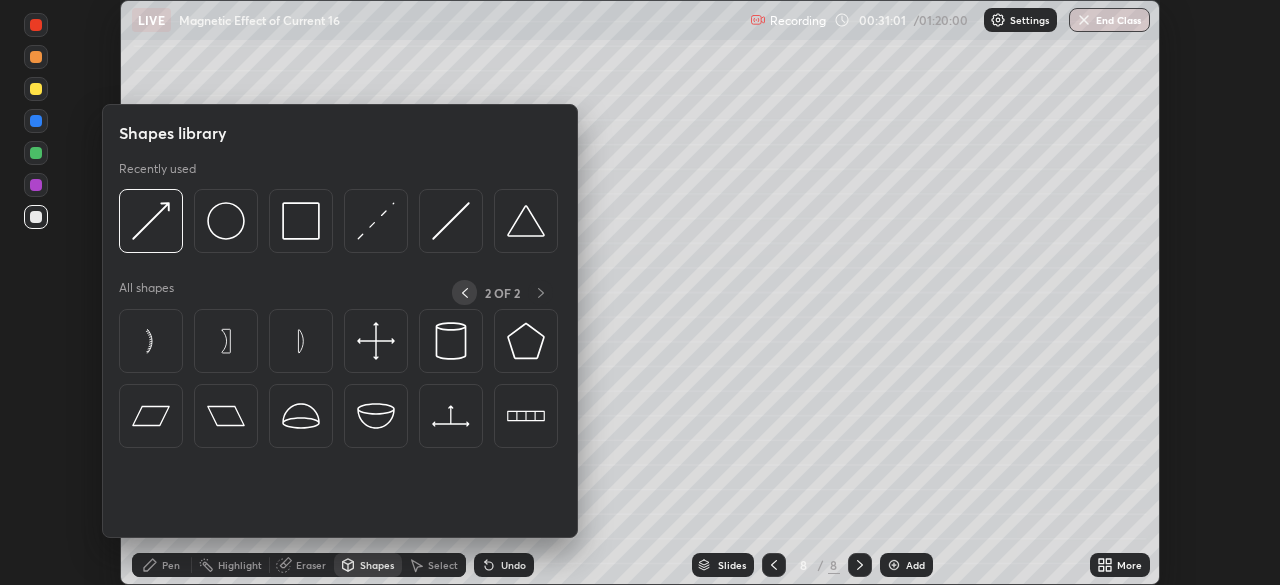 click 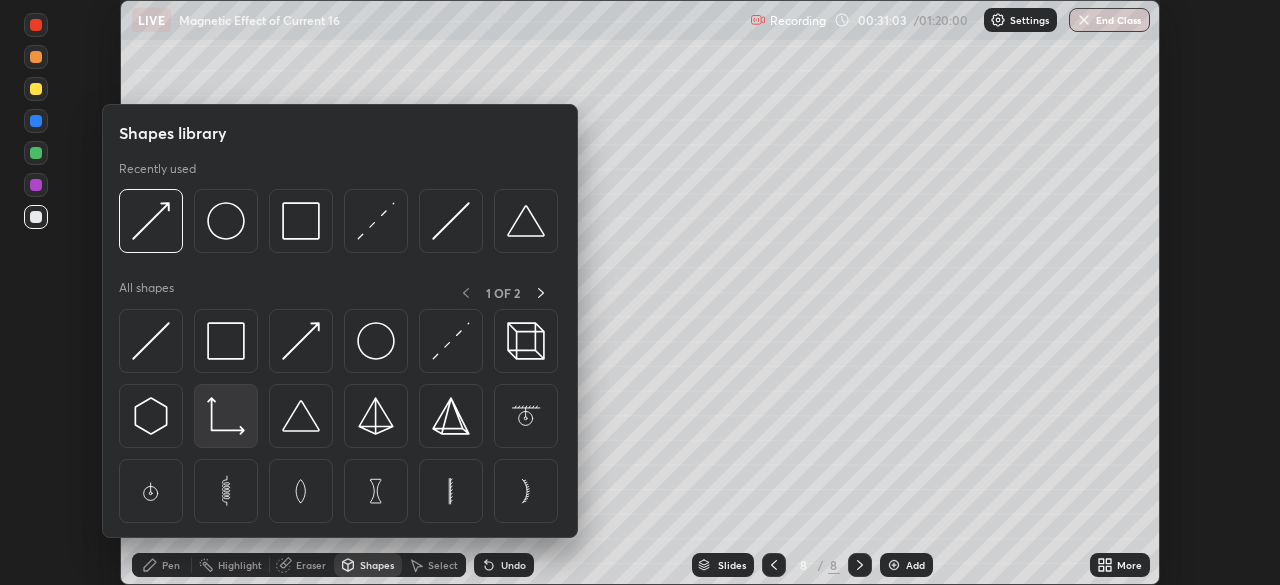 click at bounding box center [226, 416] 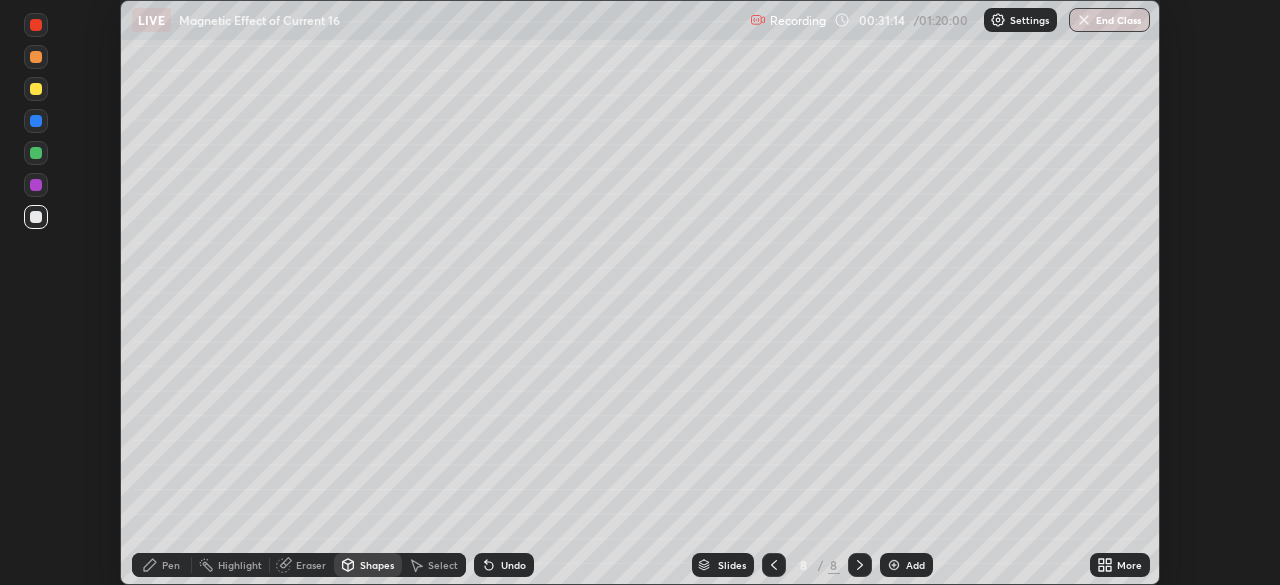 click 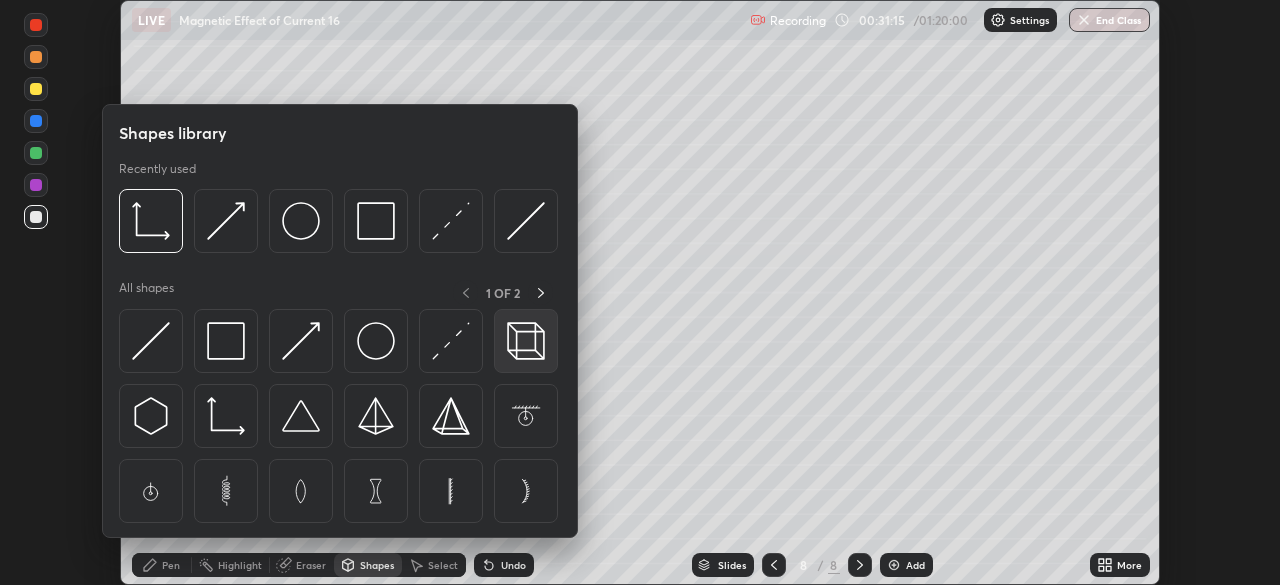 click at bounding box center (526, 341) 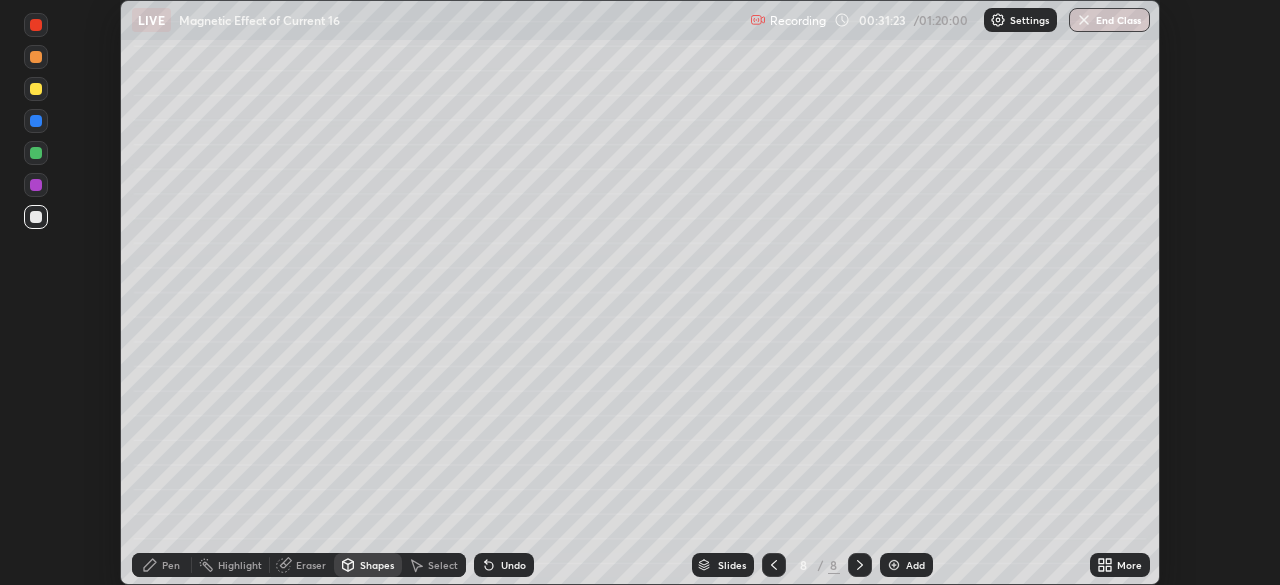 click at bounding box center [36, 153] 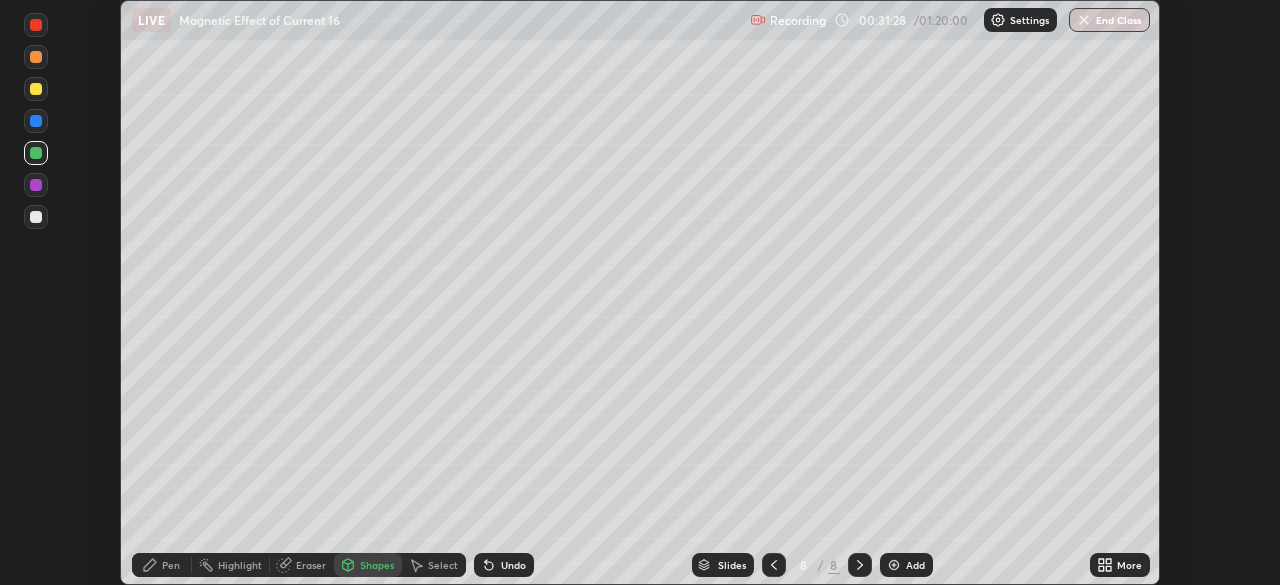 click on "Select" at bounding box center (434, 565) 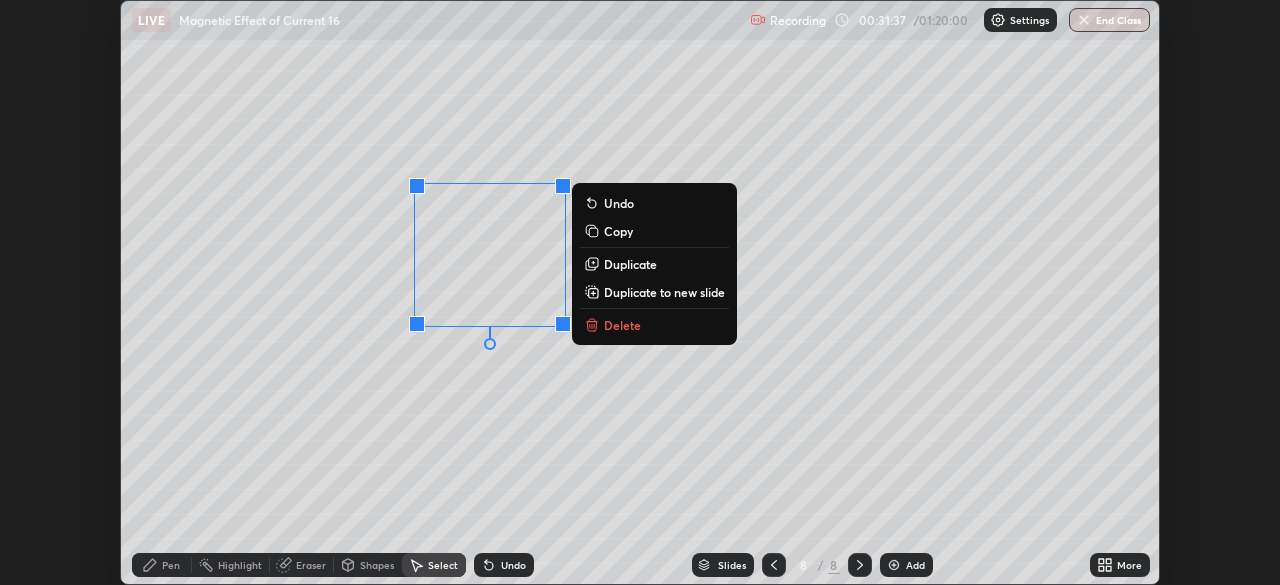 click on "0 ° Undo Copy Duplicate Duplicate to new slide Delete" at bounding box center (640, 292) 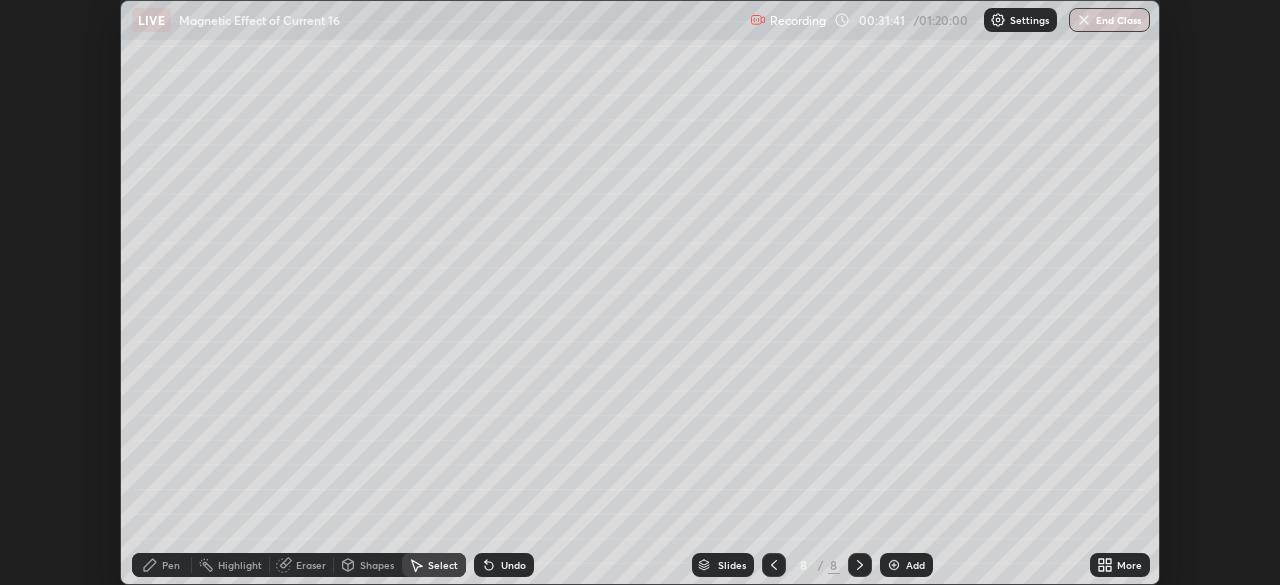 click on "Pen" at bounding box center [171, 565] 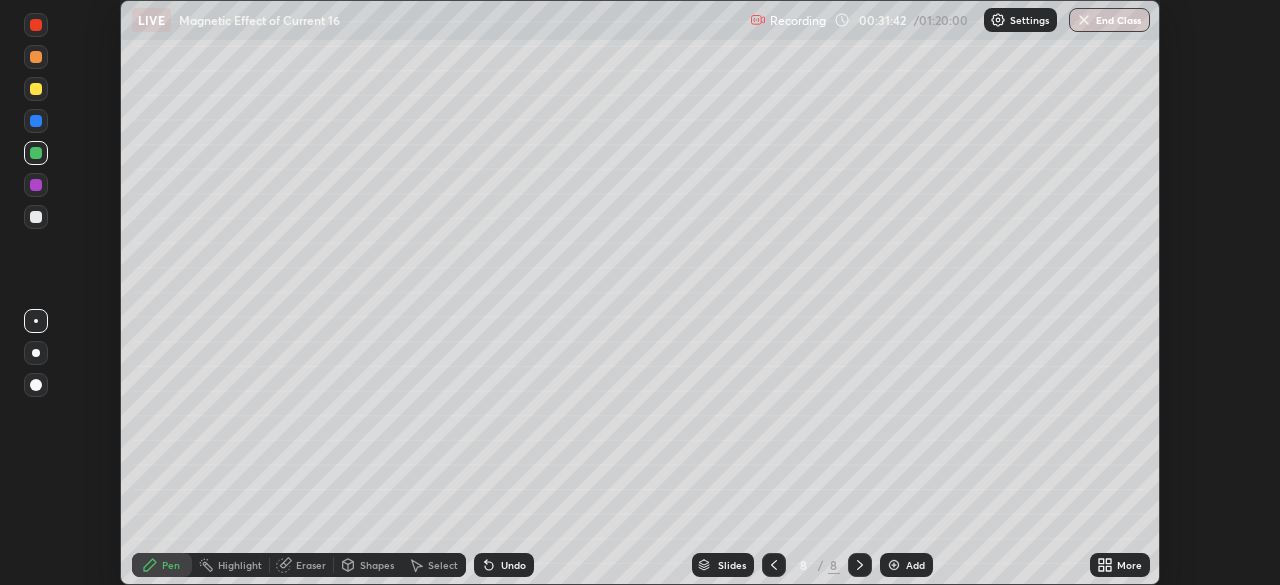 click at bounding box center [36, 217] 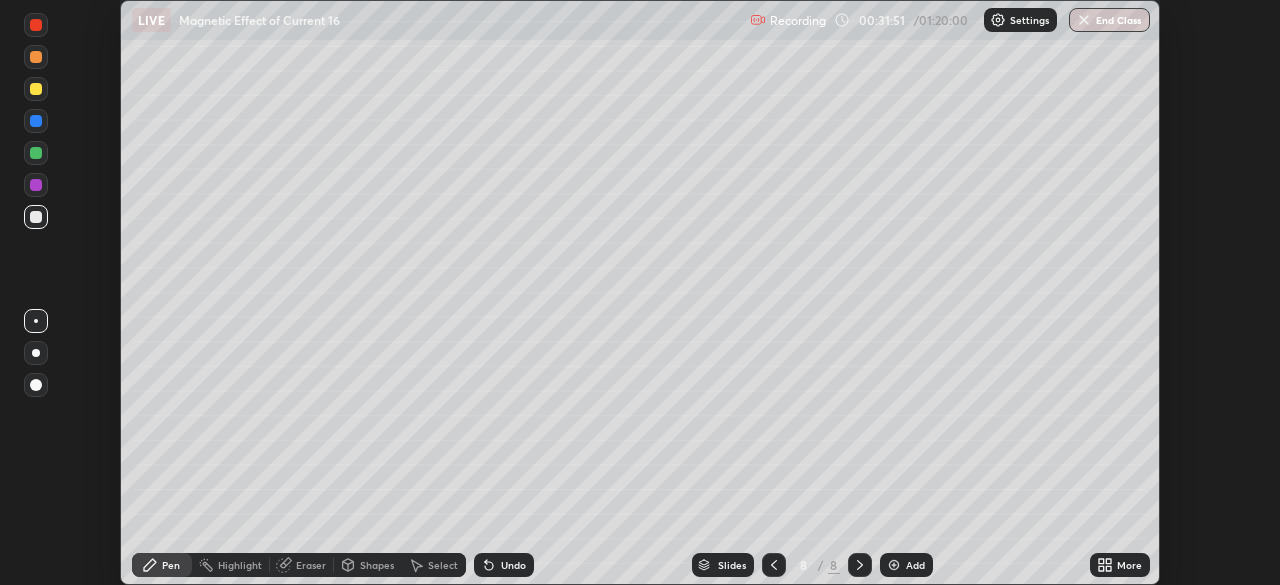 click at bounding box center [36, 121] 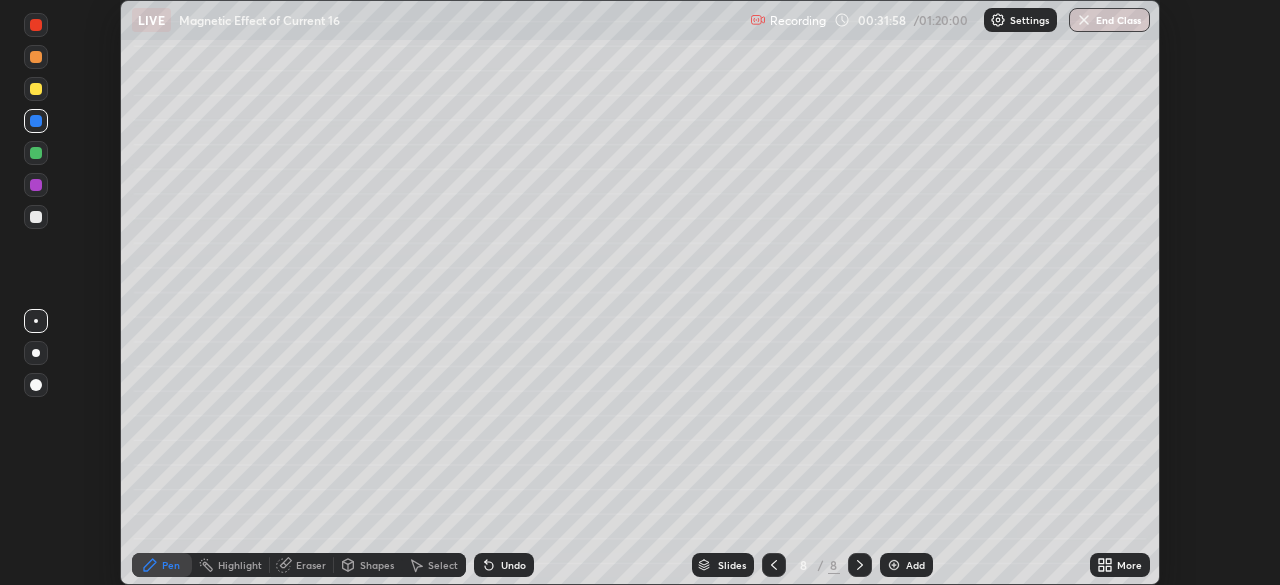 click at bounding box center (36, 89) 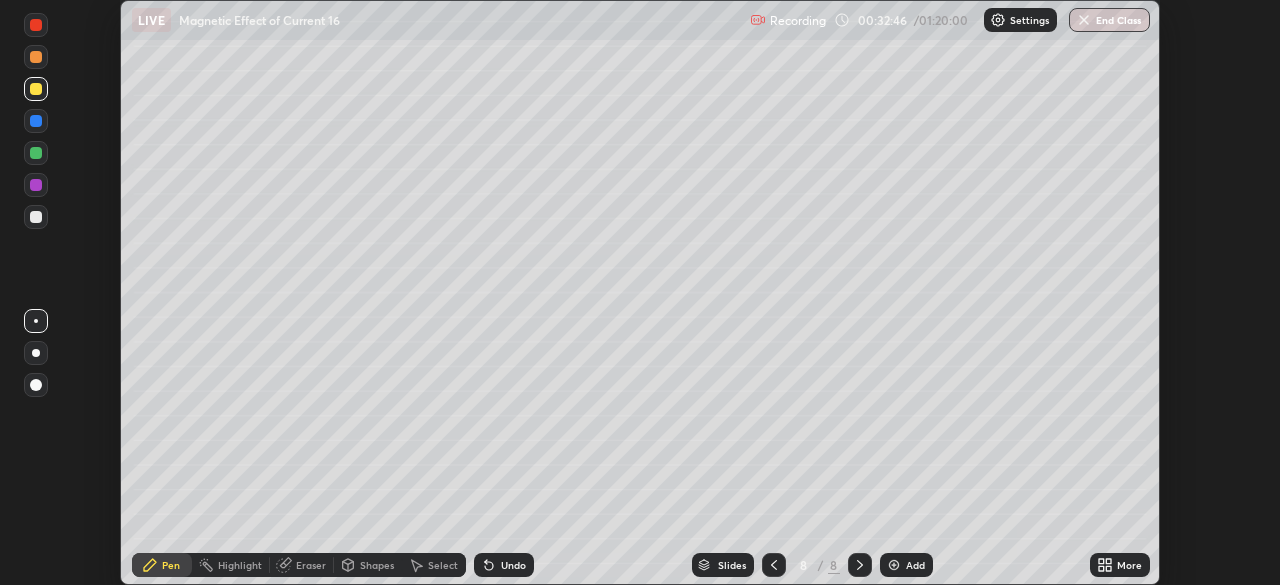 click on "Select" at bounding box center [443, 565] 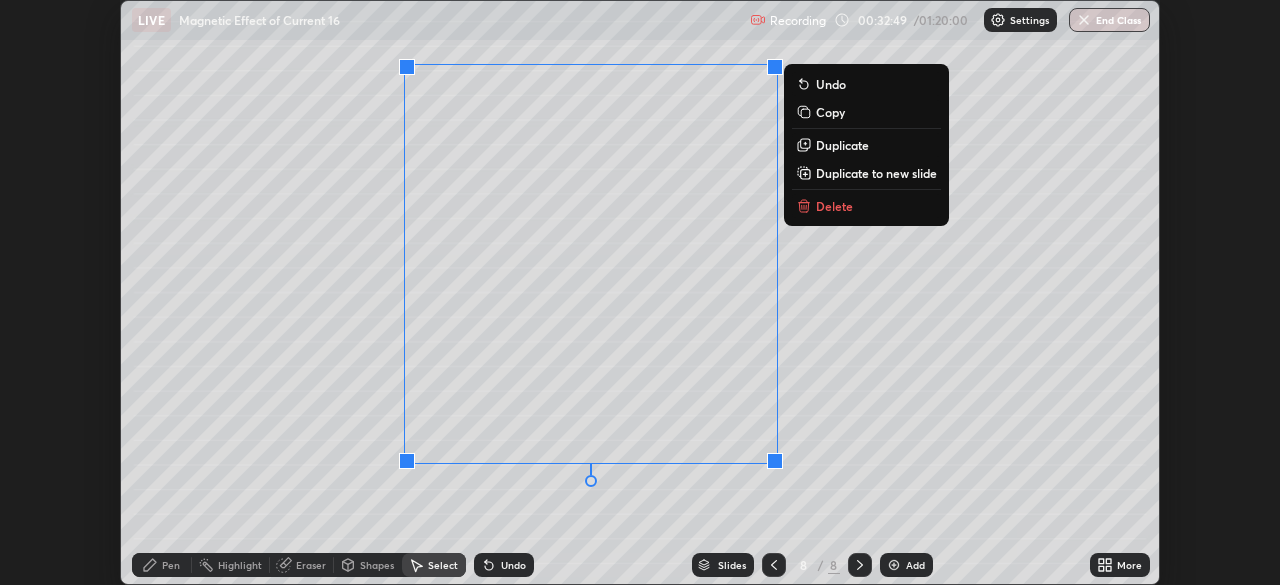 click on "Duplicate to new slide" at bounding box center (876, 173) 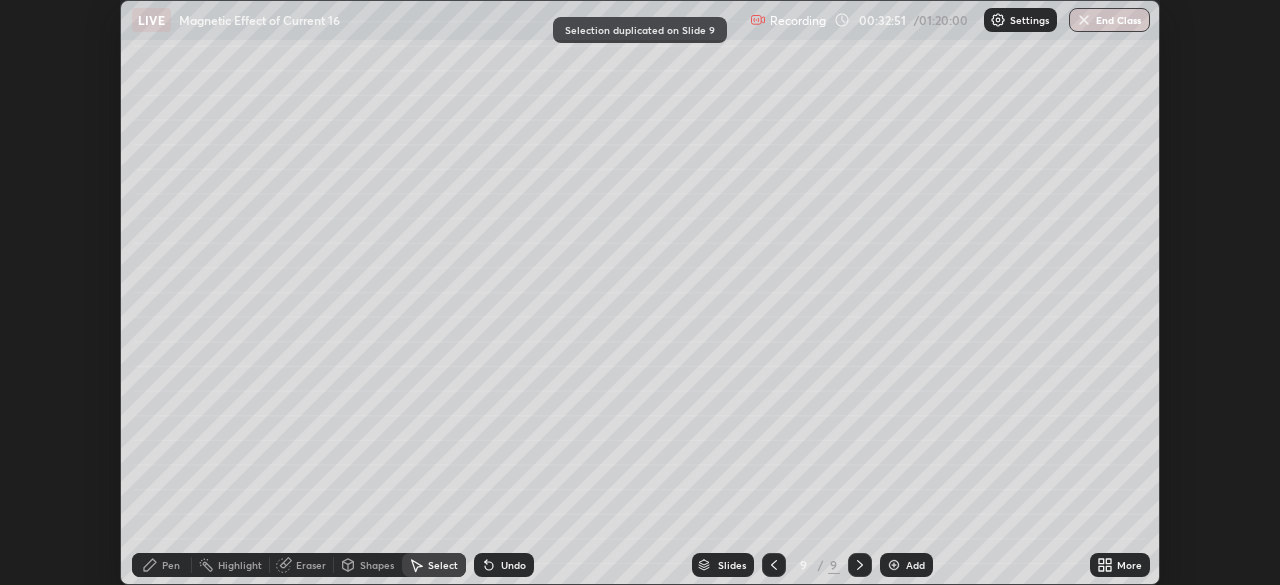 click on "Pen" at bounding box center (171, 565) 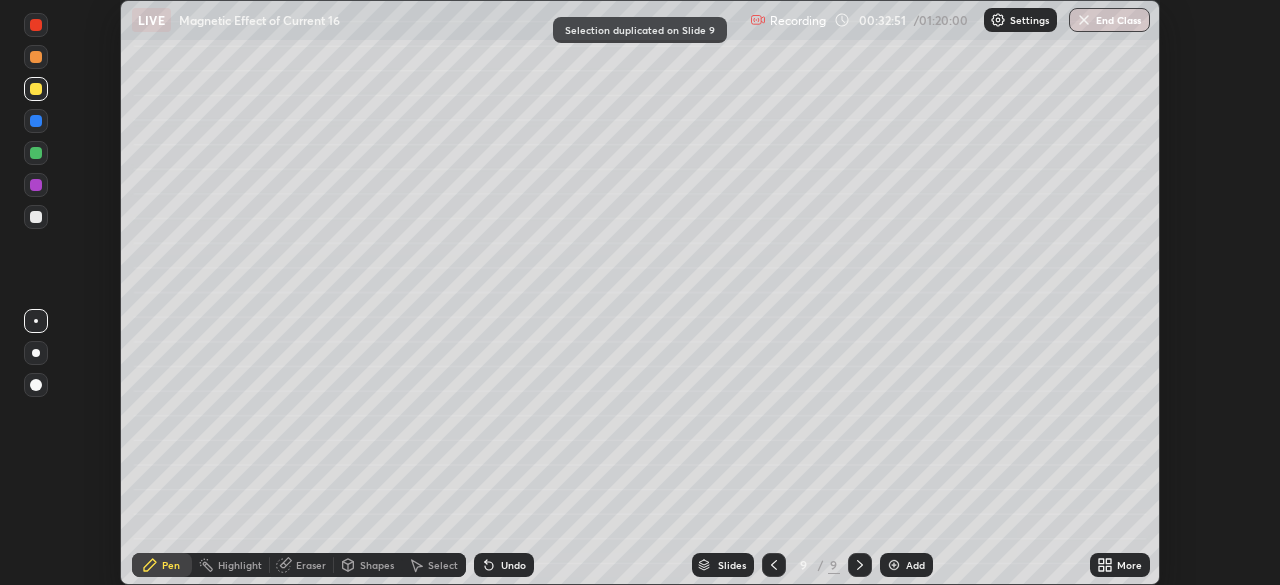 click on "Highlight" at bounding box center (240, 565) 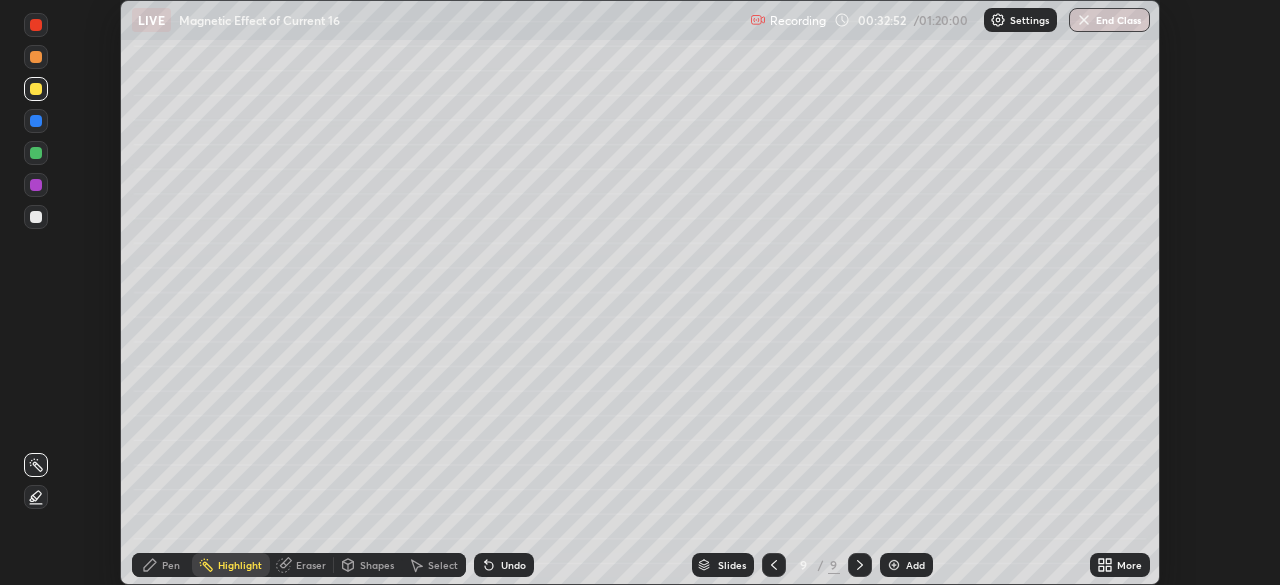 click 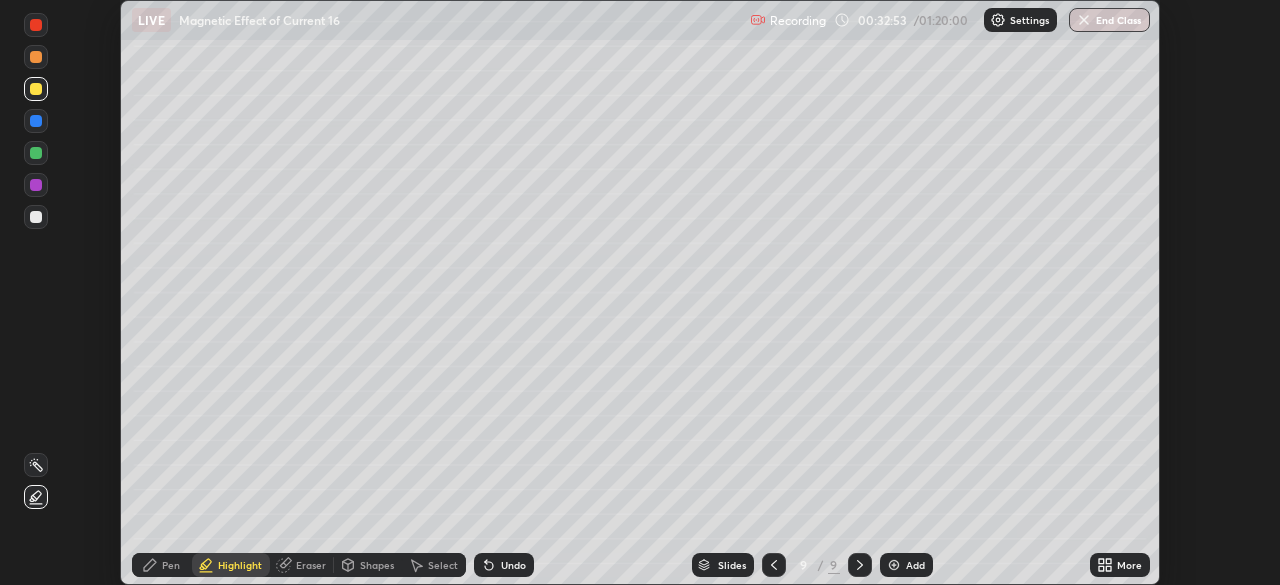 click at bounding box center (36, 185) 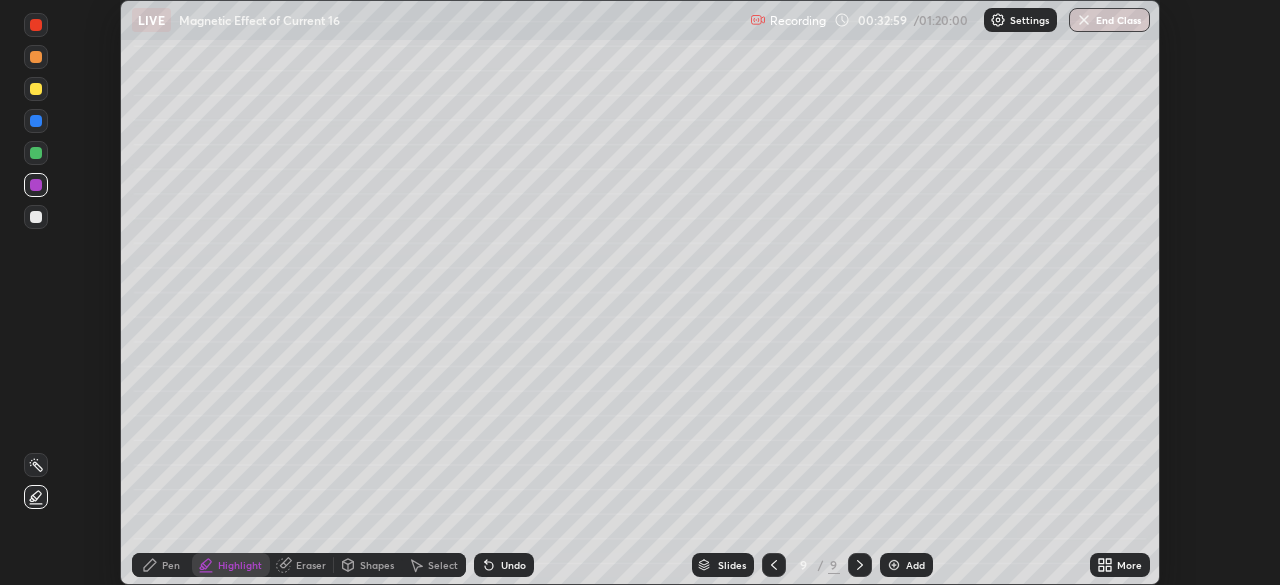 click 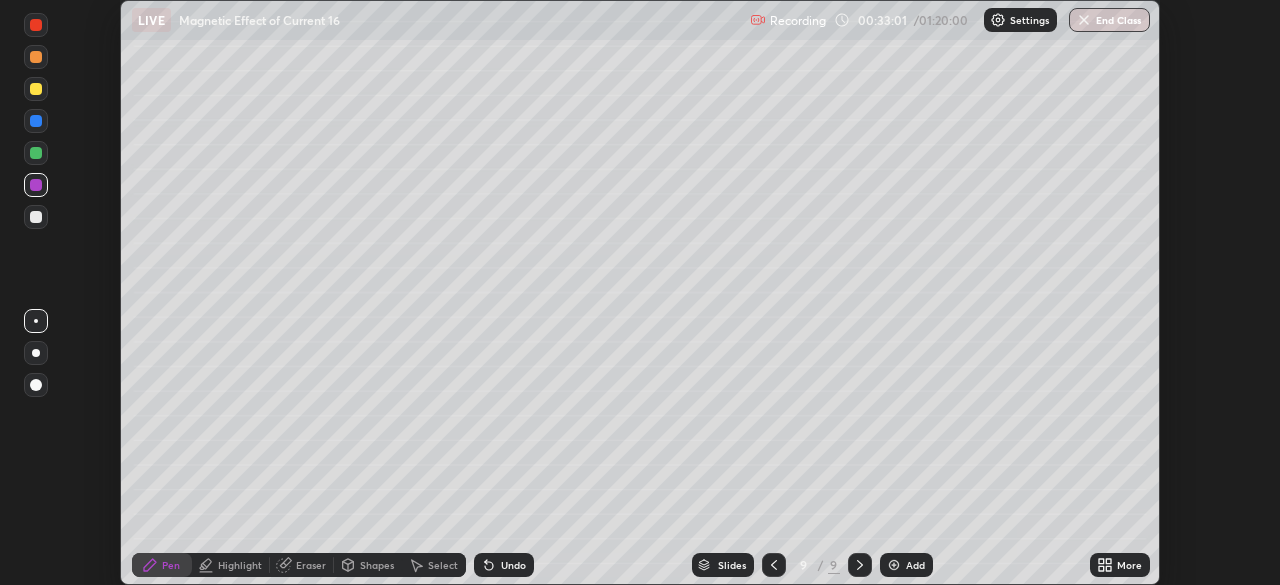 click at bounding box center (36, 217) 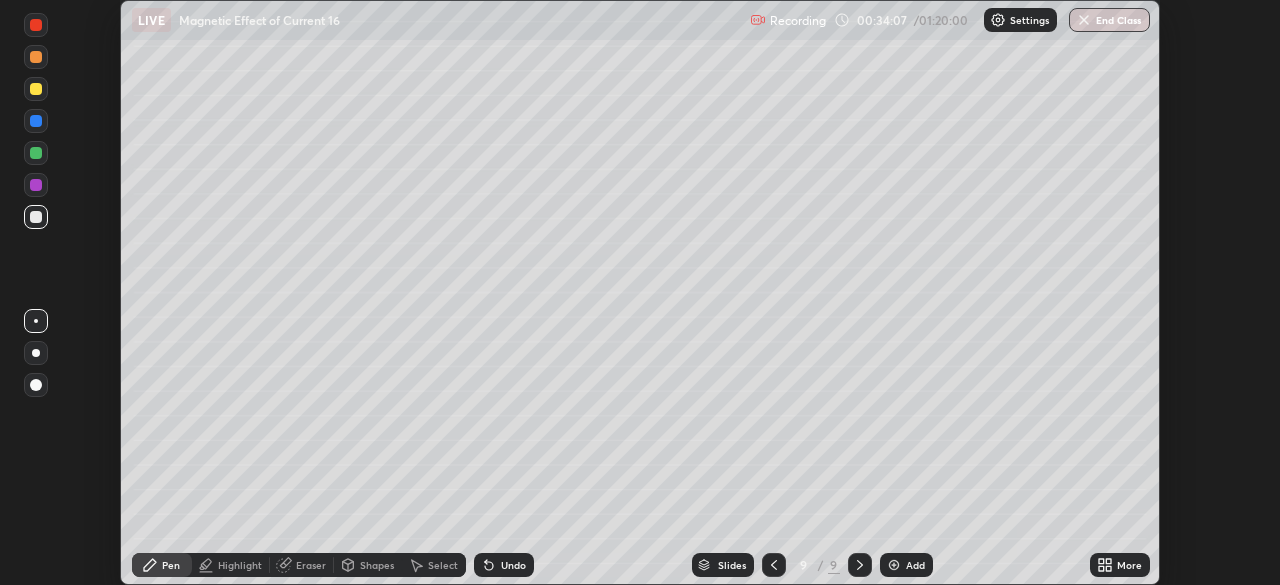 click at bounding box center [36, 121] 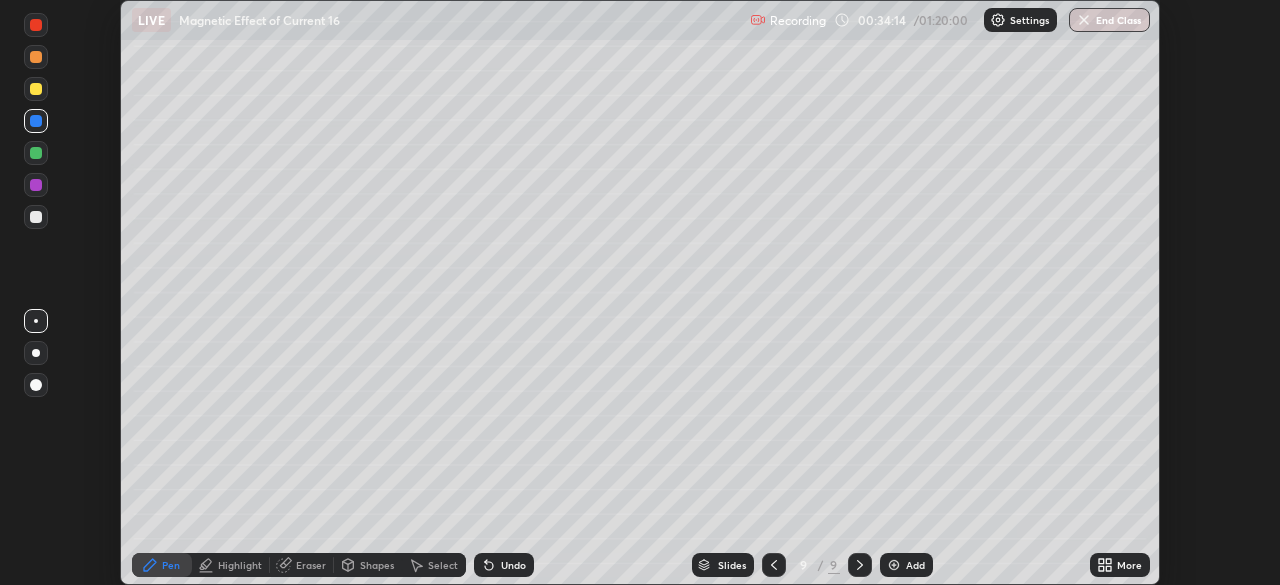 click at bounding box center [36, 89] 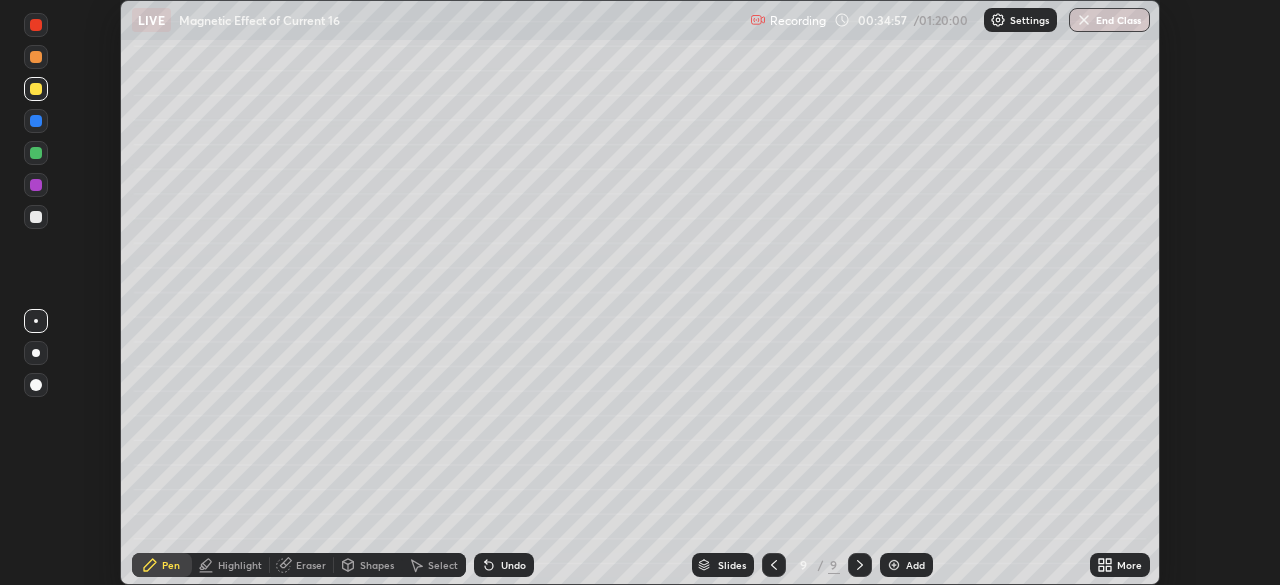 click 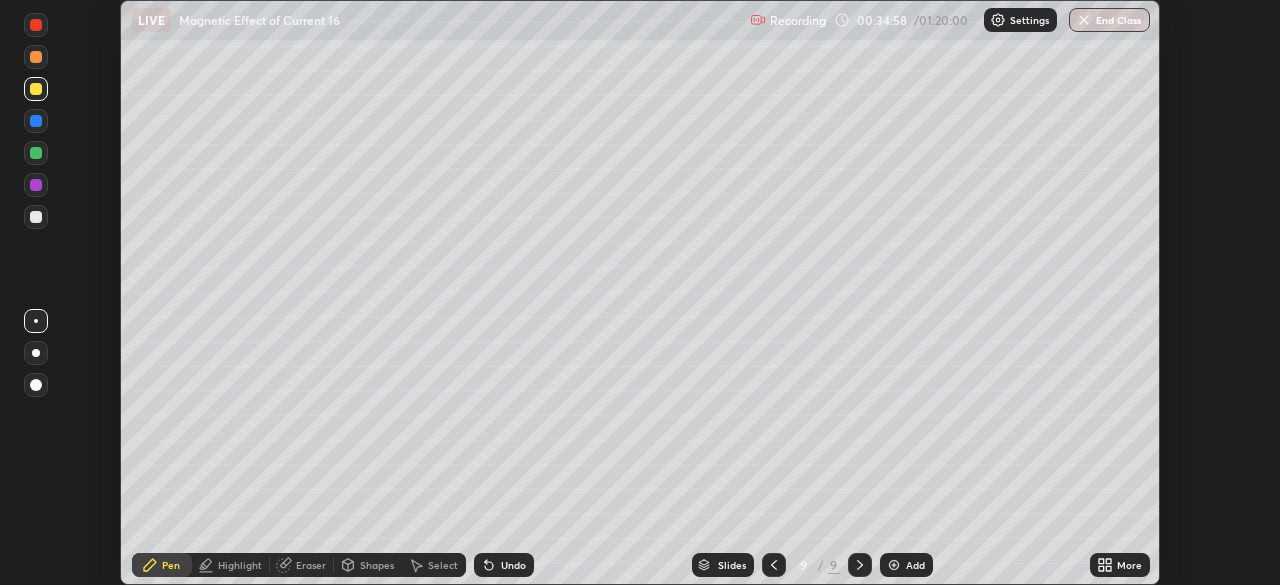 click 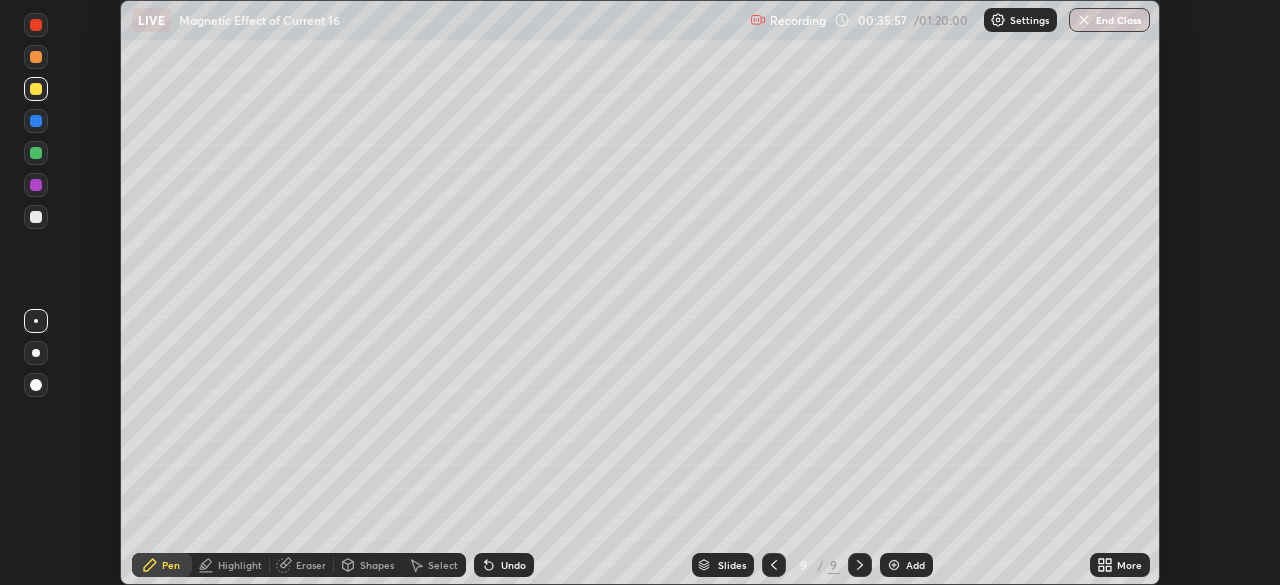 click 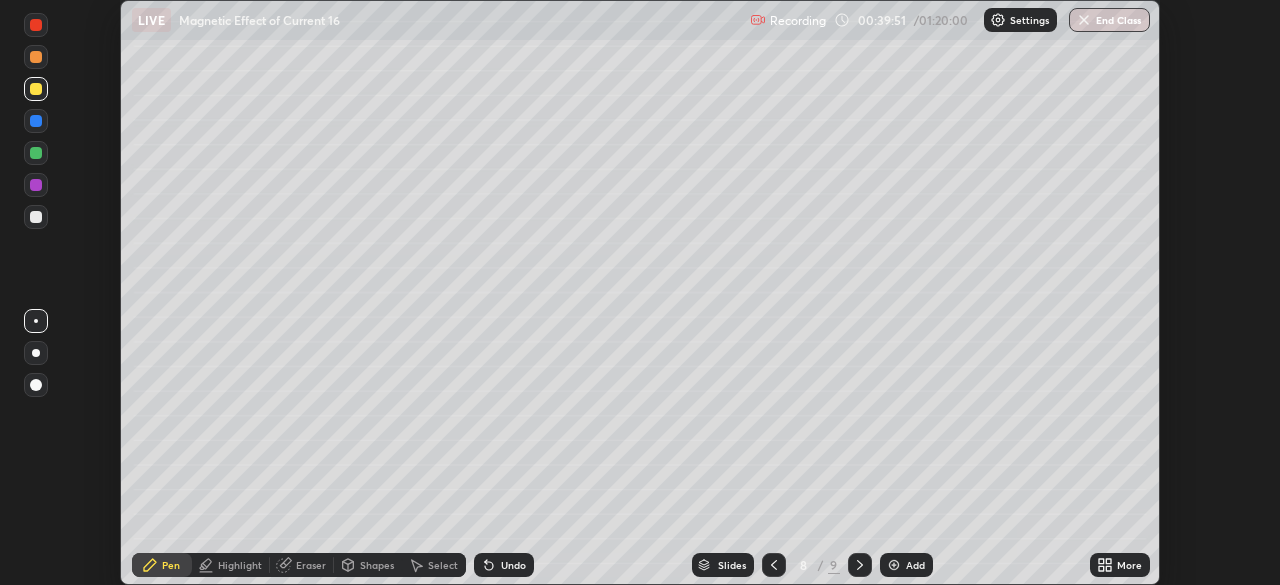 click at bounding box center (860, 565) 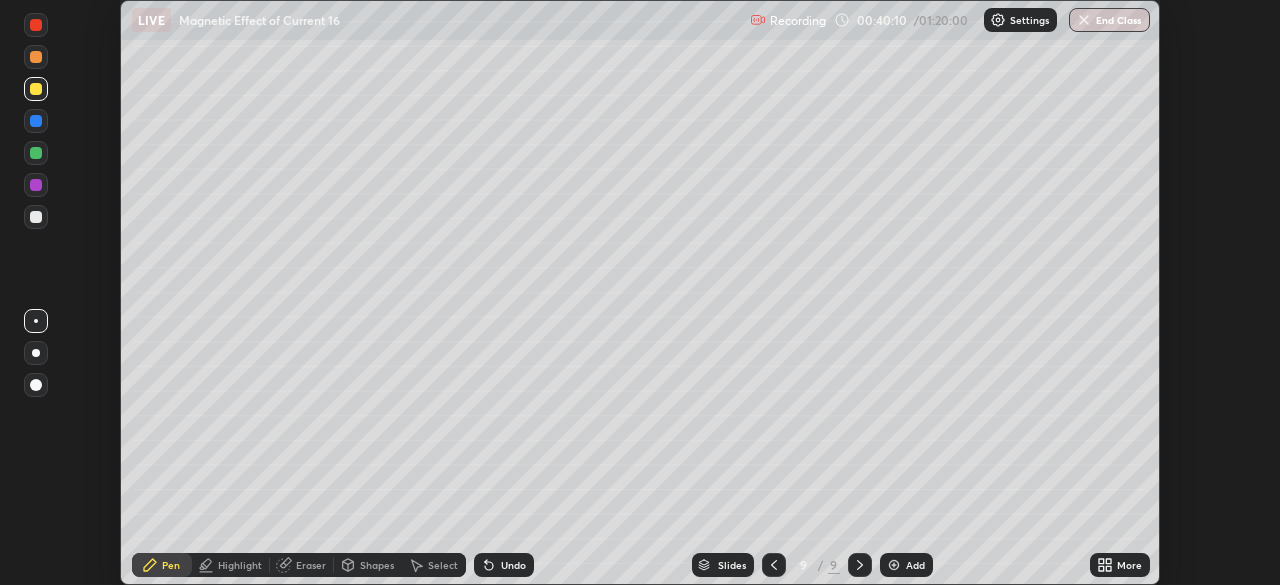 click on "Add" at bounding box center (915, 565) 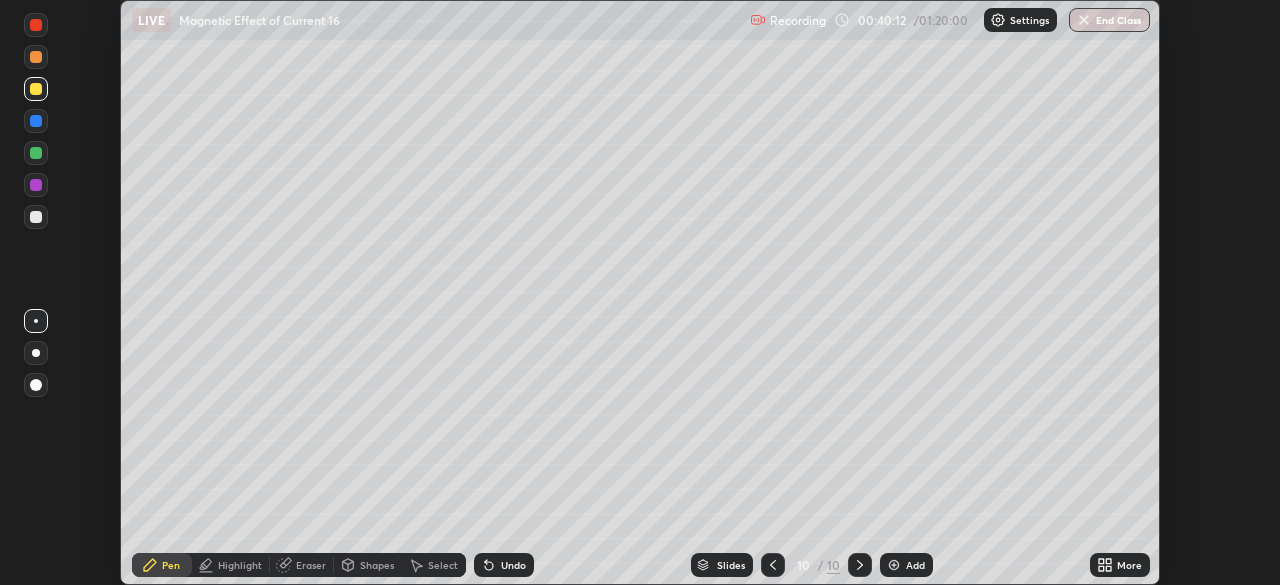 click at bounding box center [36, 217] 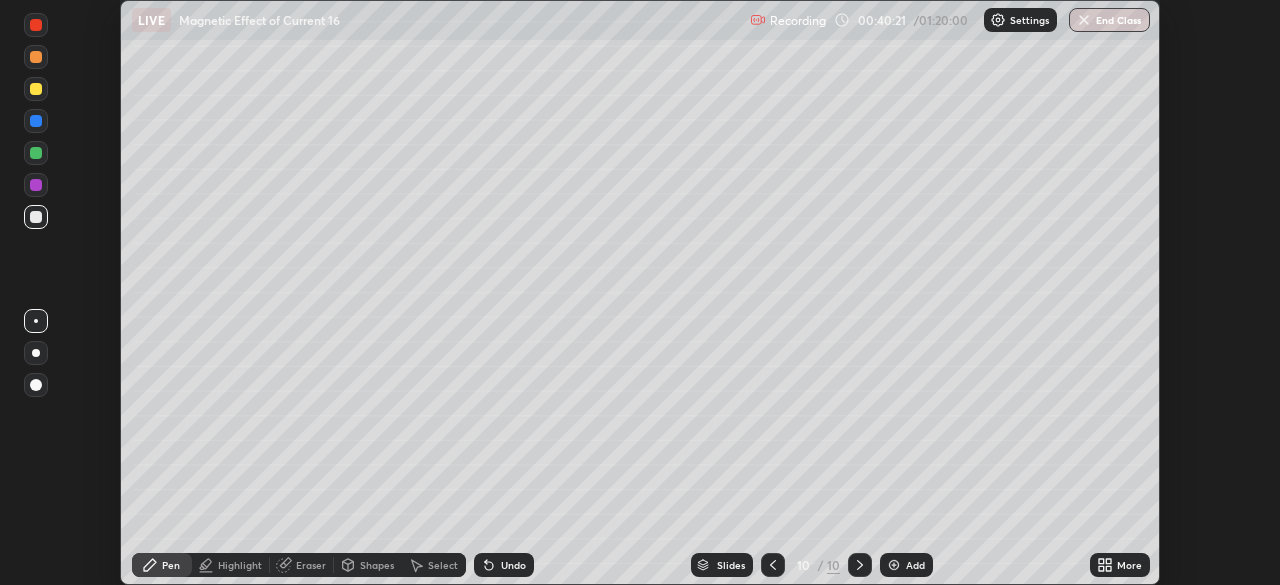 click at bounding box center (36, 121) 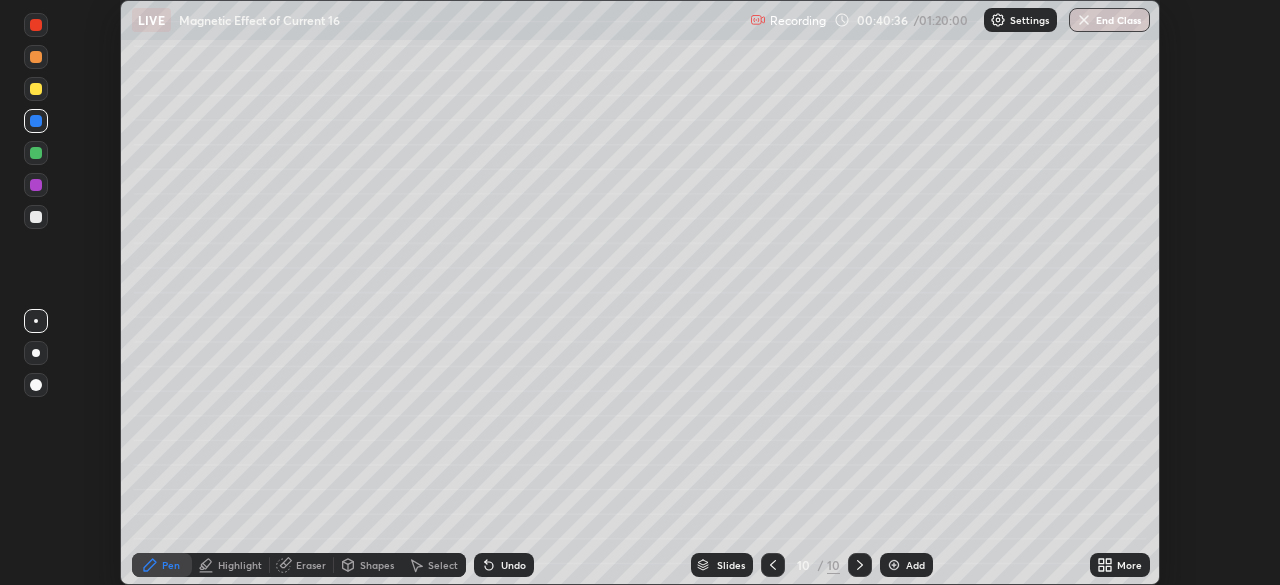 click on "Shapes" at bounding box center (377, 565) 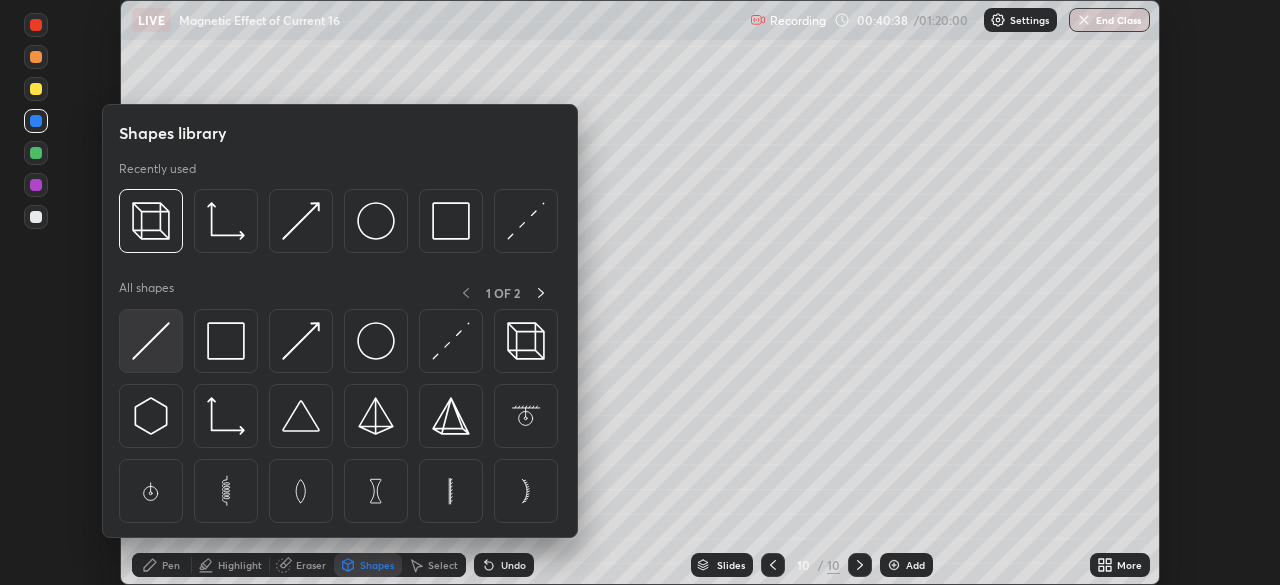 click at bounding box center [151, 341] 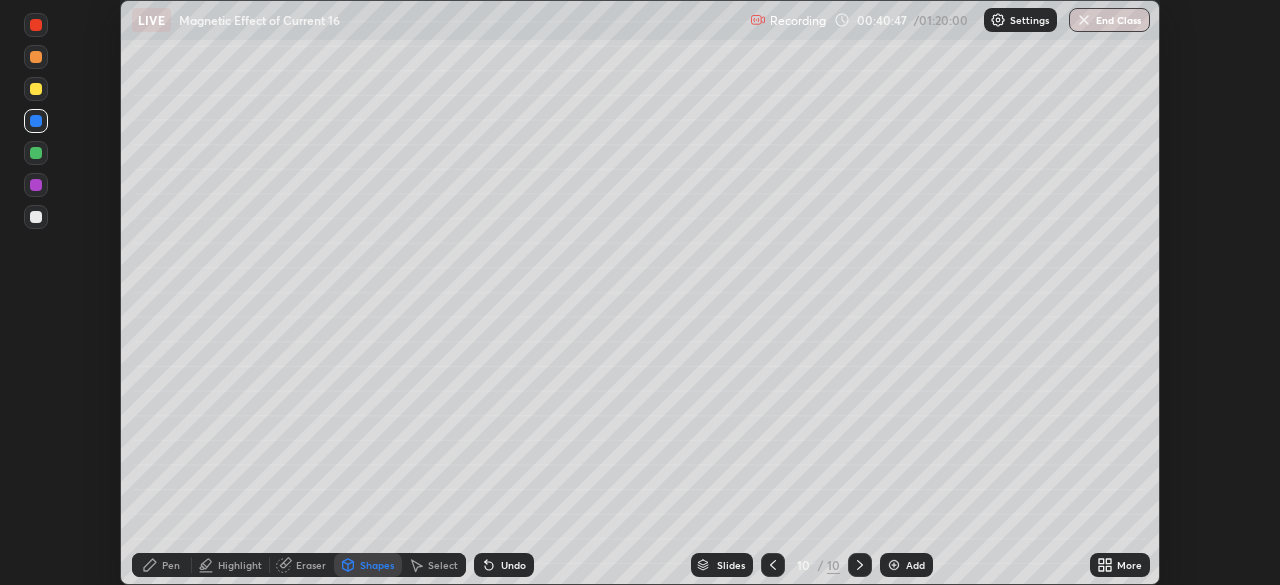 click on "Pen" at bounding box center [171, 565] 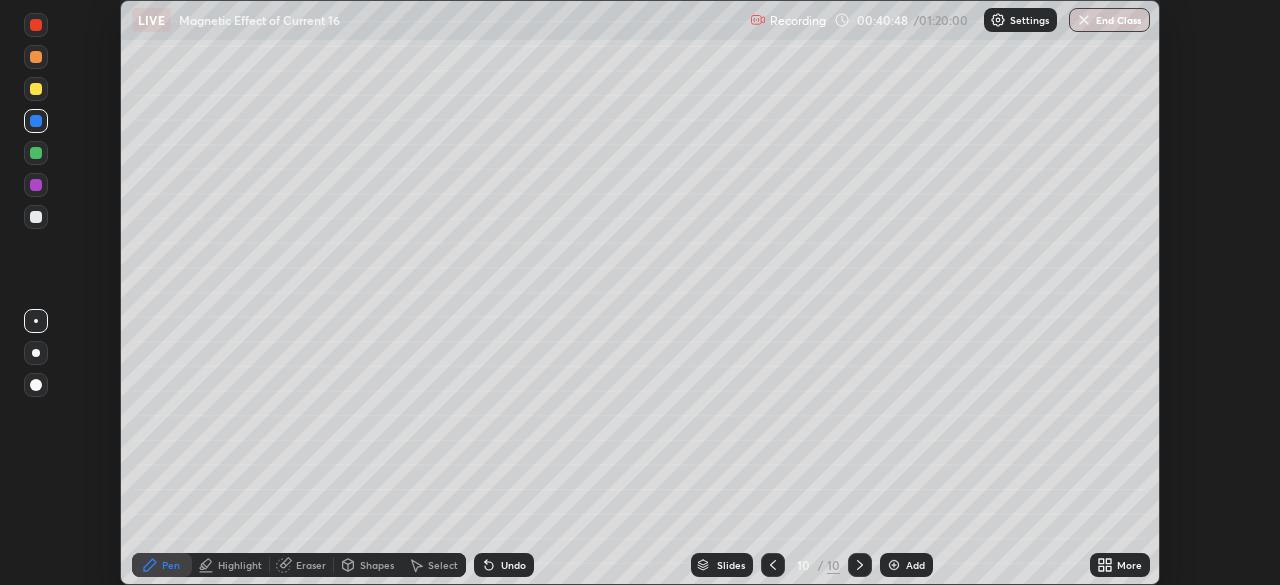 click on "Shapes" at bounding box center (368, 565) 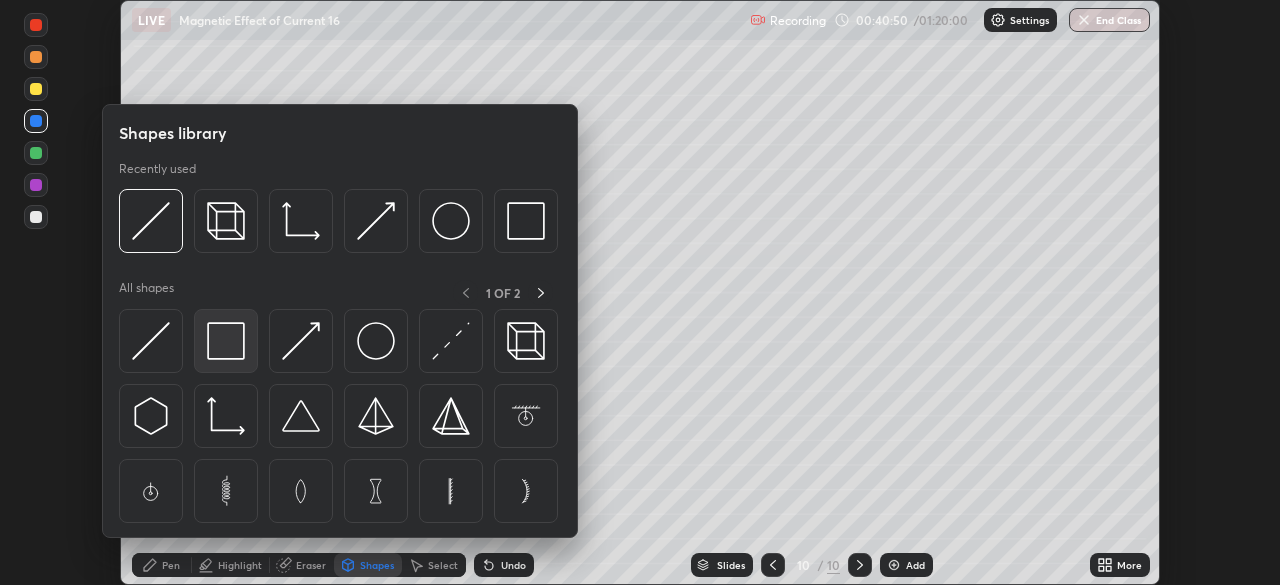click at bounding box center (226, 341) 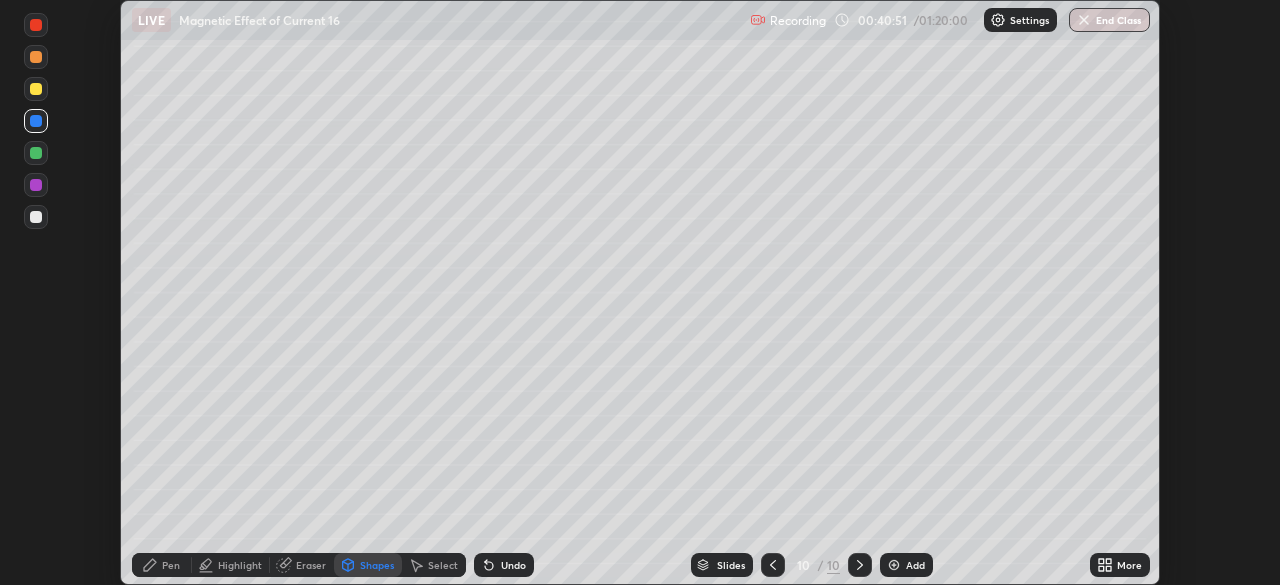 click at bounding box center [36, 89] 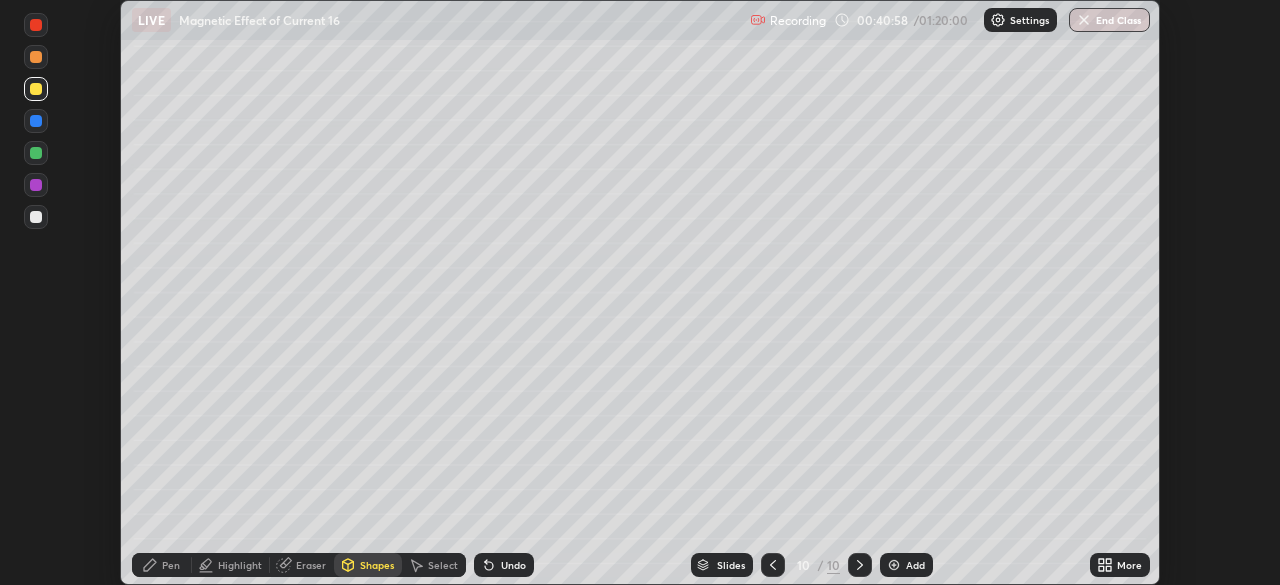 click 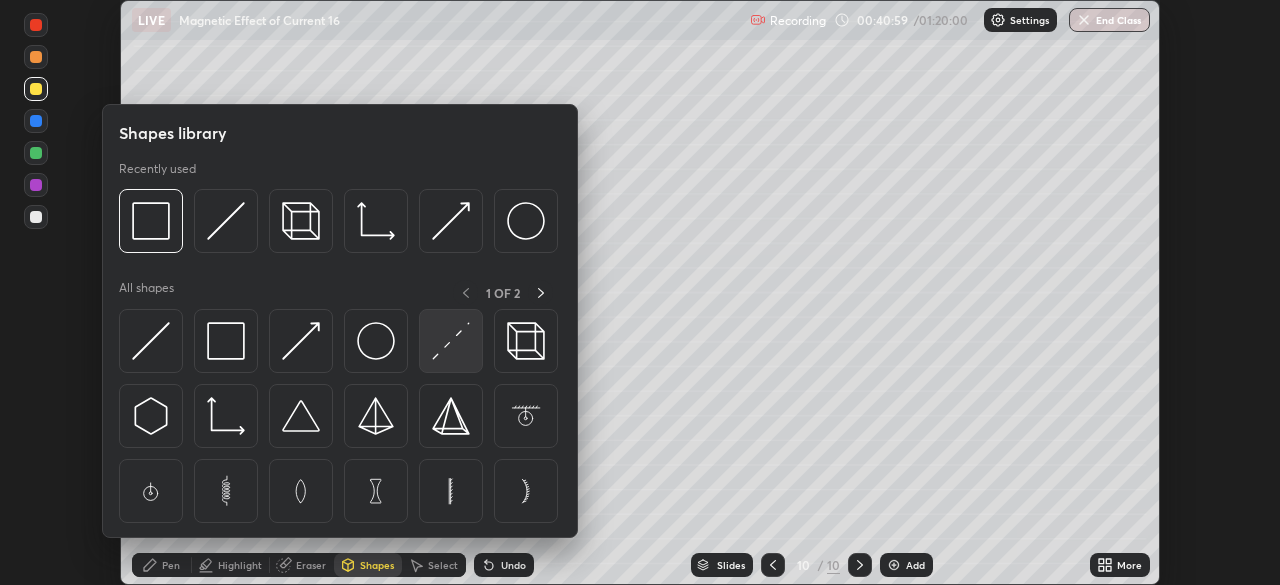click at bounding box center (451, 341) 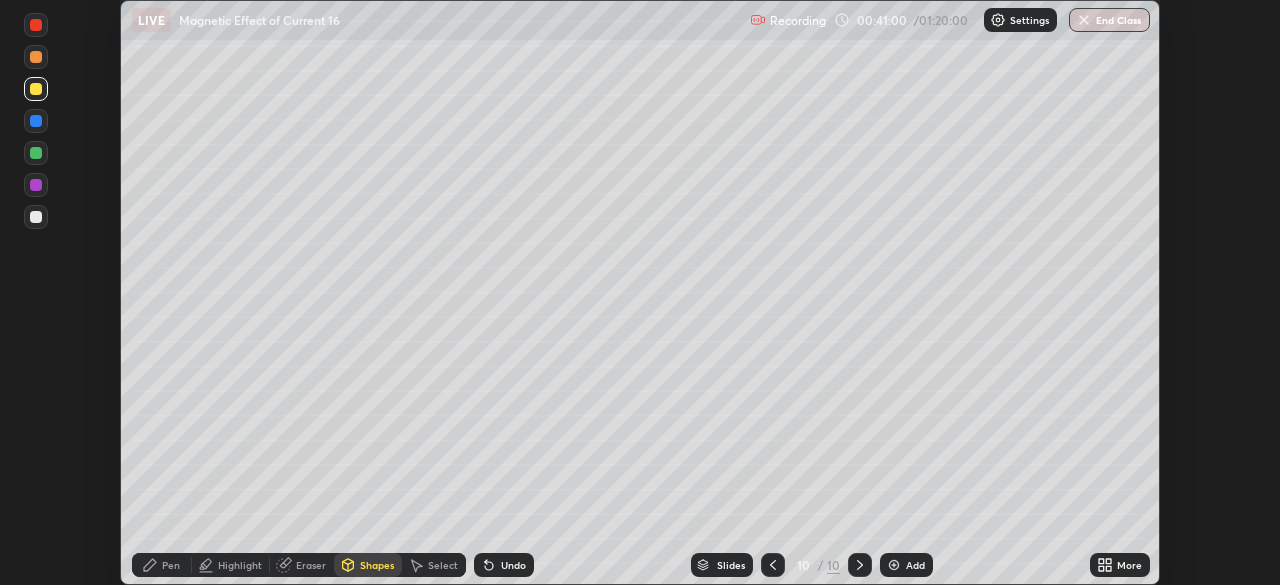 click at bounding box center (36, 121) 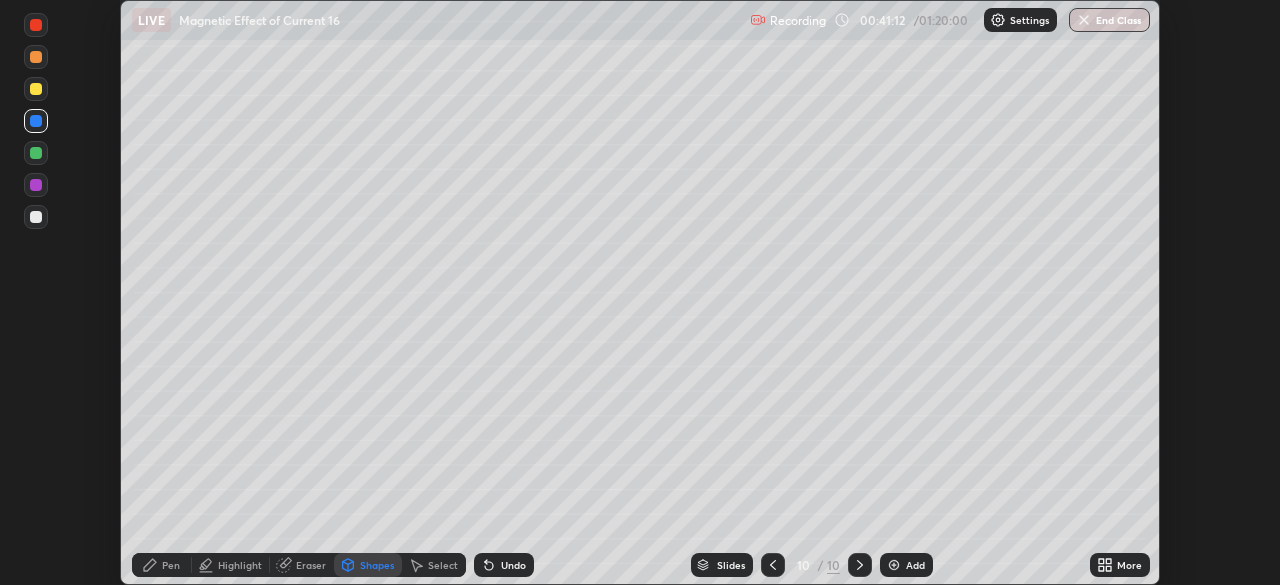 click at bounding box center (36, 217) 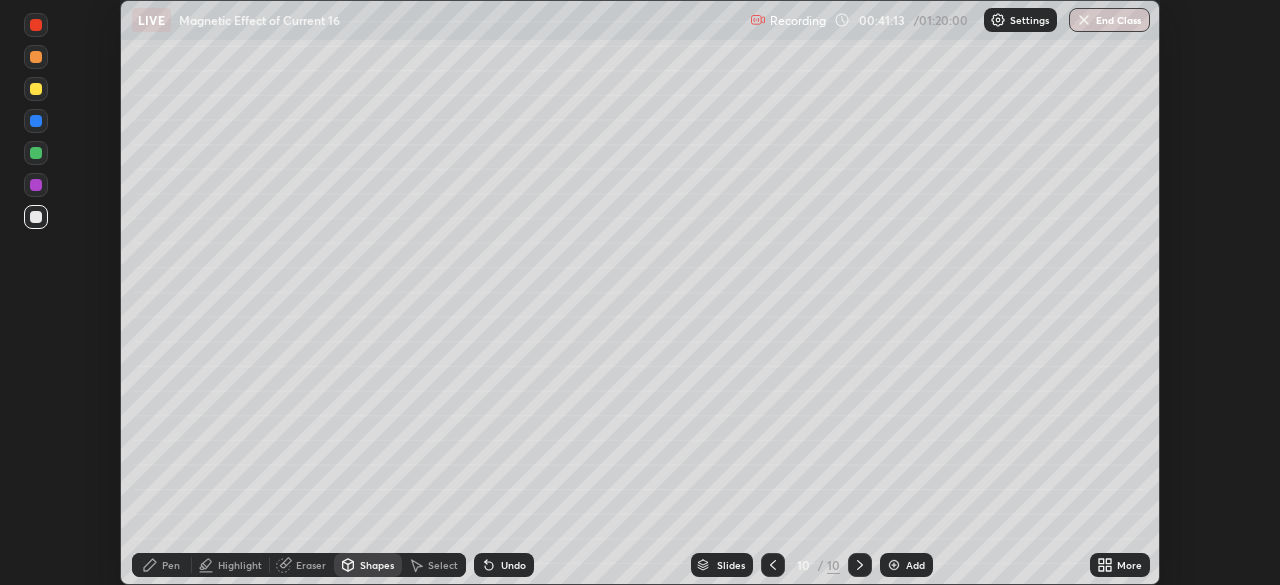 click on "Pen" at bounding box center [162, 565] 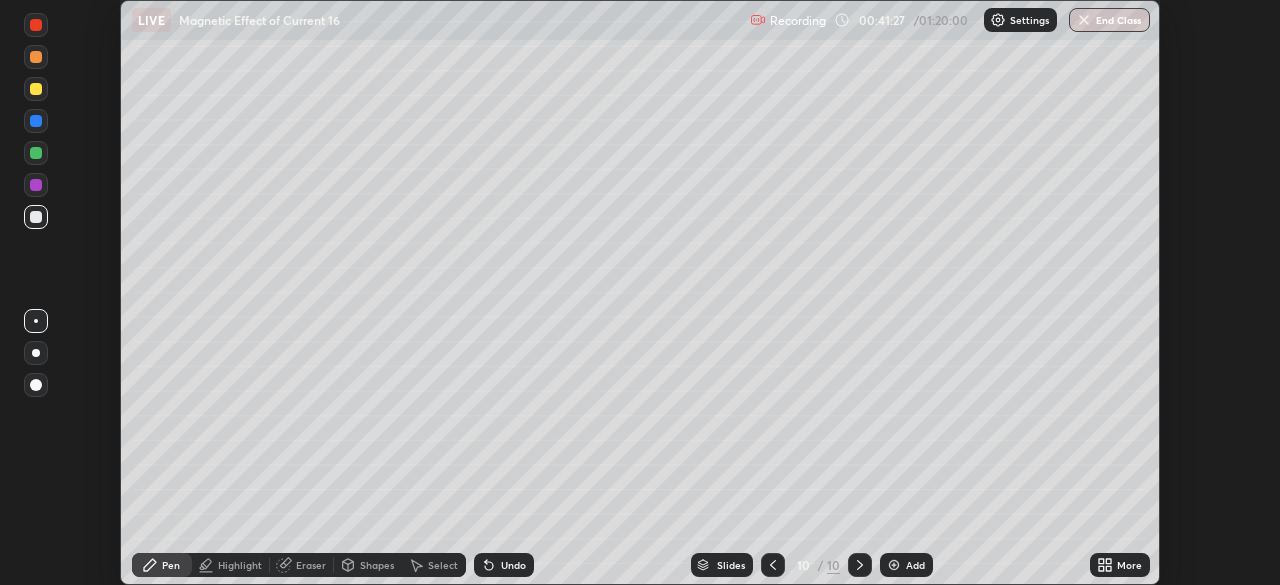 click on "Select" at bounding box center (443, 565) 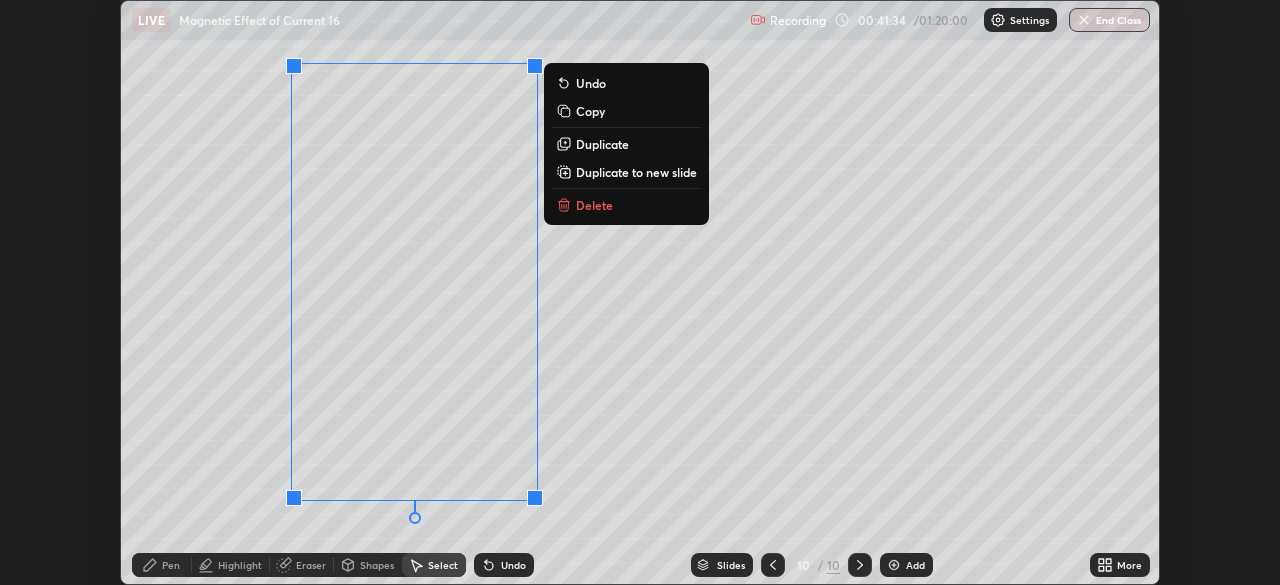 click on "0 ° Undo Copy Duplicate Duplicate to new slide Delete" at bounding box center [640, 292] 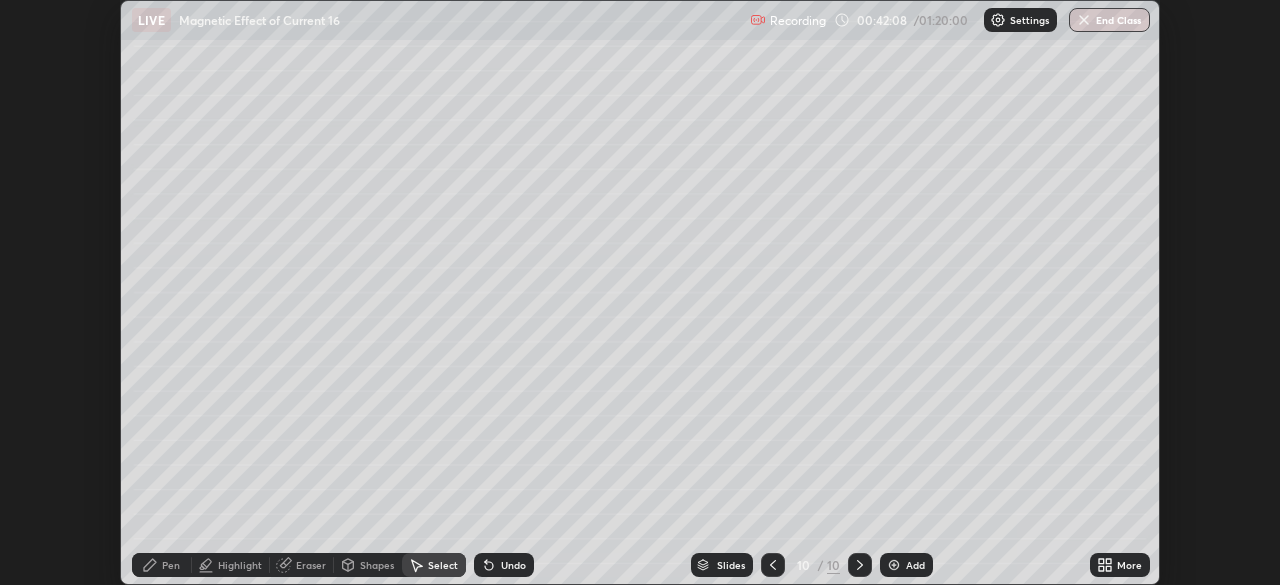 click on "Pen" at bounding box center [162, 565] 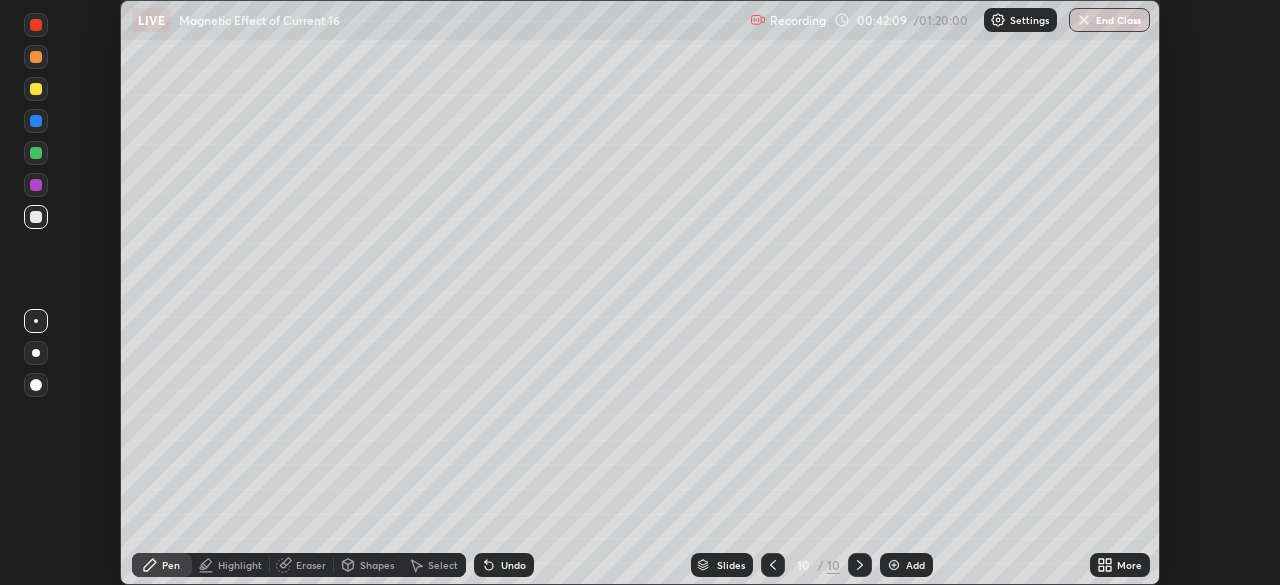click at bounding box center [36, 217] 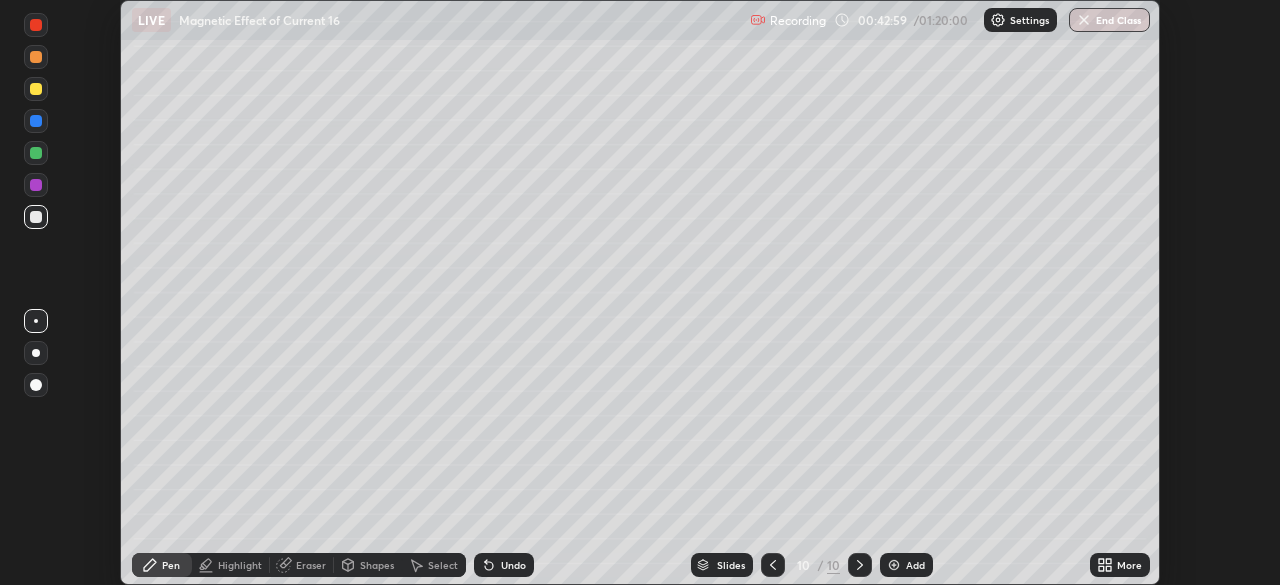 click on "Undo" at bounding box center [504, 565] 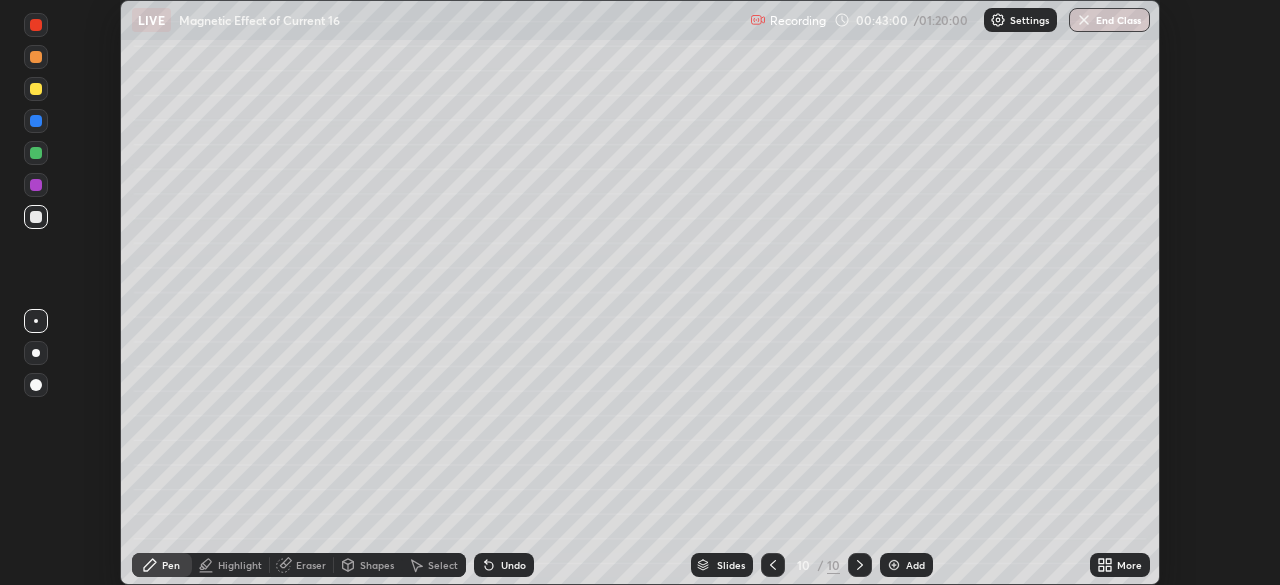 click on "Undo" at bounding box center (513, 565) 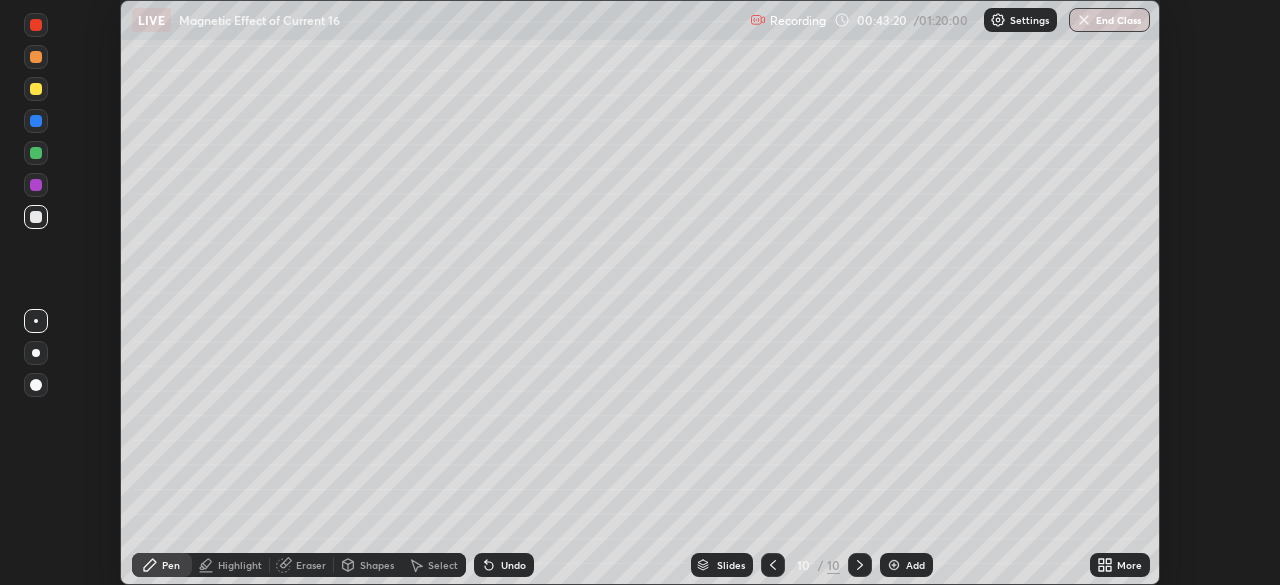 click on "Highlight" at bounding box center (240, 565) 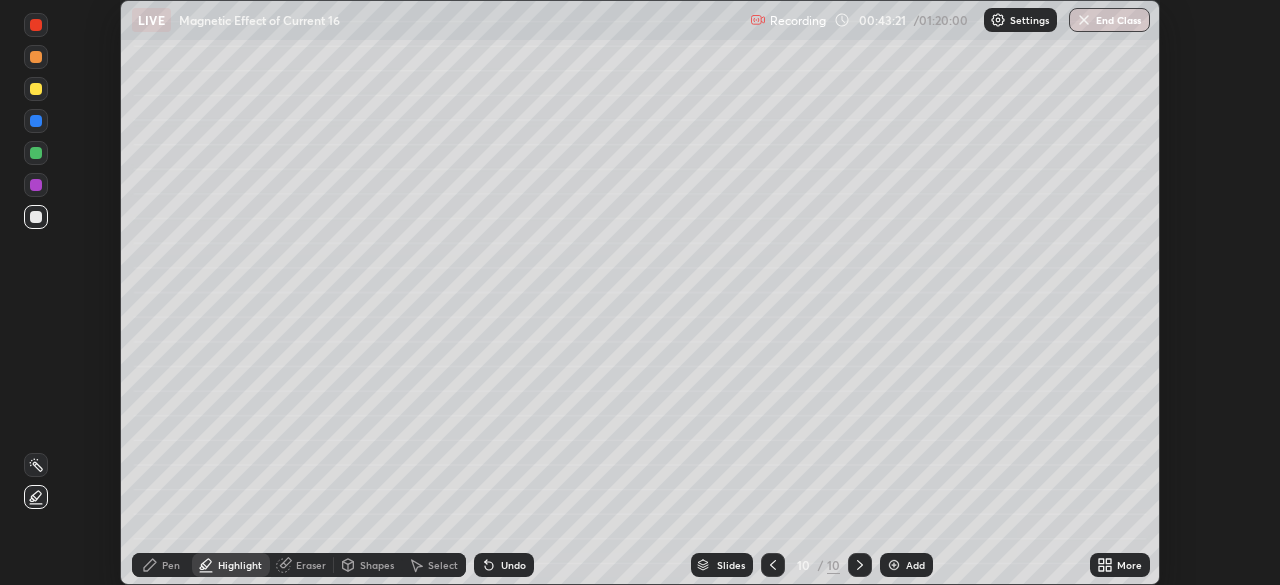 click 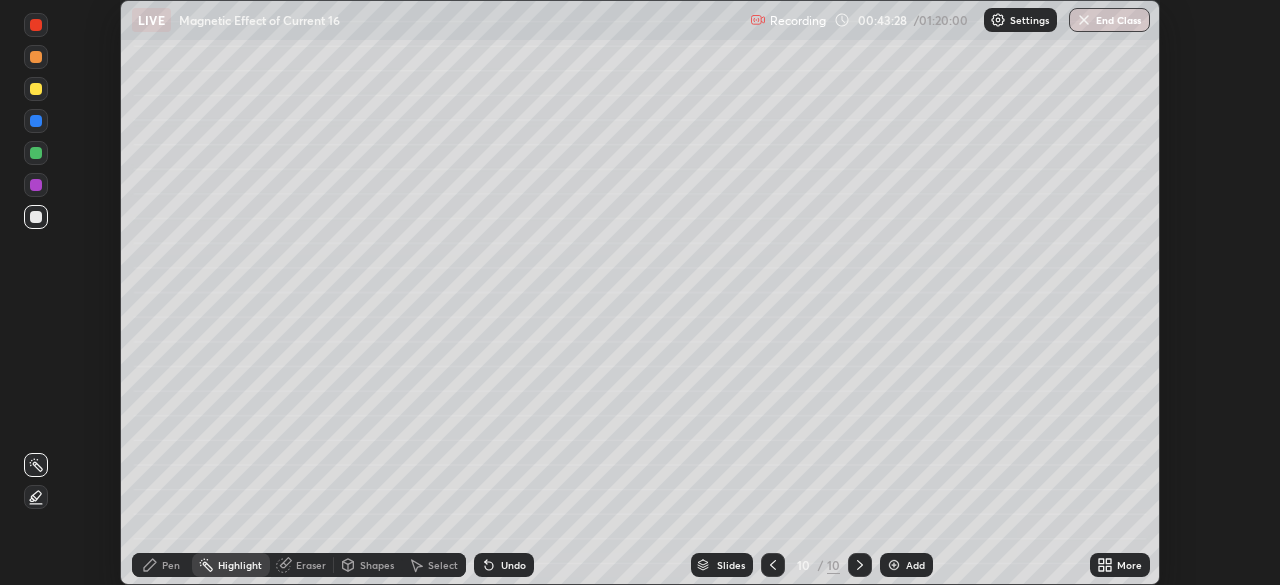 click at bounding box center (36, 153) 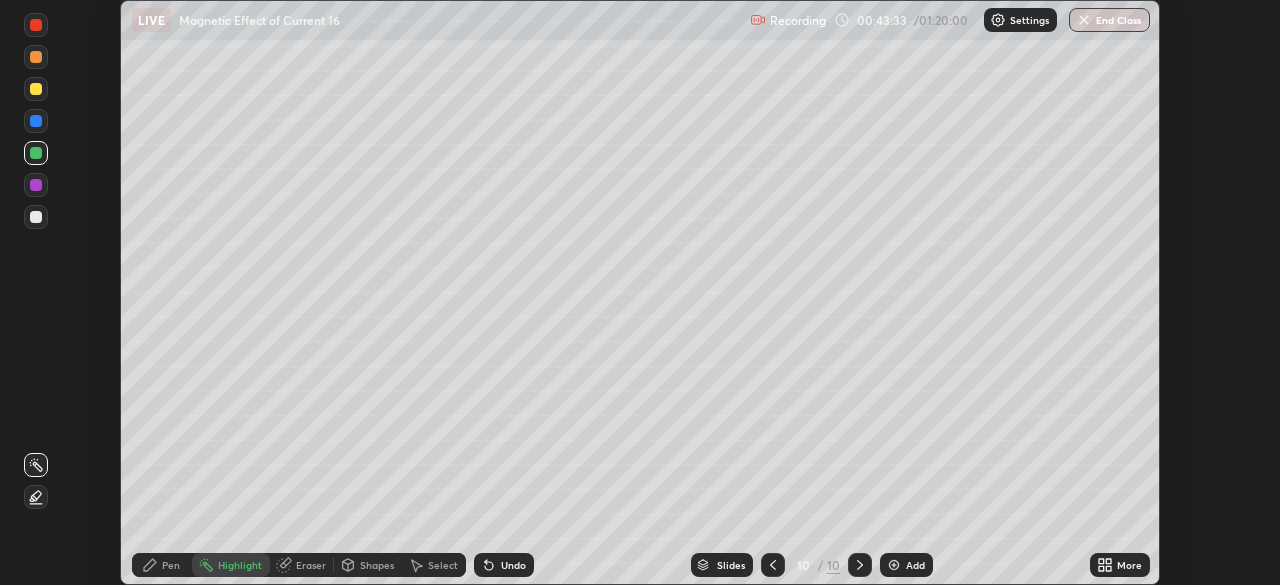 click 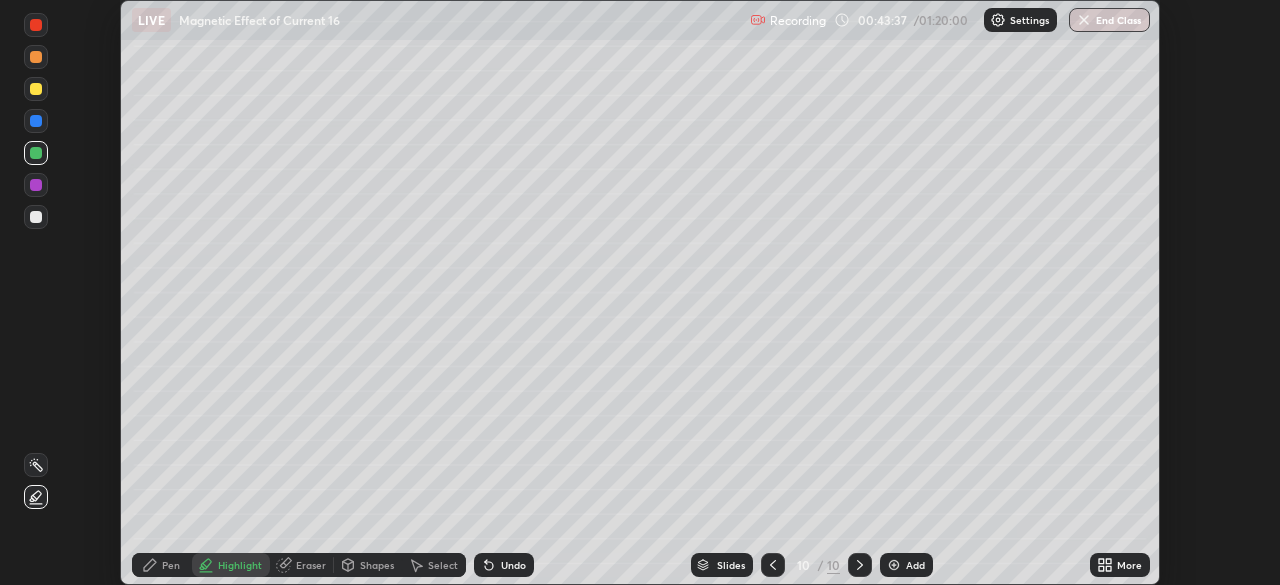 click at bounding box center [36, 121] 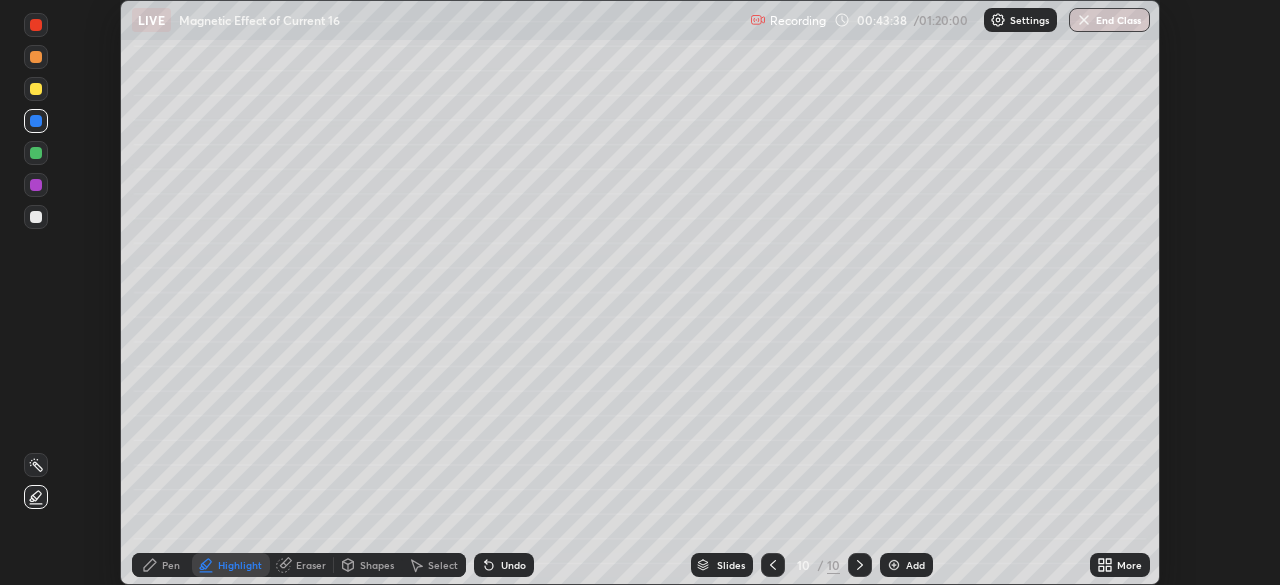 click at bounding box center (36, 57) 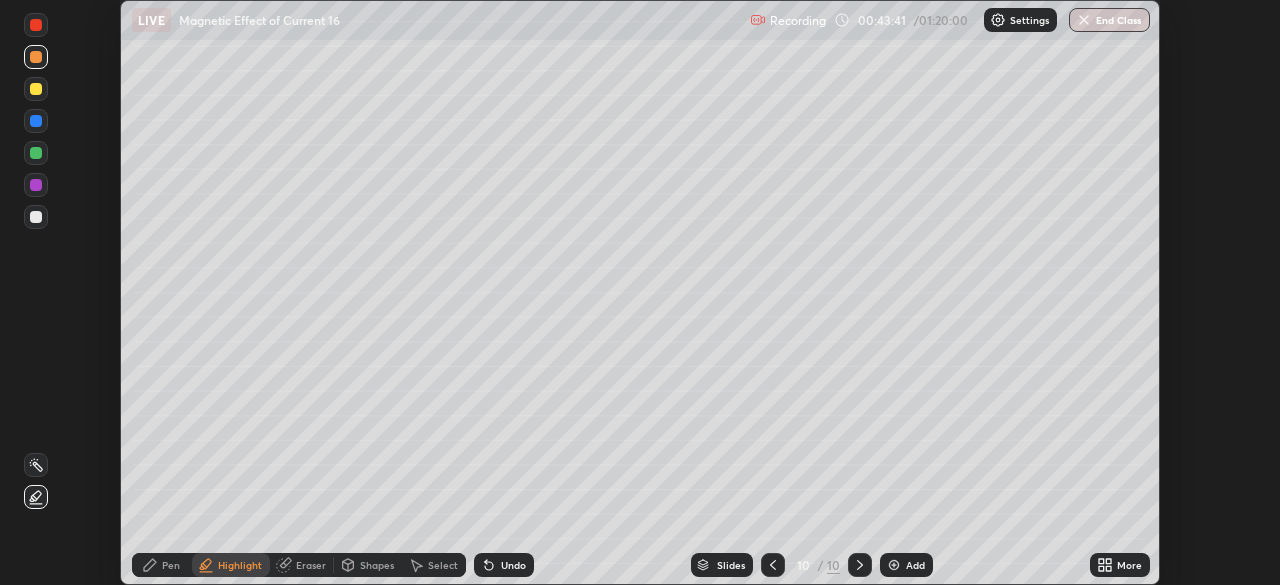 click on "Pen" at bounding box center (162, 565) 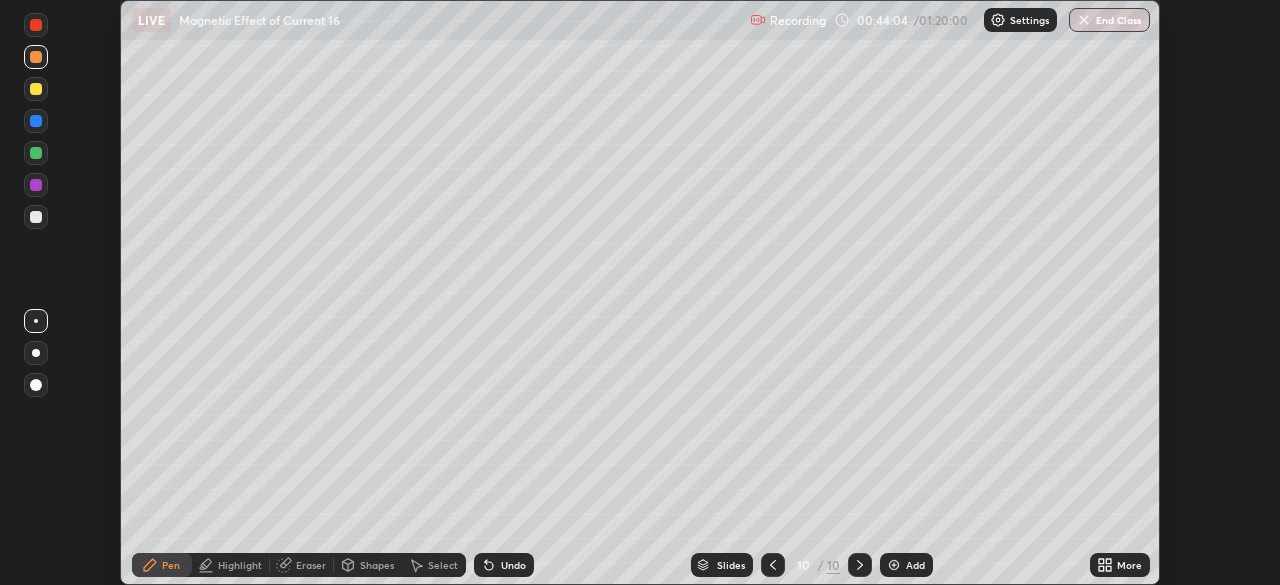 click on "Undo" at bounding box center (504, 565) 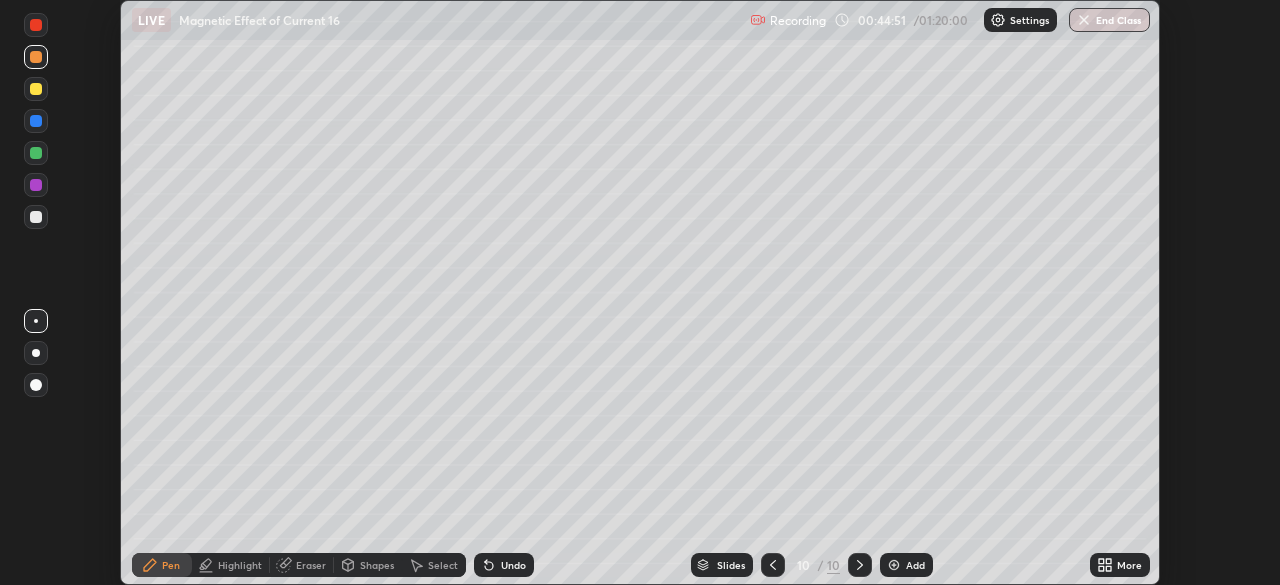 click at bounding box center (36, 217) 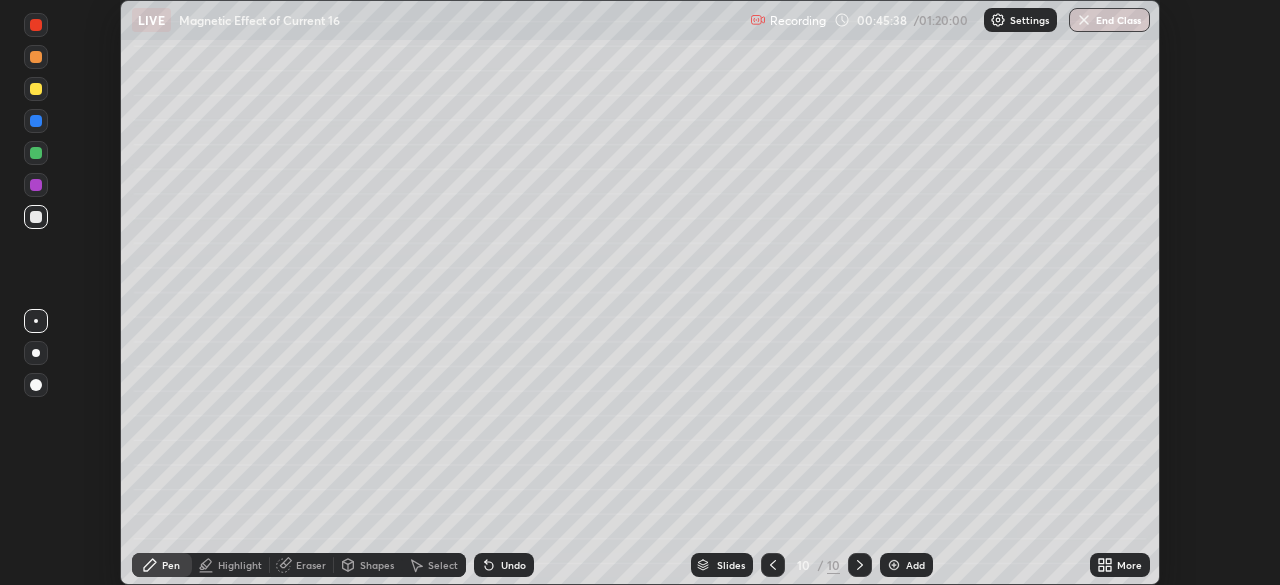 click at bounding box center (894, 565) 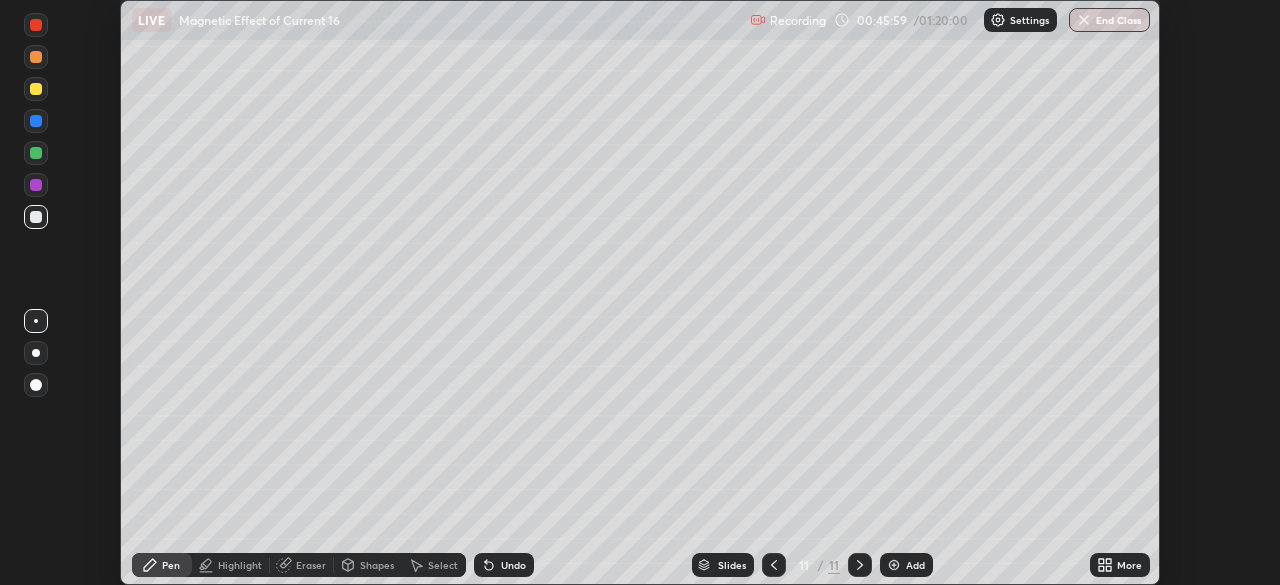 click 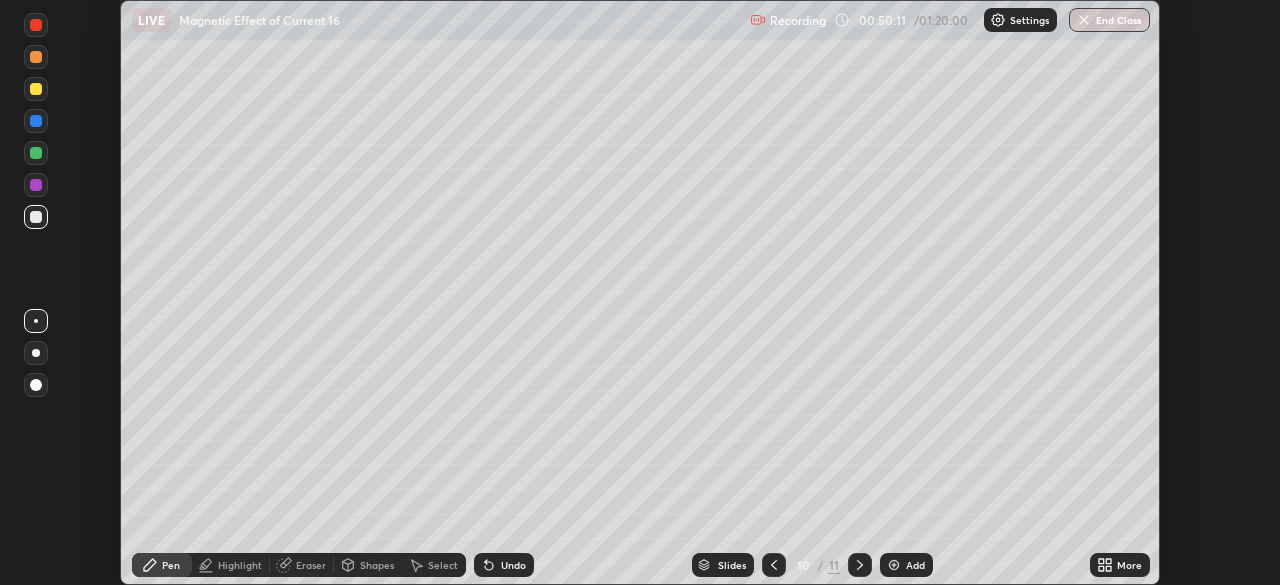 click 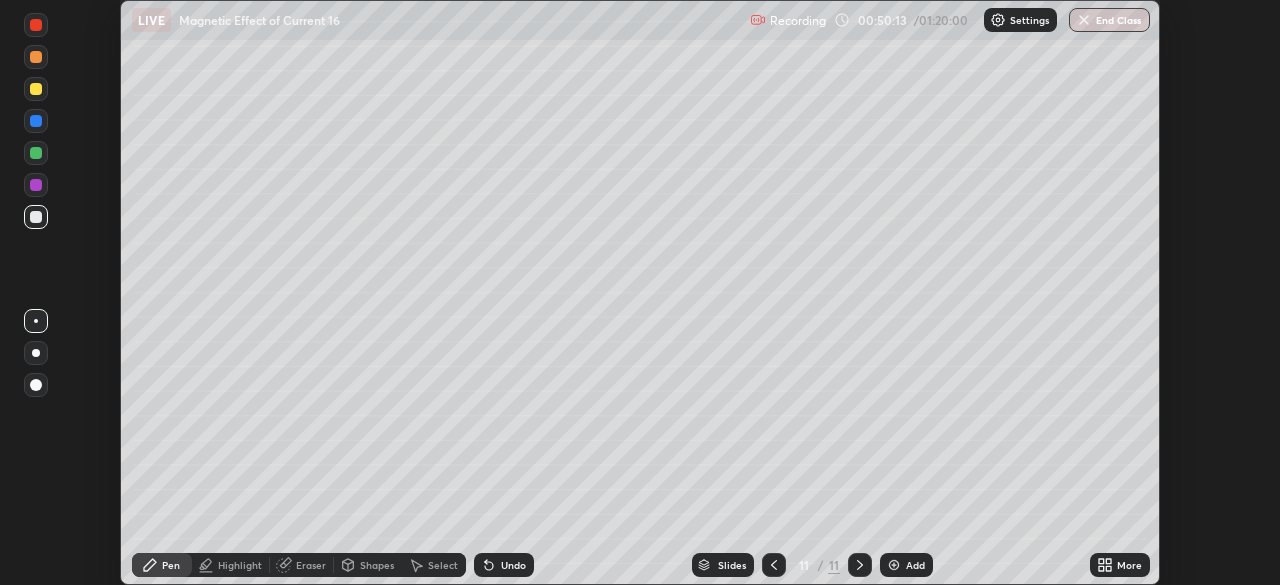 click on "Eraser" at bounding box center [302, 565] 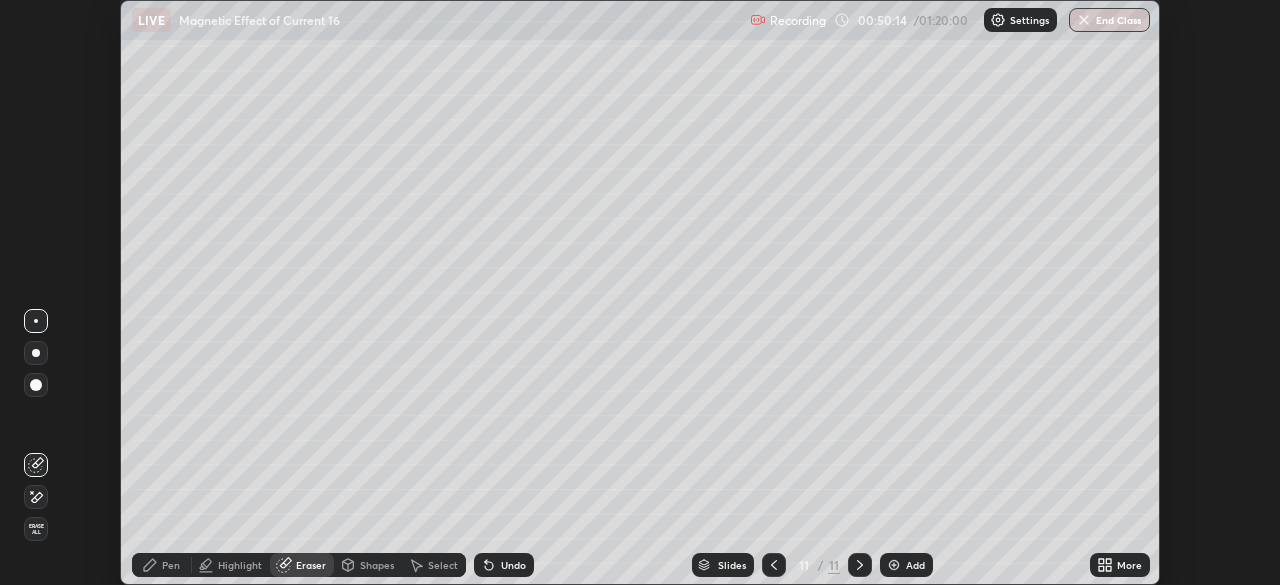 click on "Erase all" at bounding box center (36, 529) 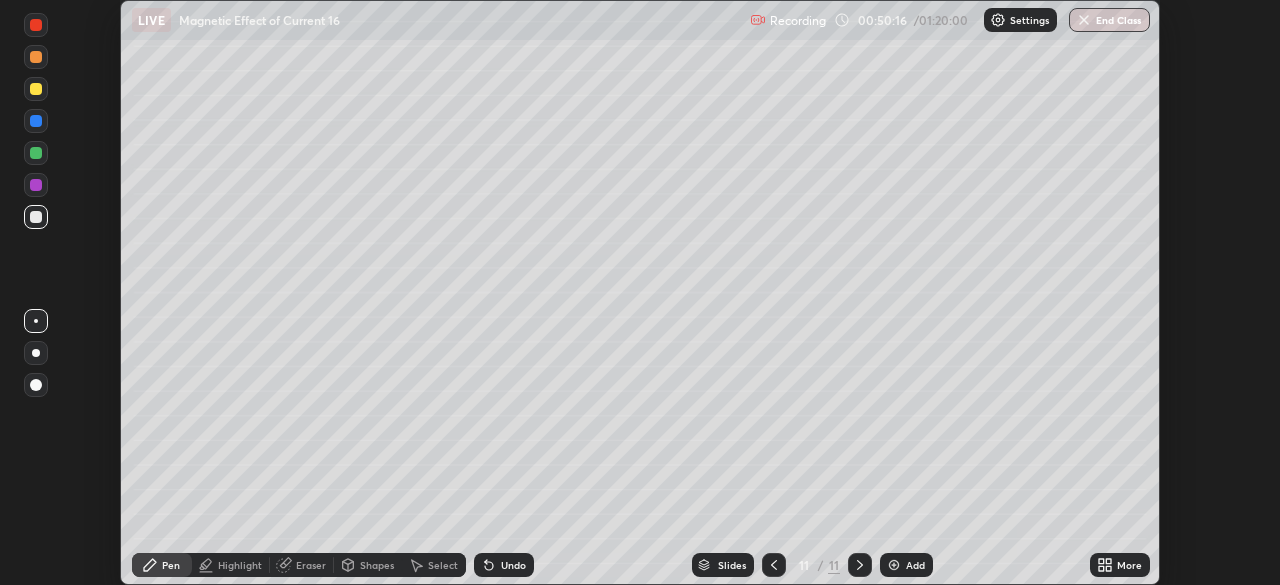 click at bounding box center (36, 121) 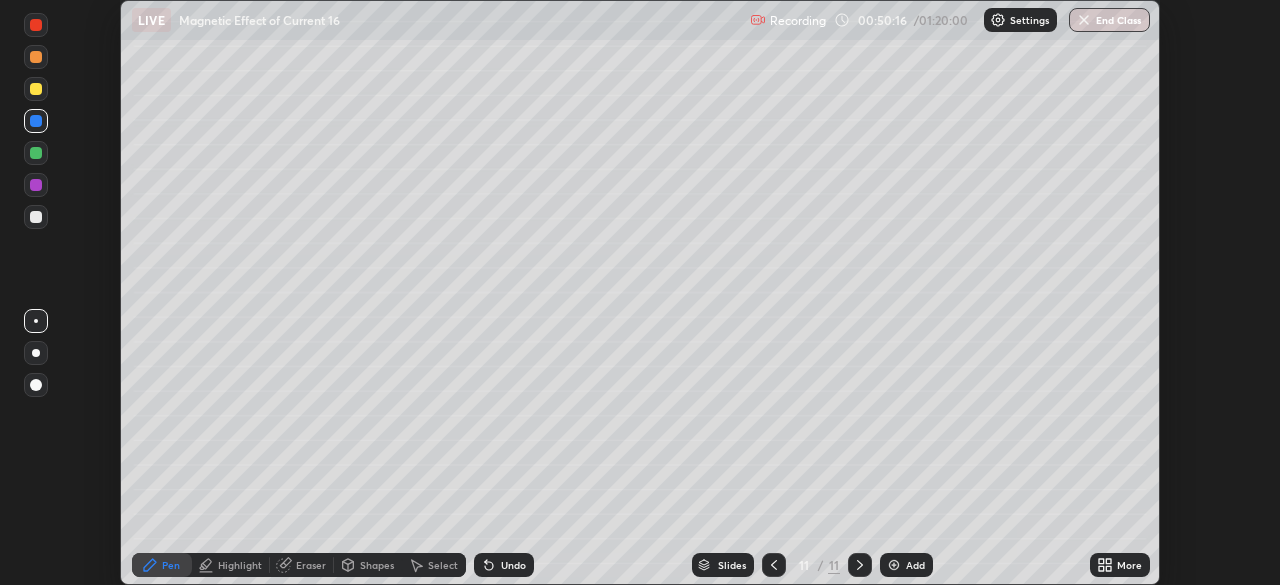 click at bounding box center (36, 89) 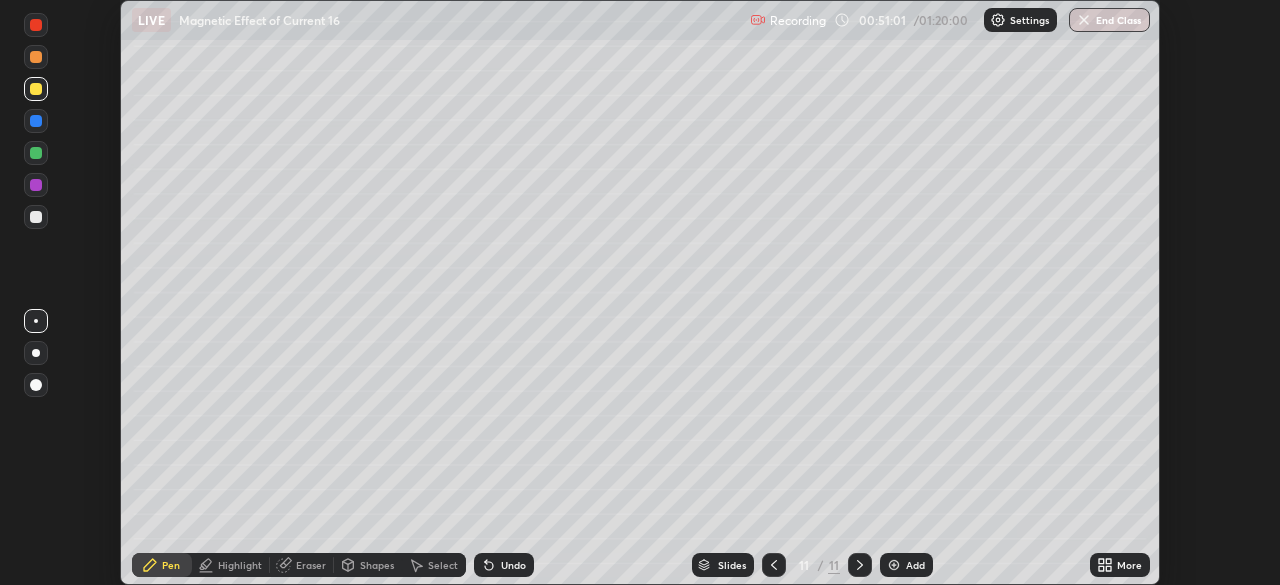 click on "Eraser" at bounding box center [311, 565] 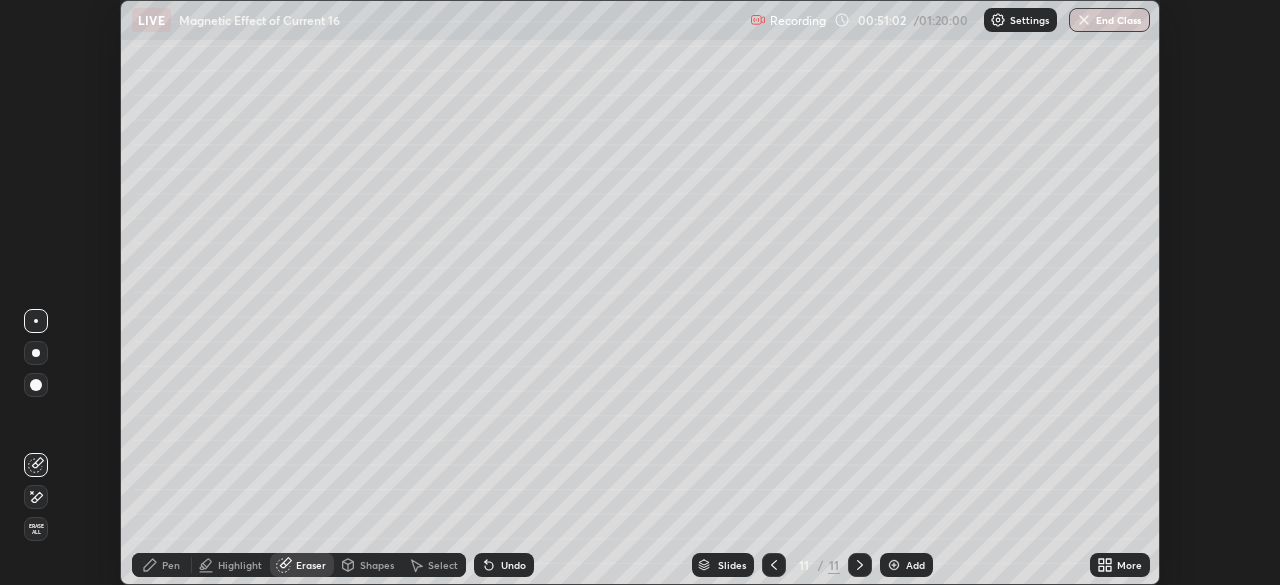click 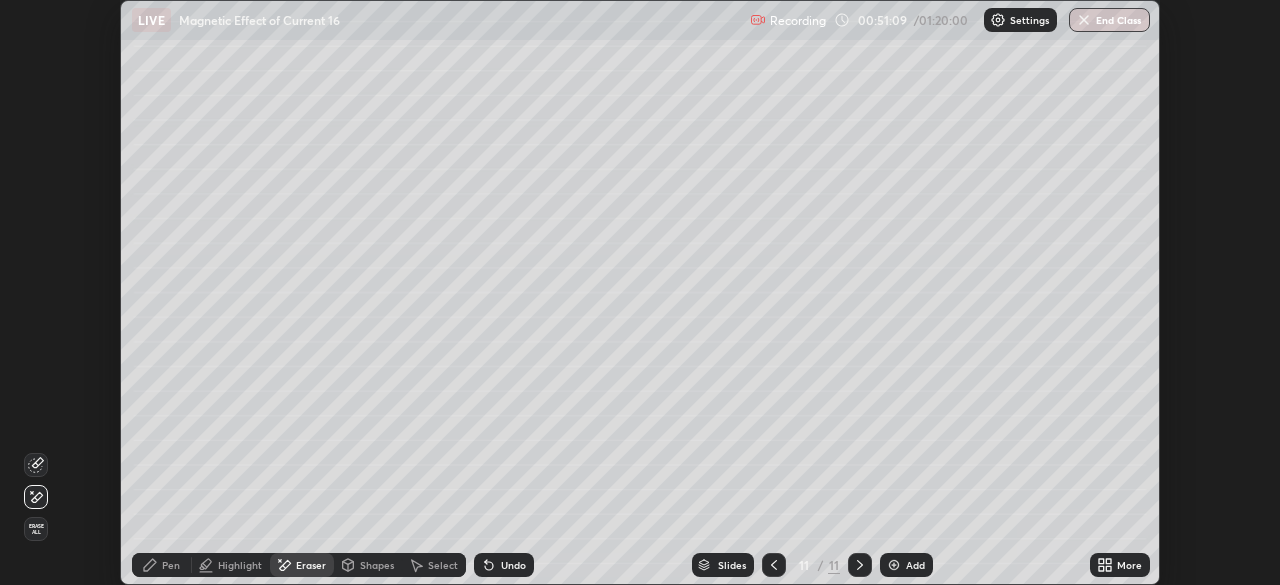 click 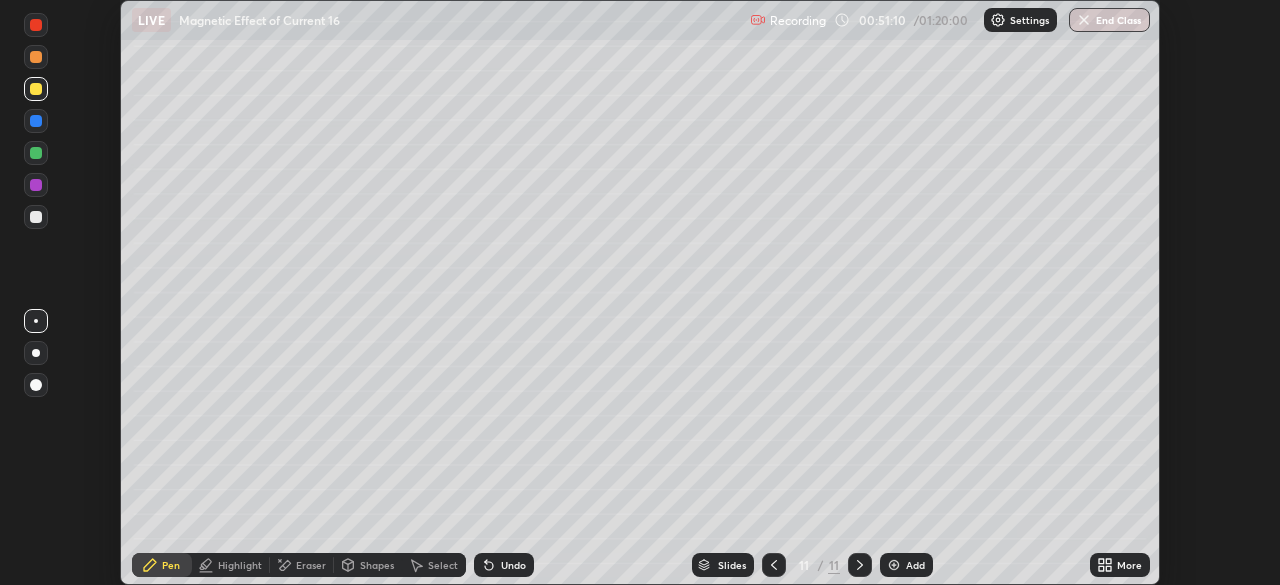 click at bounding box center [36, 217] 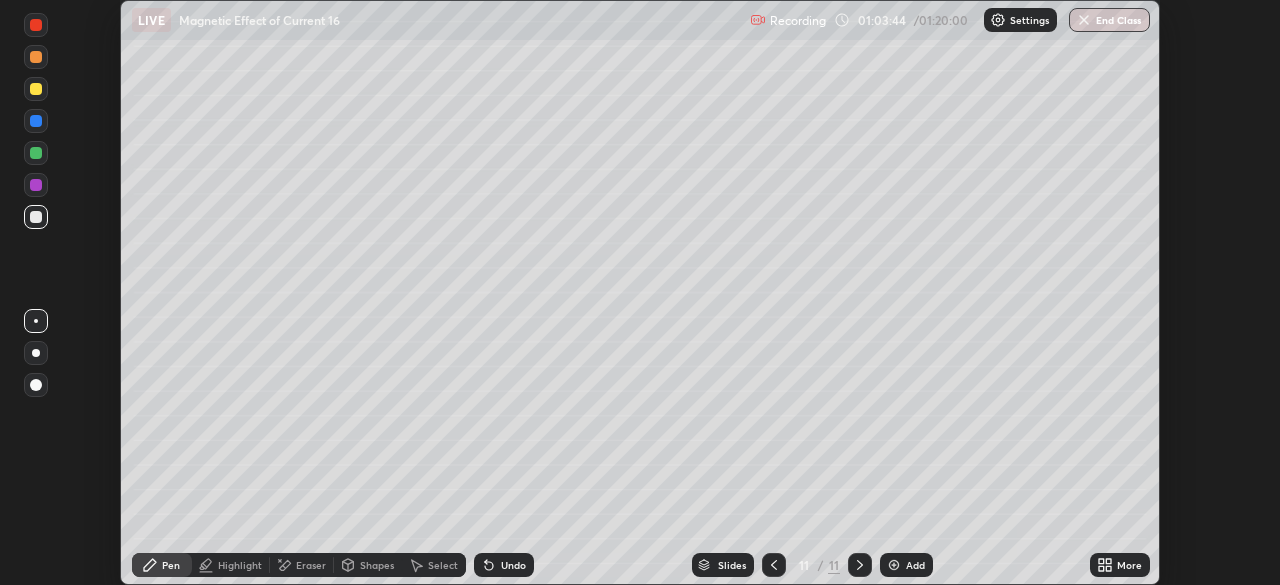 click on "Add" at bounding box center (906, 565) 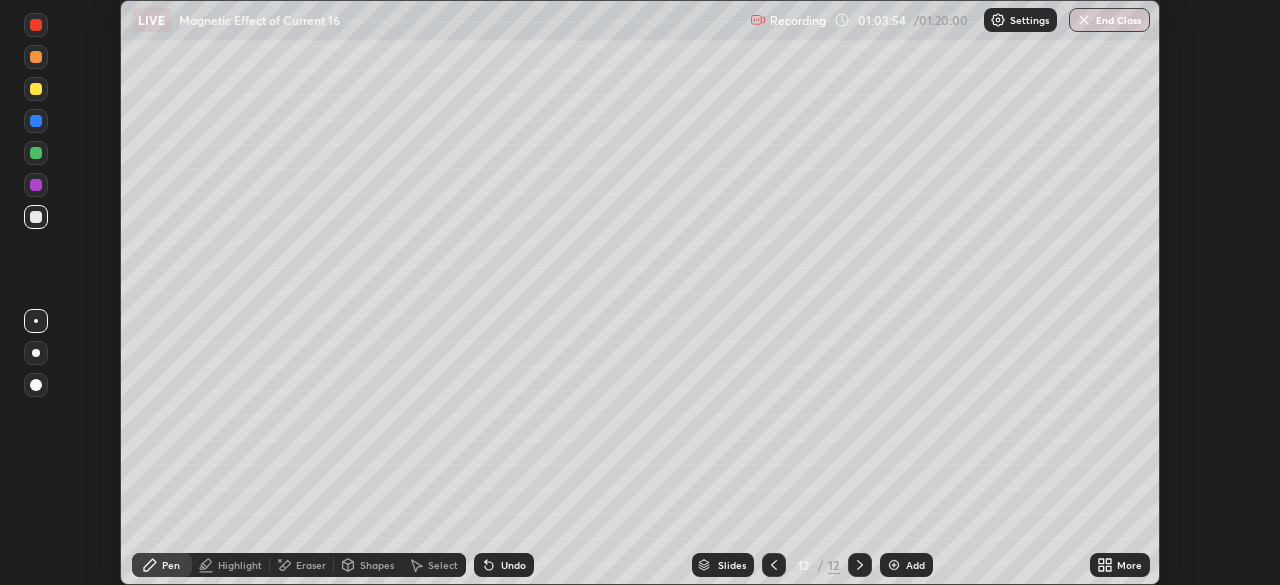 click at bounding box center (36, 121) 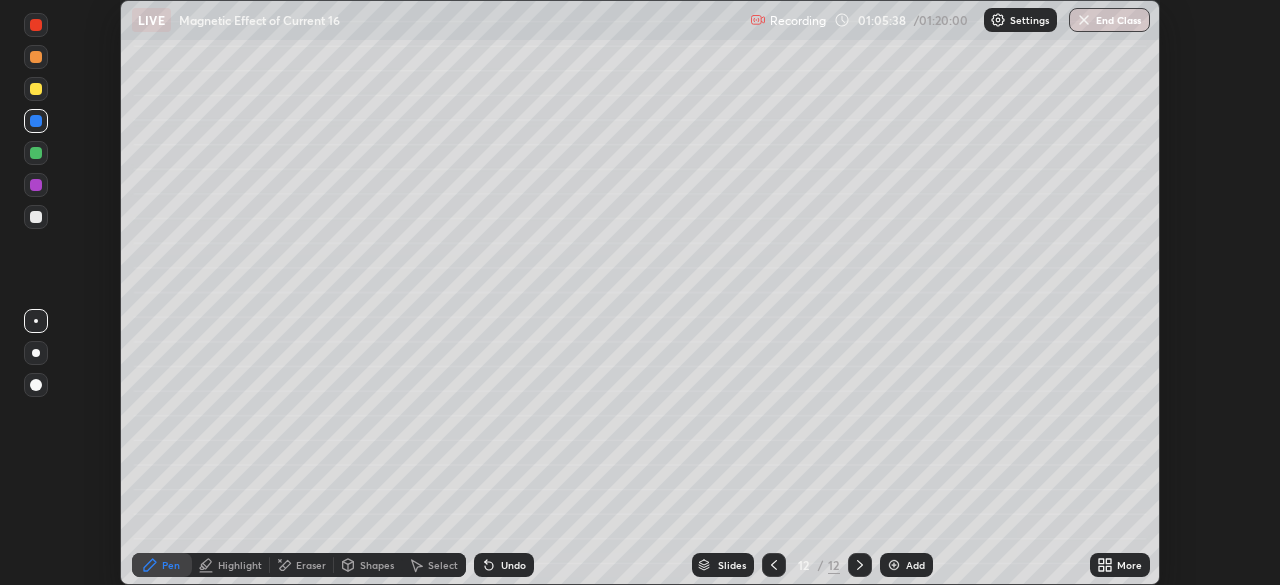 click at bounding box center (774, 565) 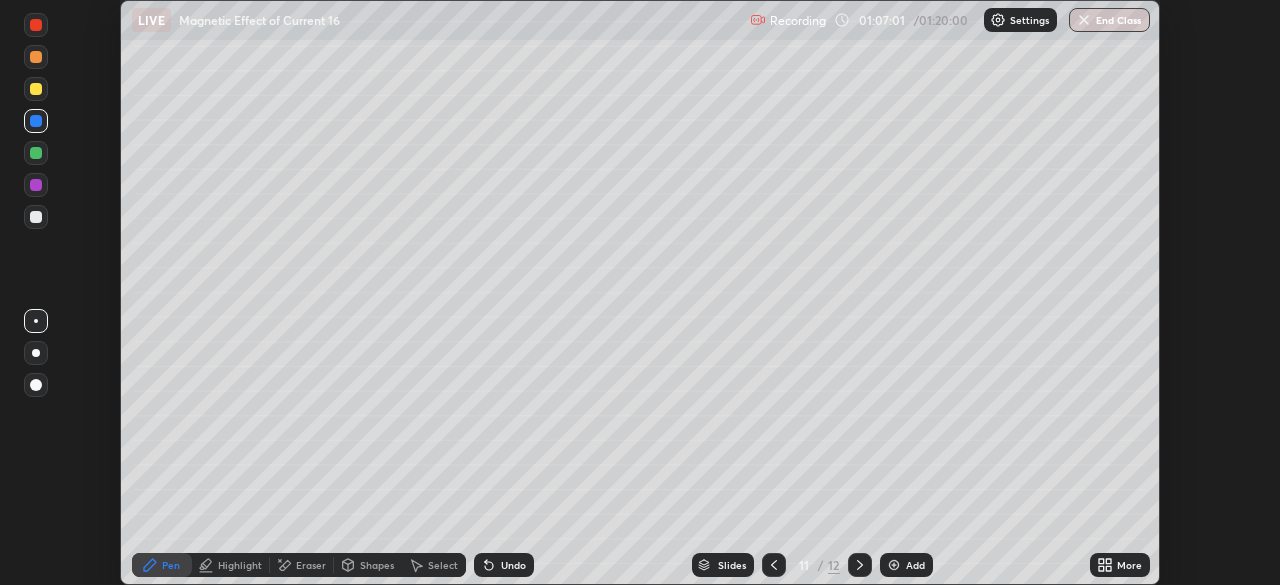 click 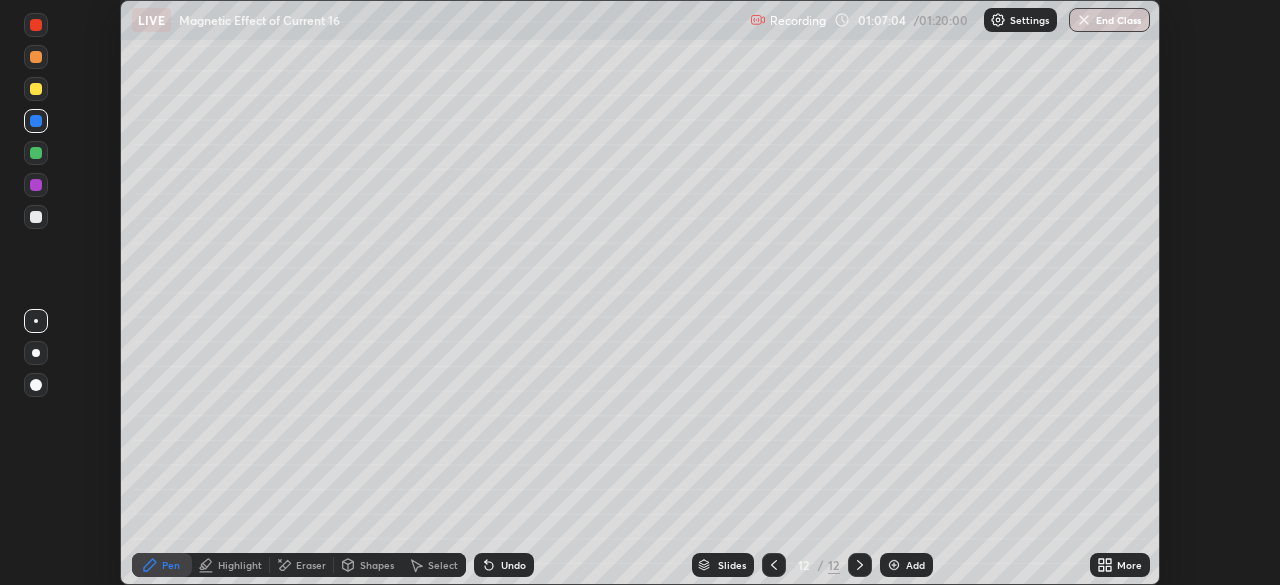 click at bounding box center [36, 153] 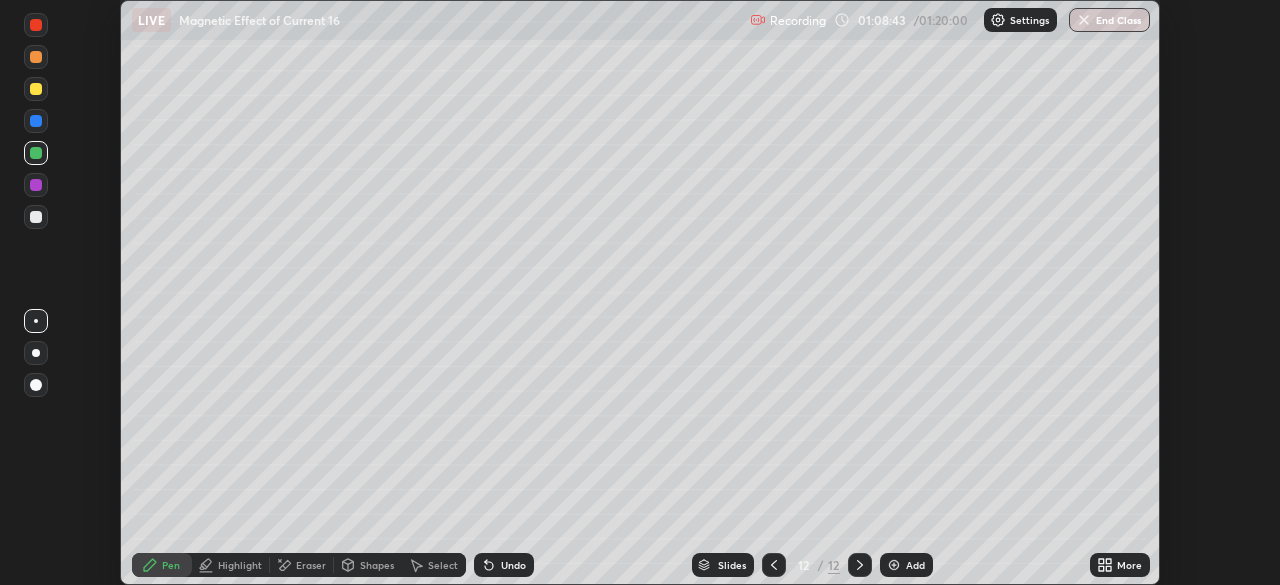click at bounding box center (36, 217) 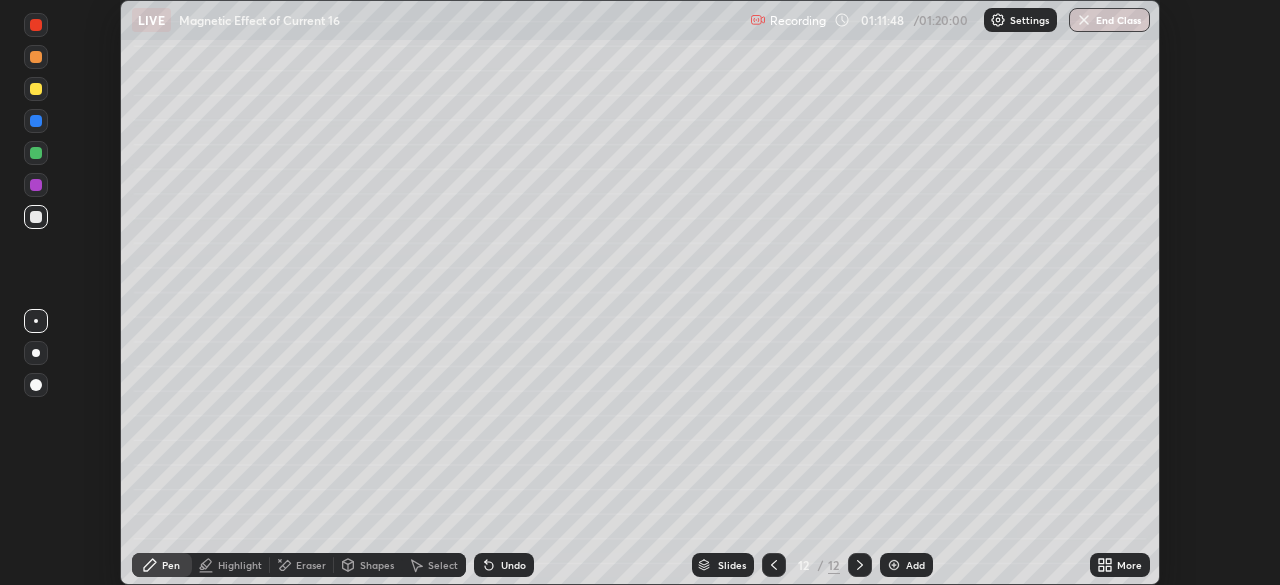 click 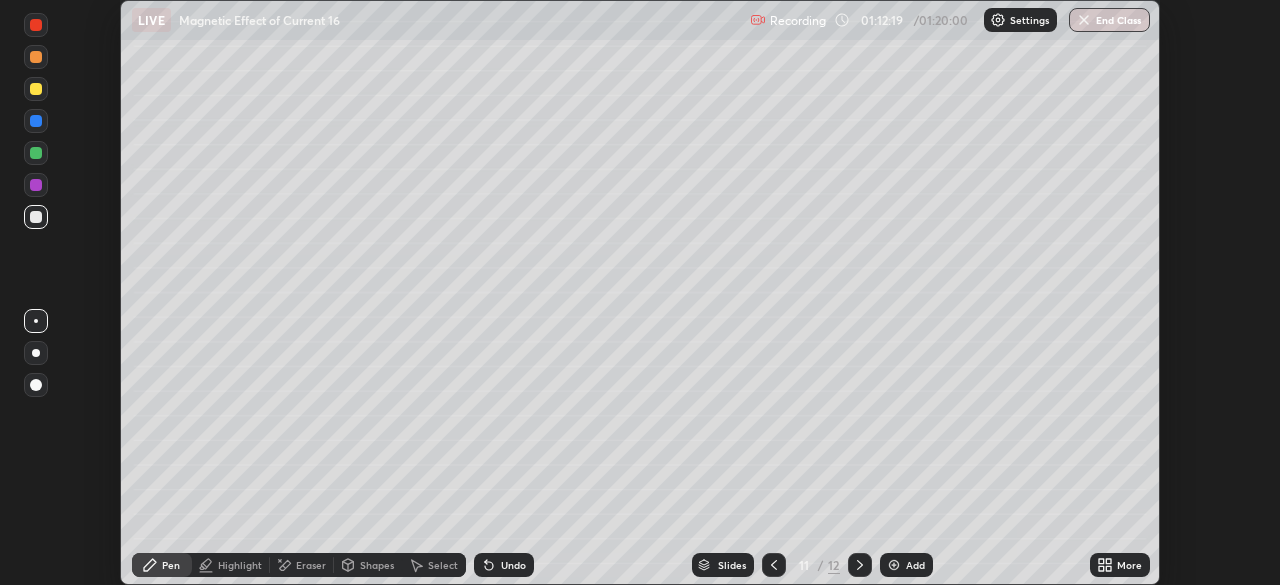 click 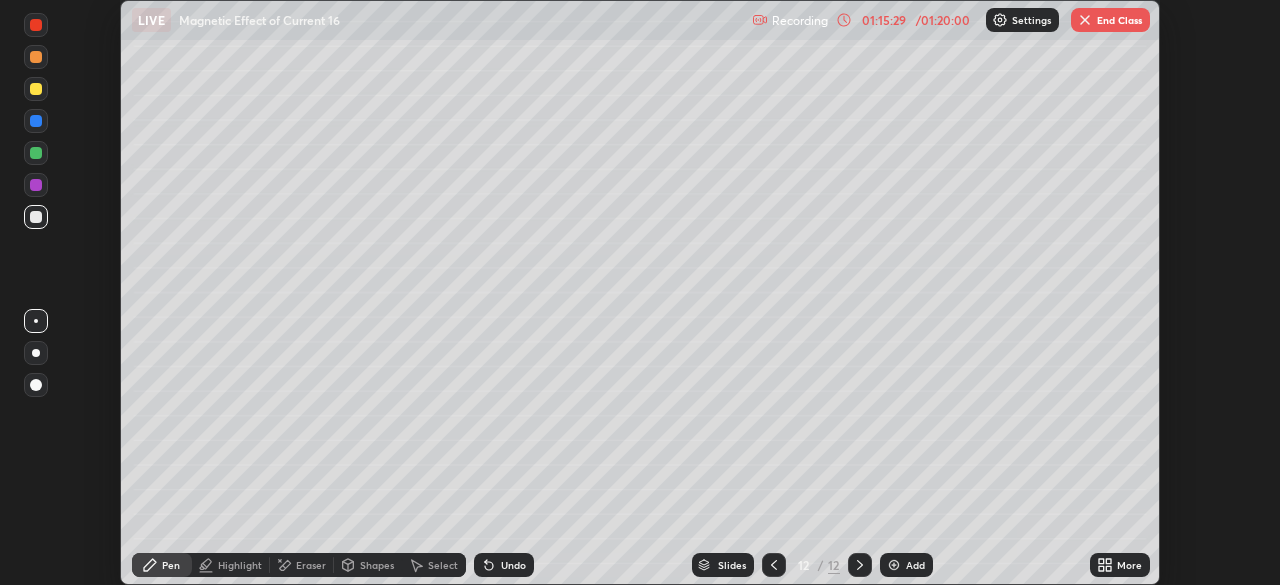 click 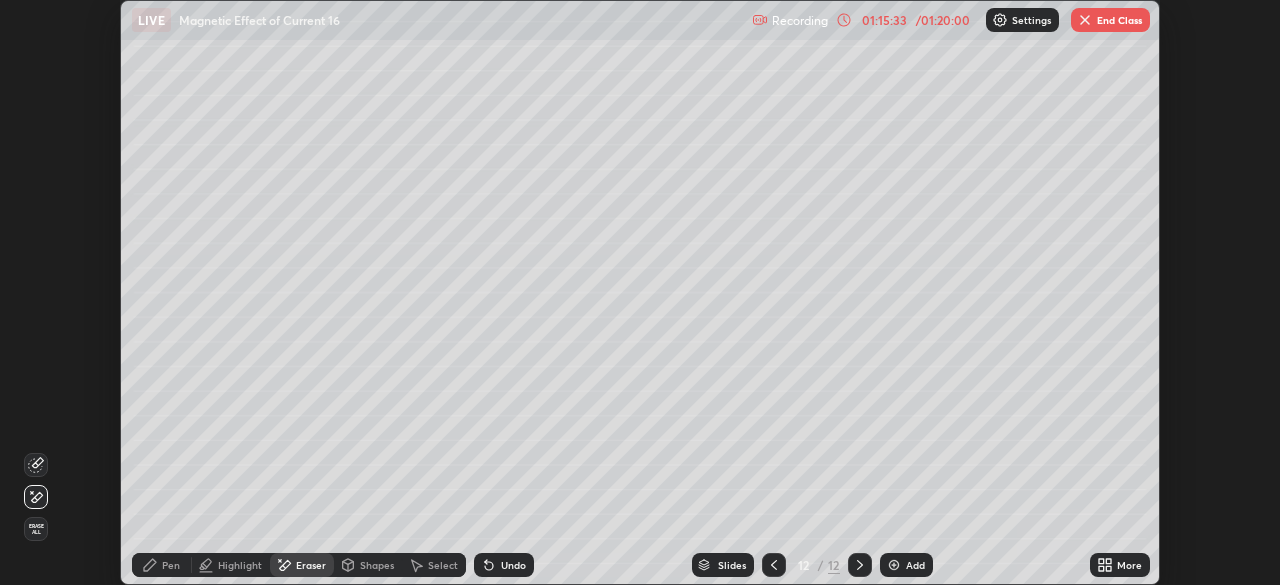 click on "Pen" at bounding box center [162, 565] 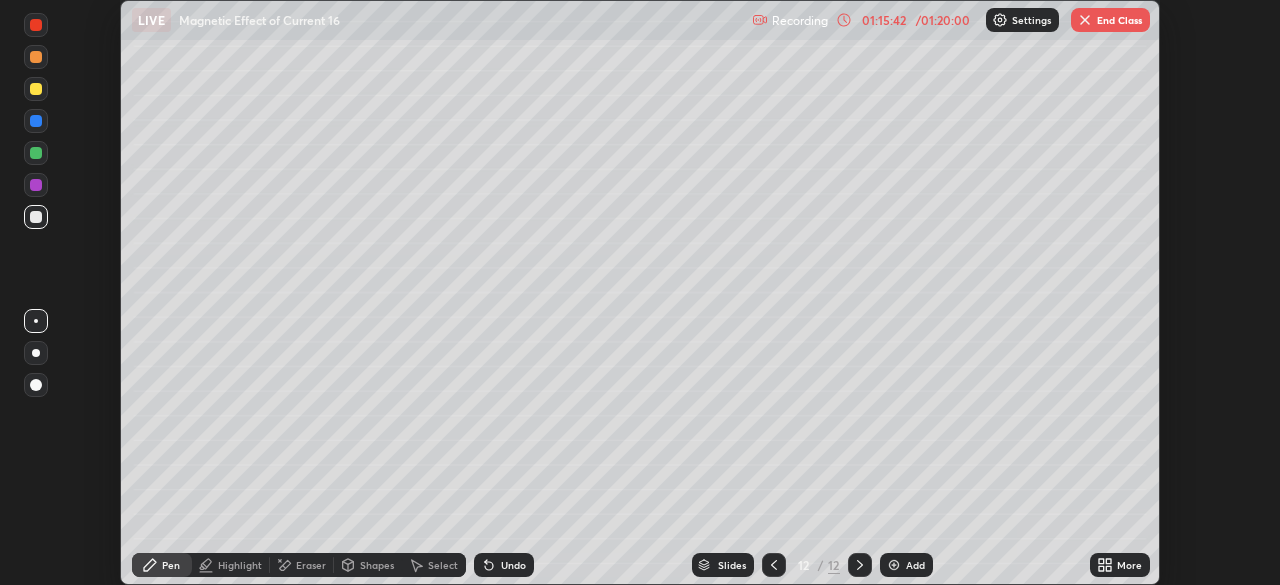 click at bounding box center (36, 185) 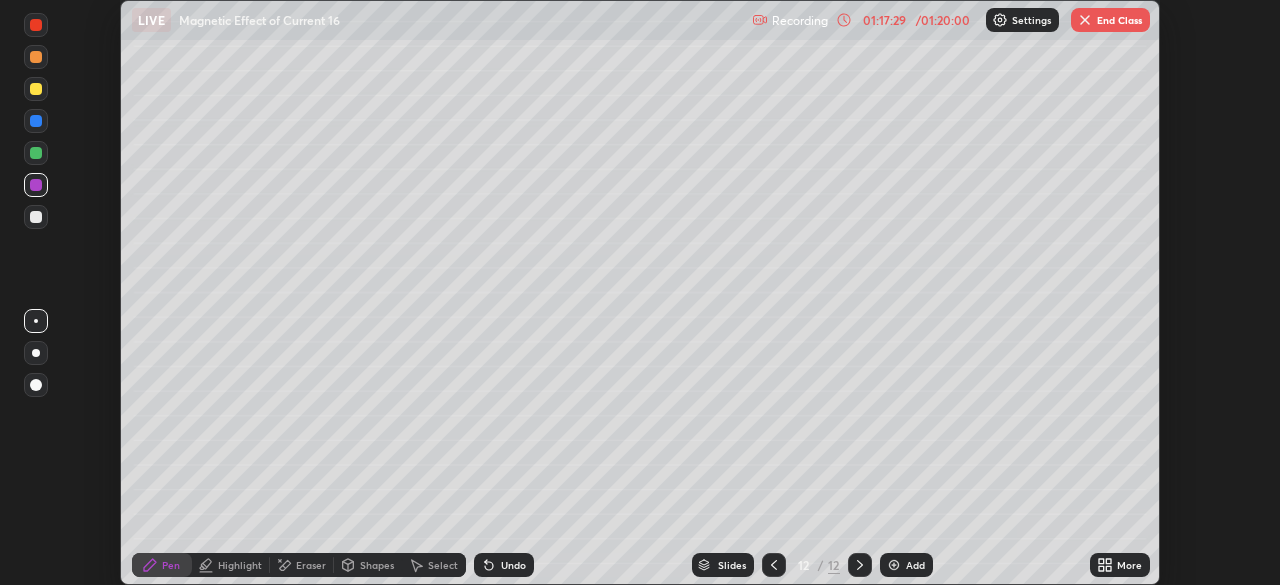 click on "Add" at bounding box center (915, 565) 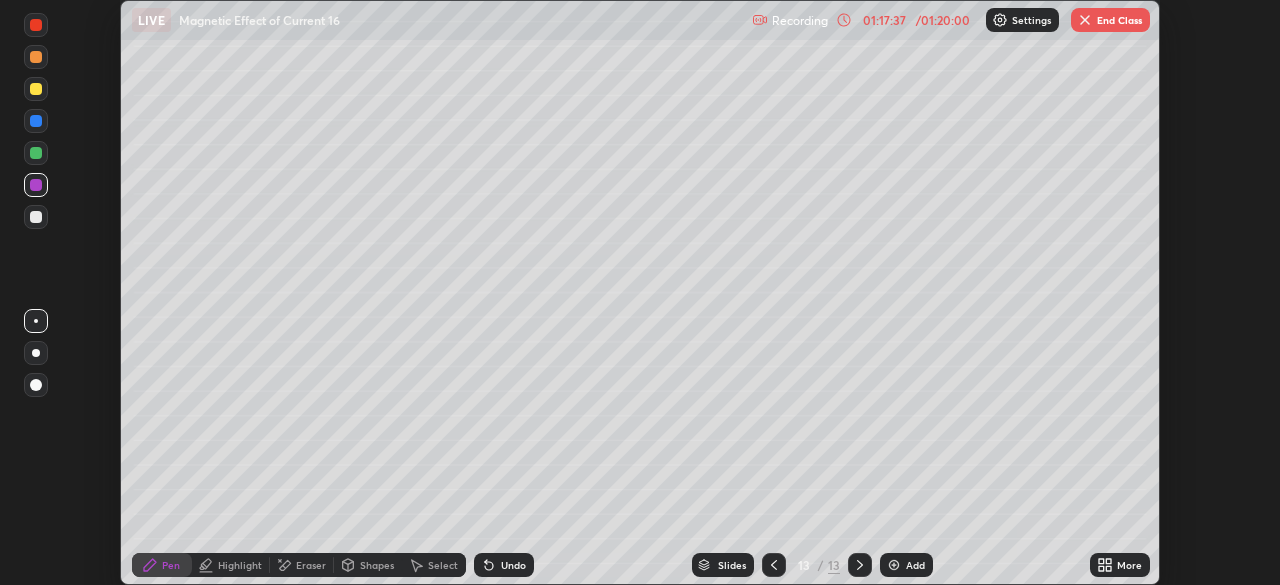 click at bounding box center (36, 121) 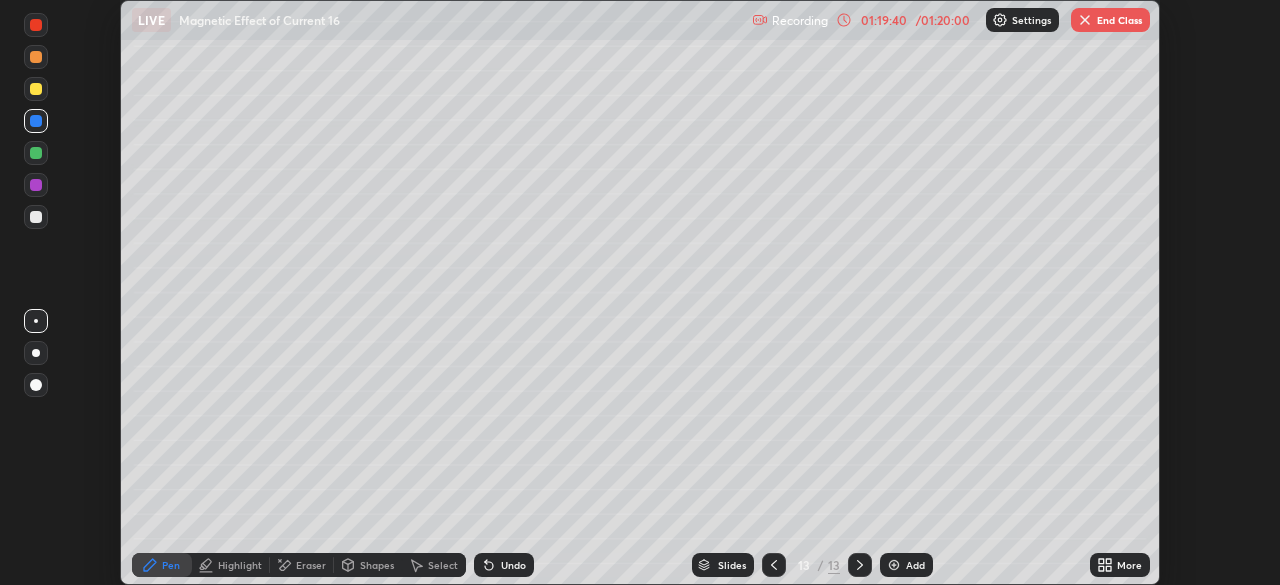 click on "End Class" at bounding box center [1110, 20] 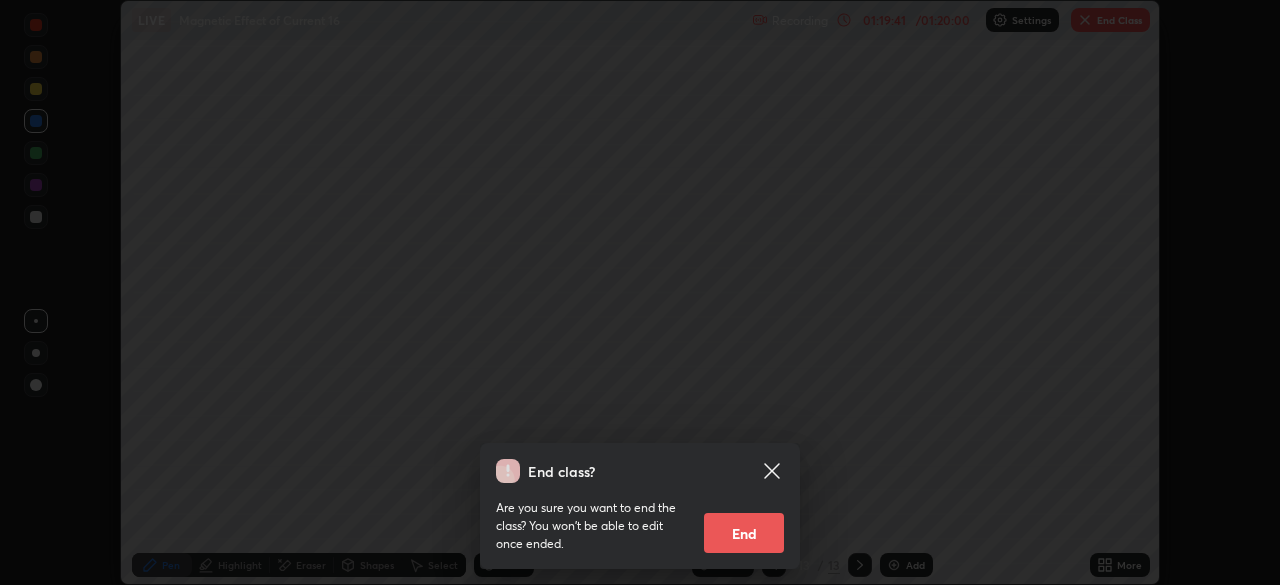 click on "End" at bounding box center [744, 533] 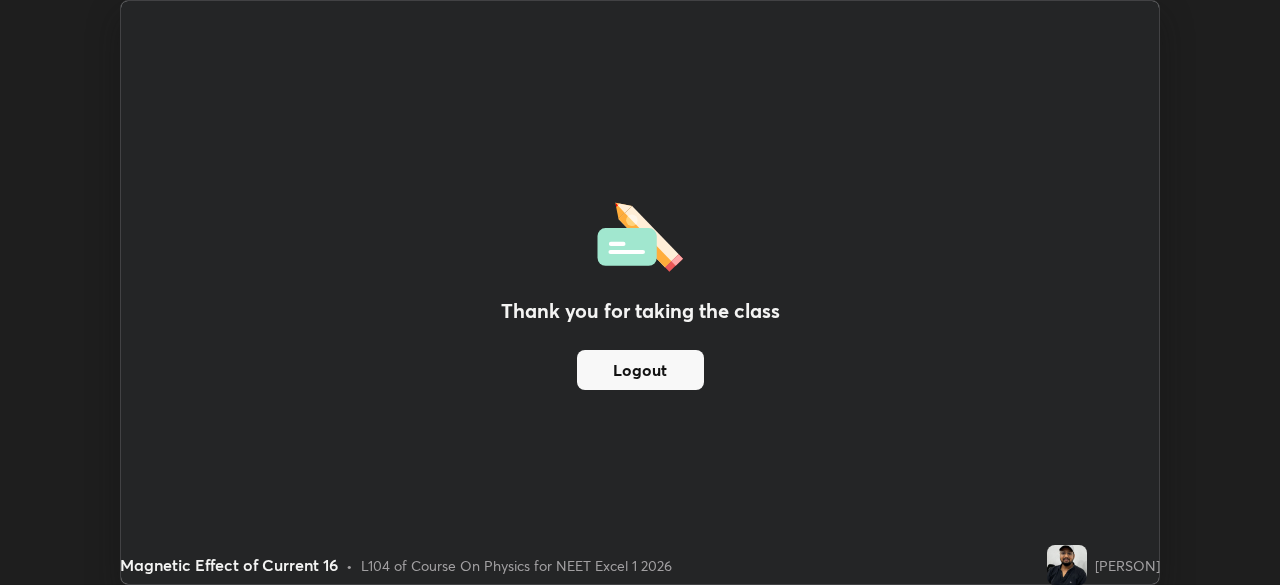 click on "Logout" at bounding box center [640, 370] 